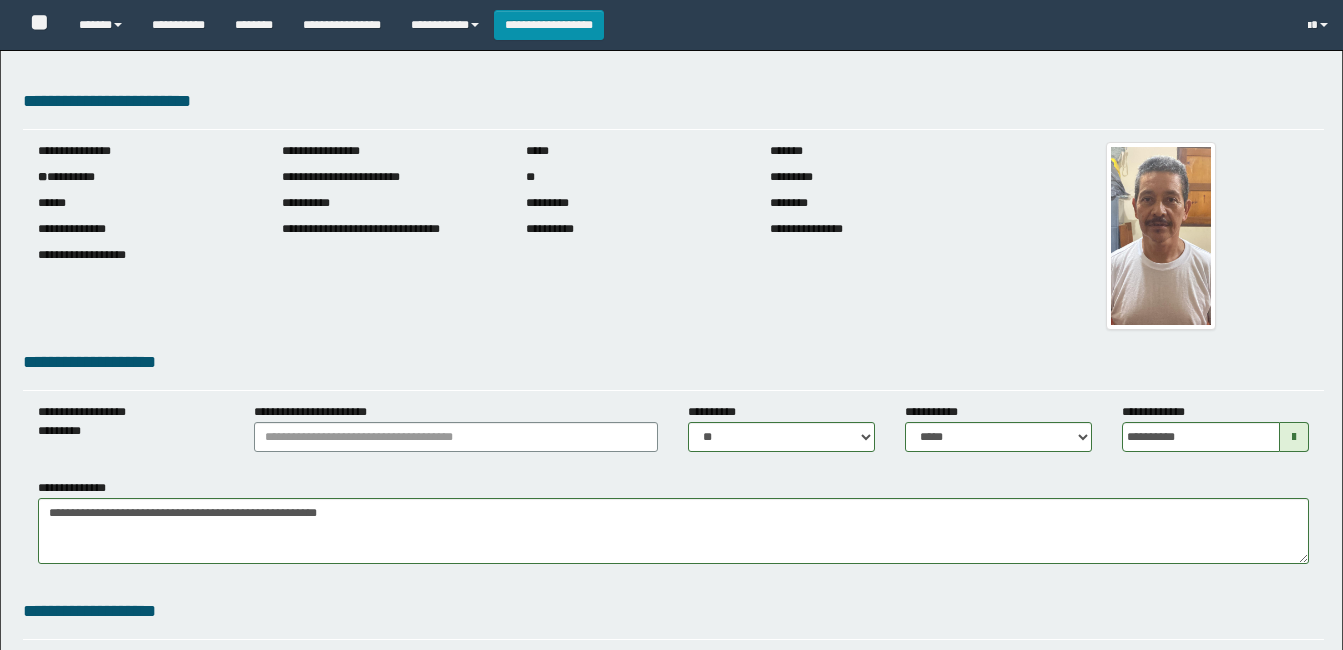 select on "****" 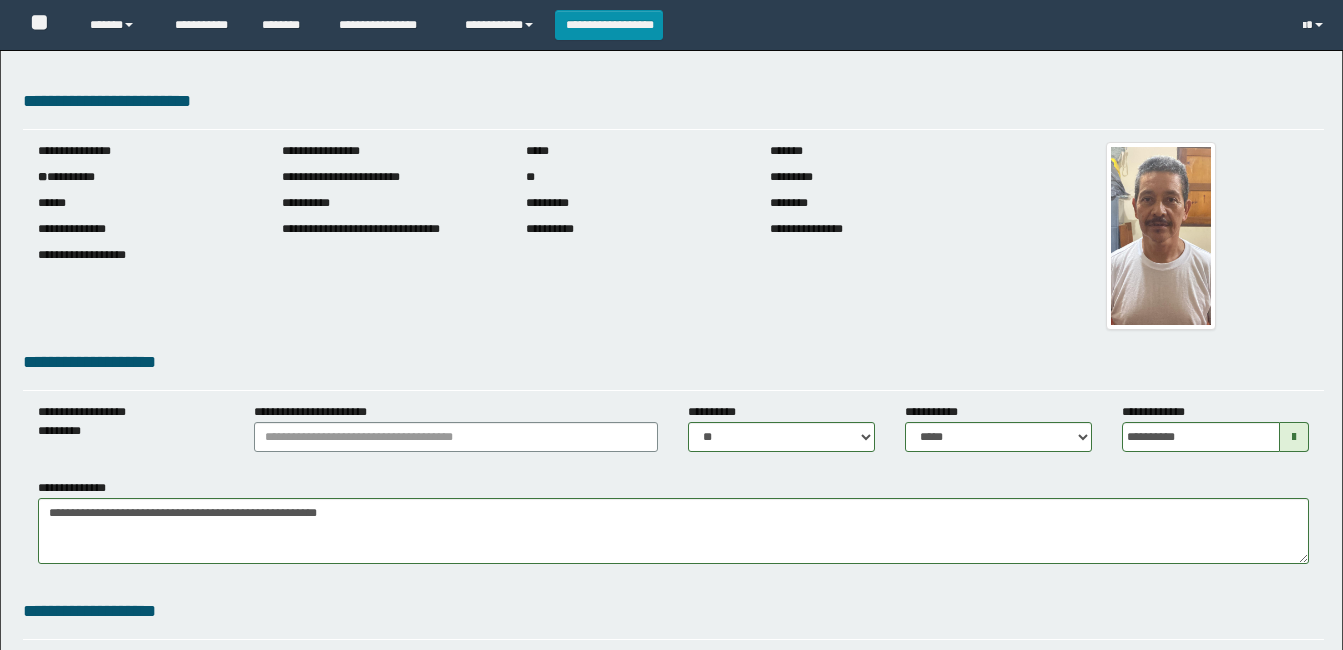 scroll, scrollTop: 300, scrollLeft: 0, axis: vertical 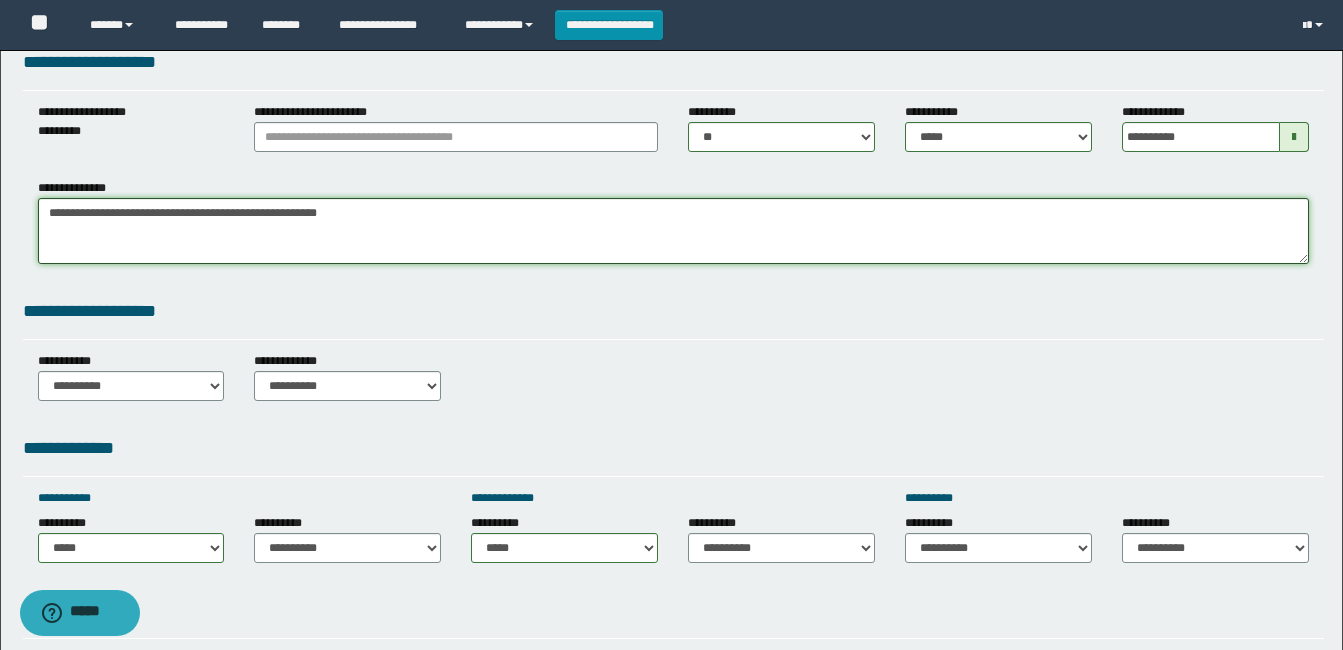 click on "**********" at bounding box center [673, 231] 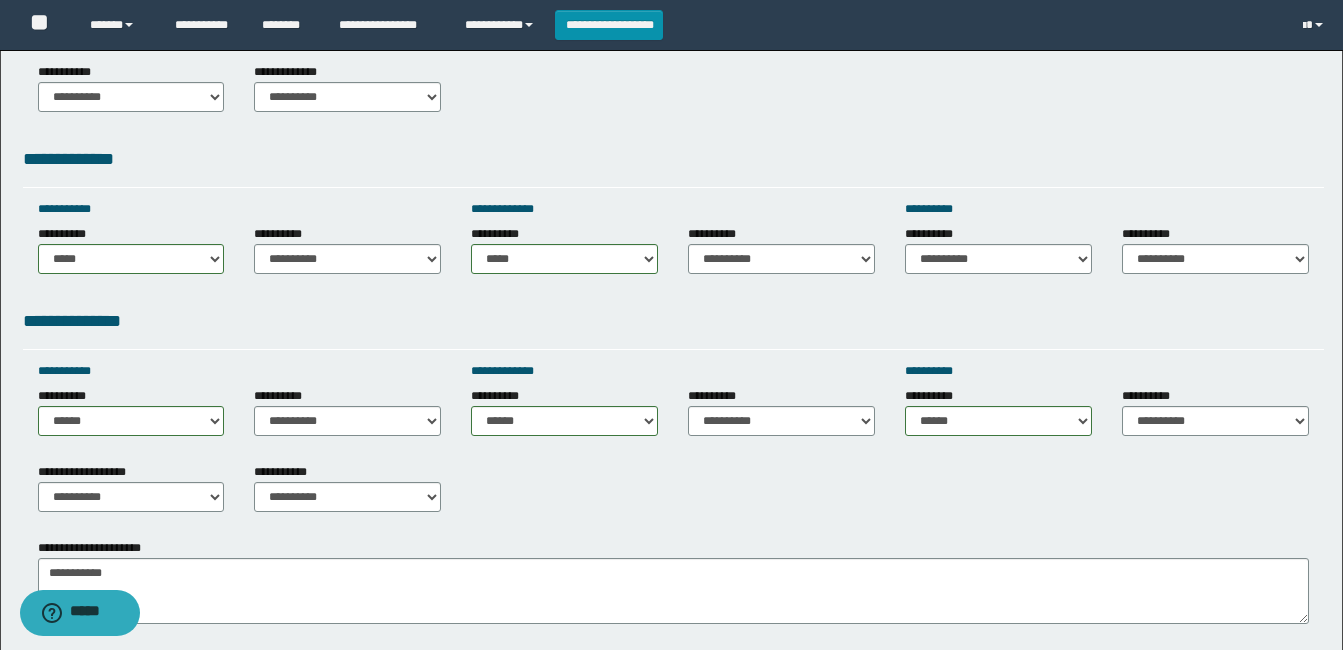 scroll, scrollTop: 618, scrollLeft: 0, axis: vertical 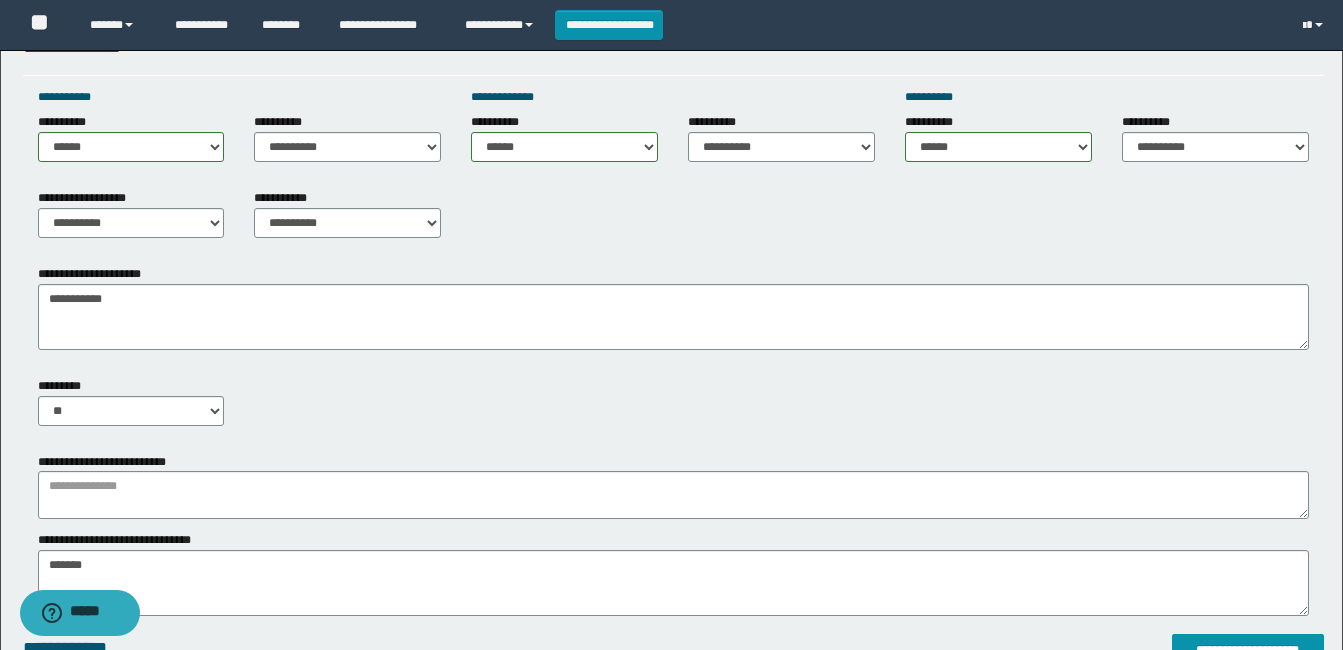 type on "**********" 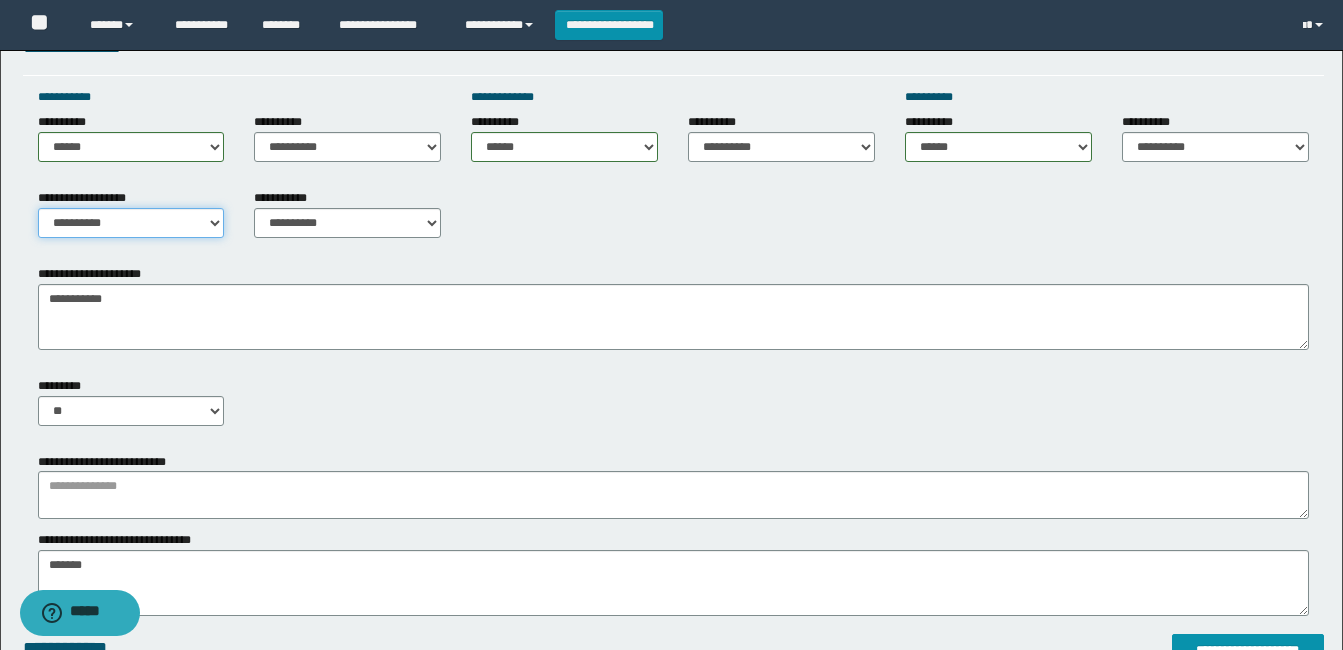 click on "**********" at bounding box center (131, 223) 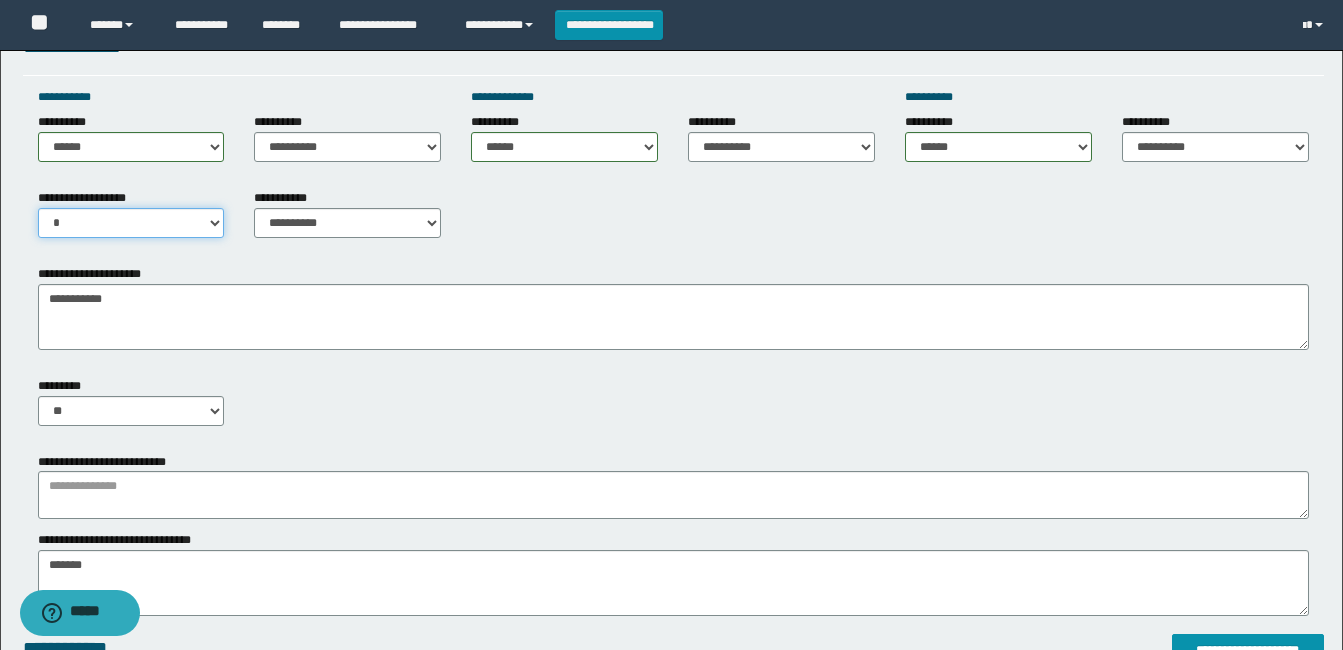 click on "**********" at bounding box center [131, 223] 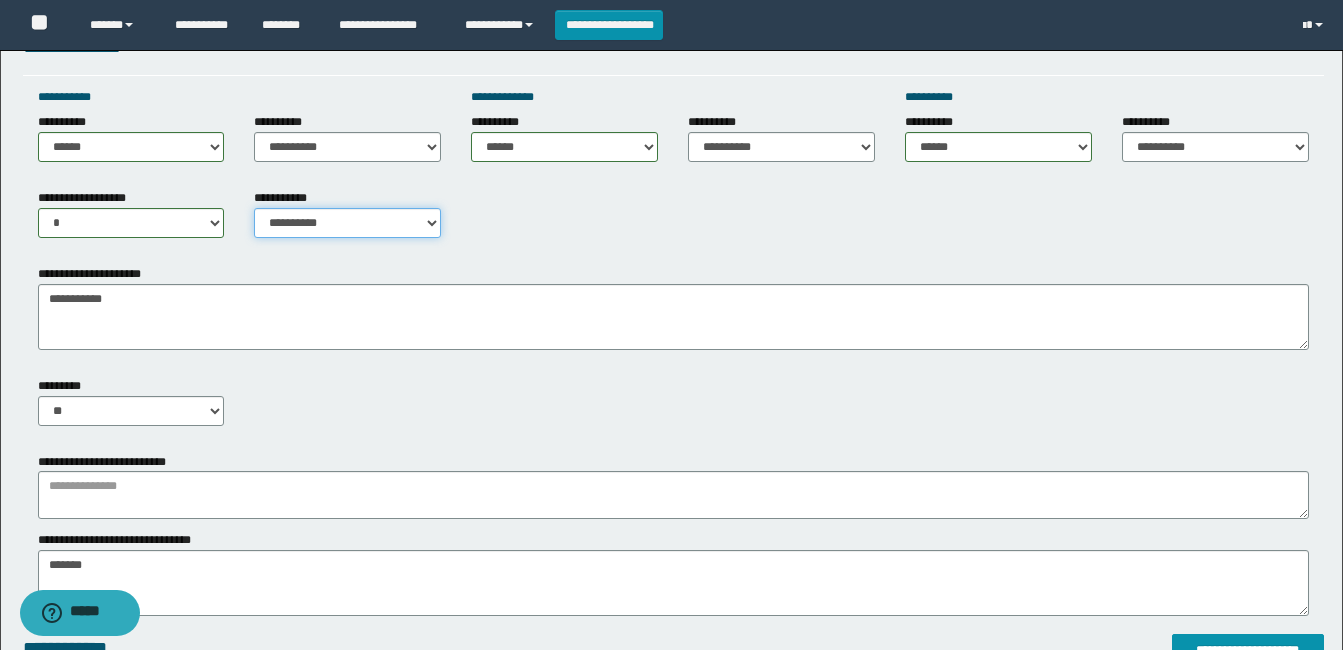 click on "**********" at bounding box center [347, 223] 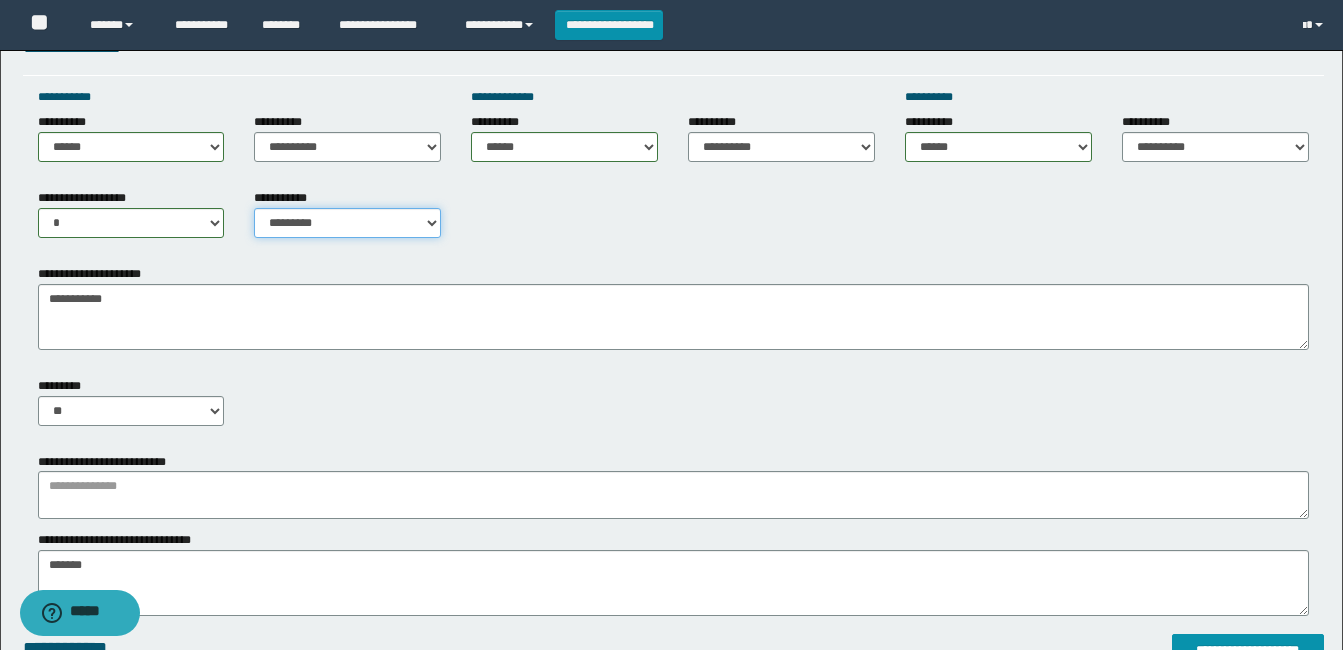 click on "**********" at bounding box center (347, 223) 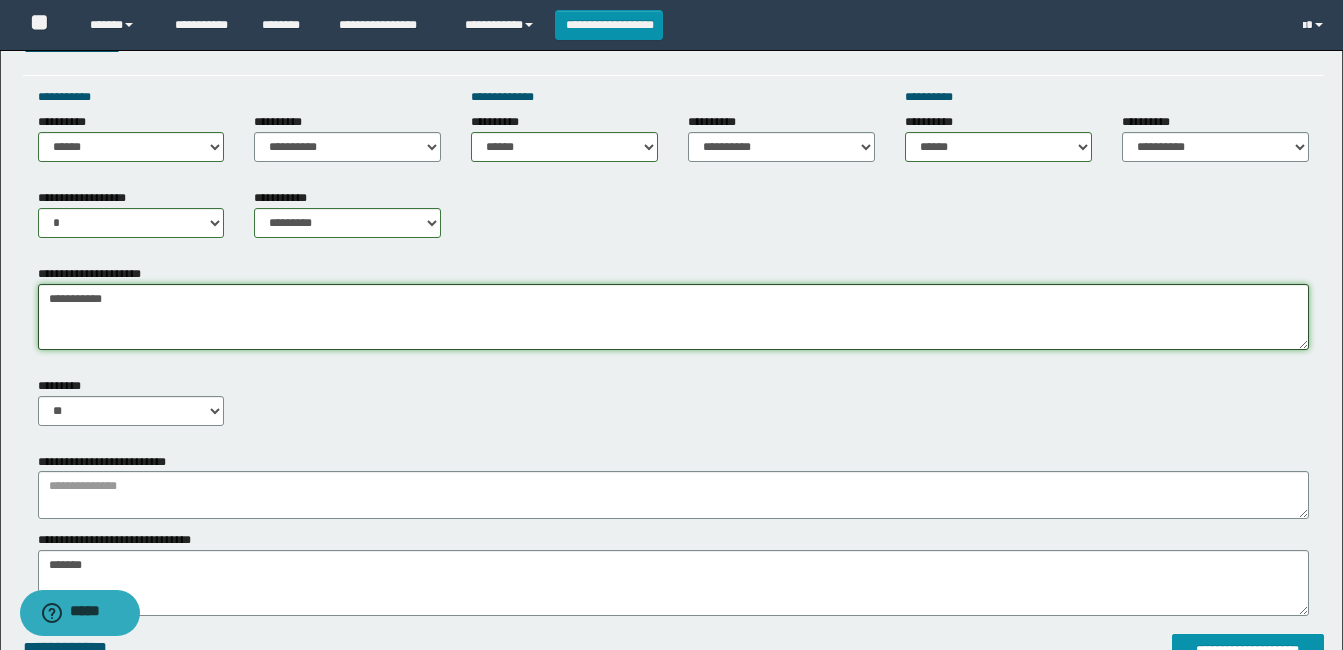drag, startPoint x: 49, startPoint y: 301, endPoint x: 200, endPoint y: 318, distance: 151.95393 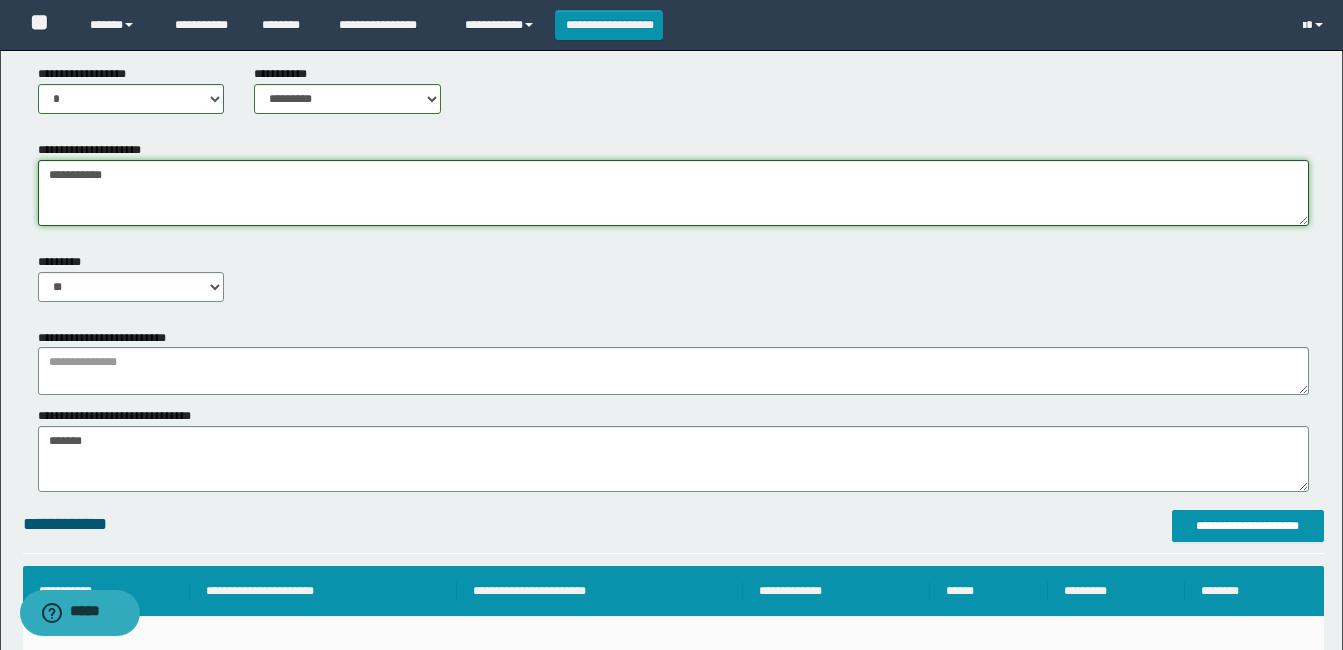 scroll, scrollTop: 990, scrollLeft: 0, axis: vertical 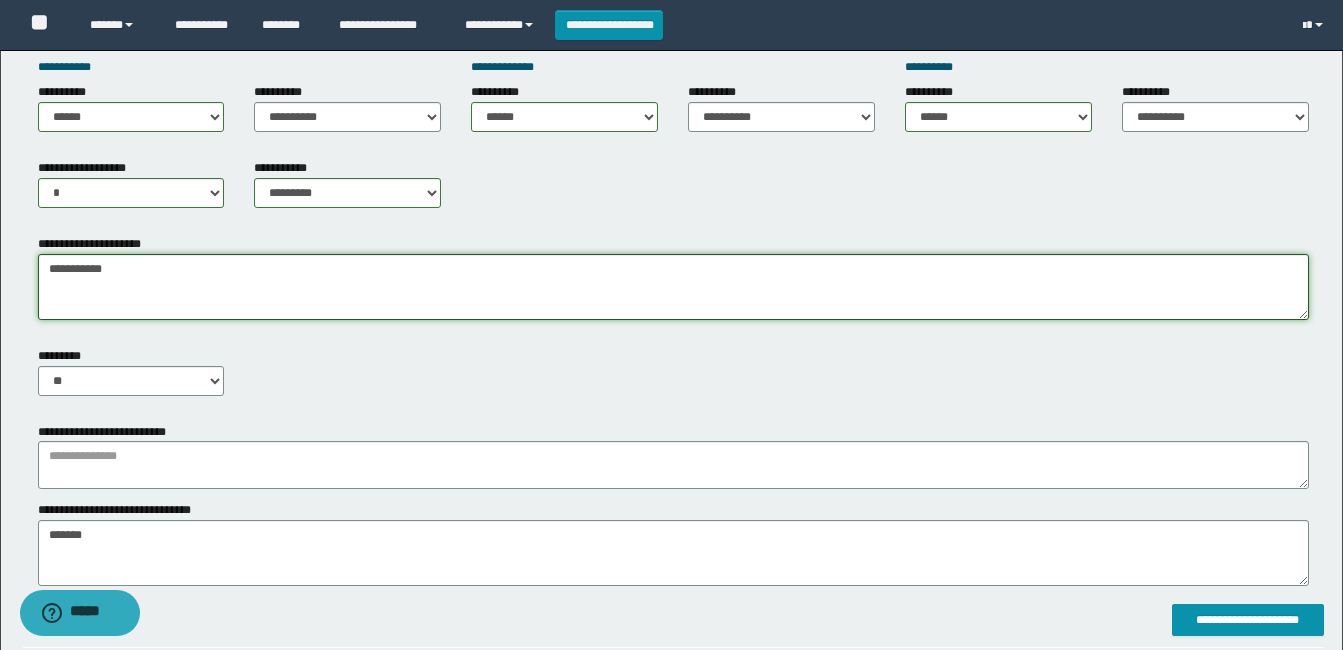 type on "**********" 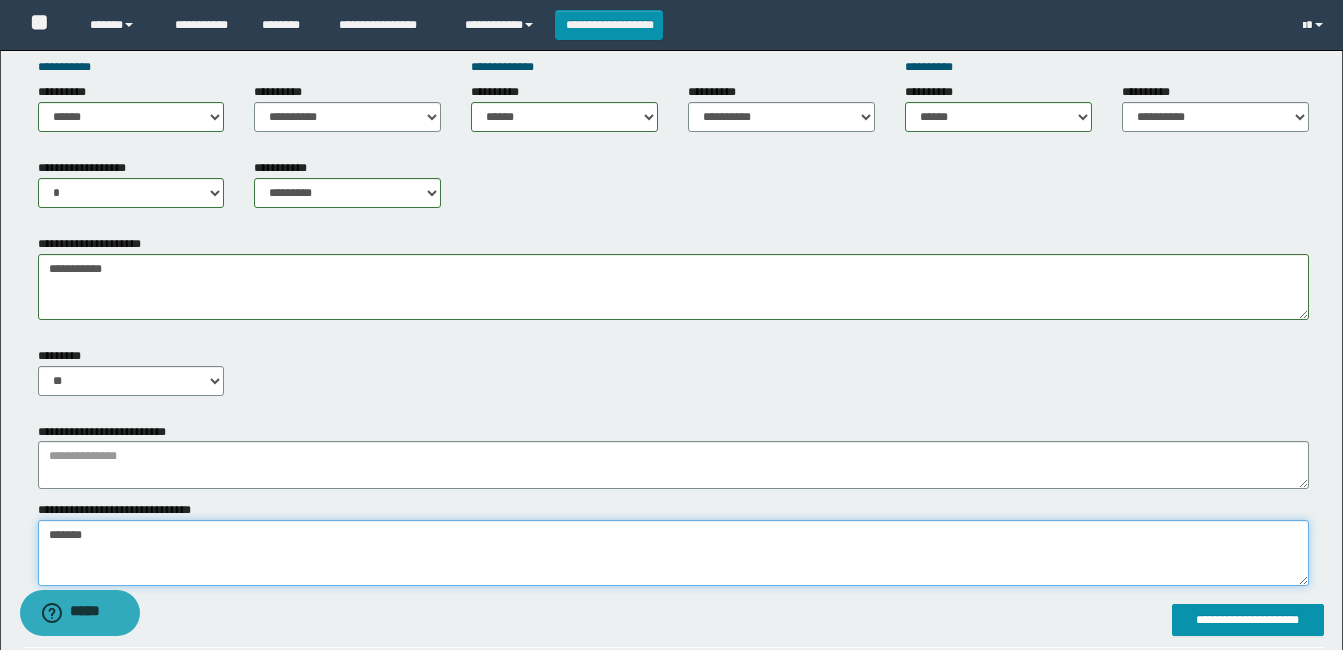 drag, startPoint x: 63, startPoint y: 533, endPoint x: 143, endPoint y: 553, distance: 82.46211 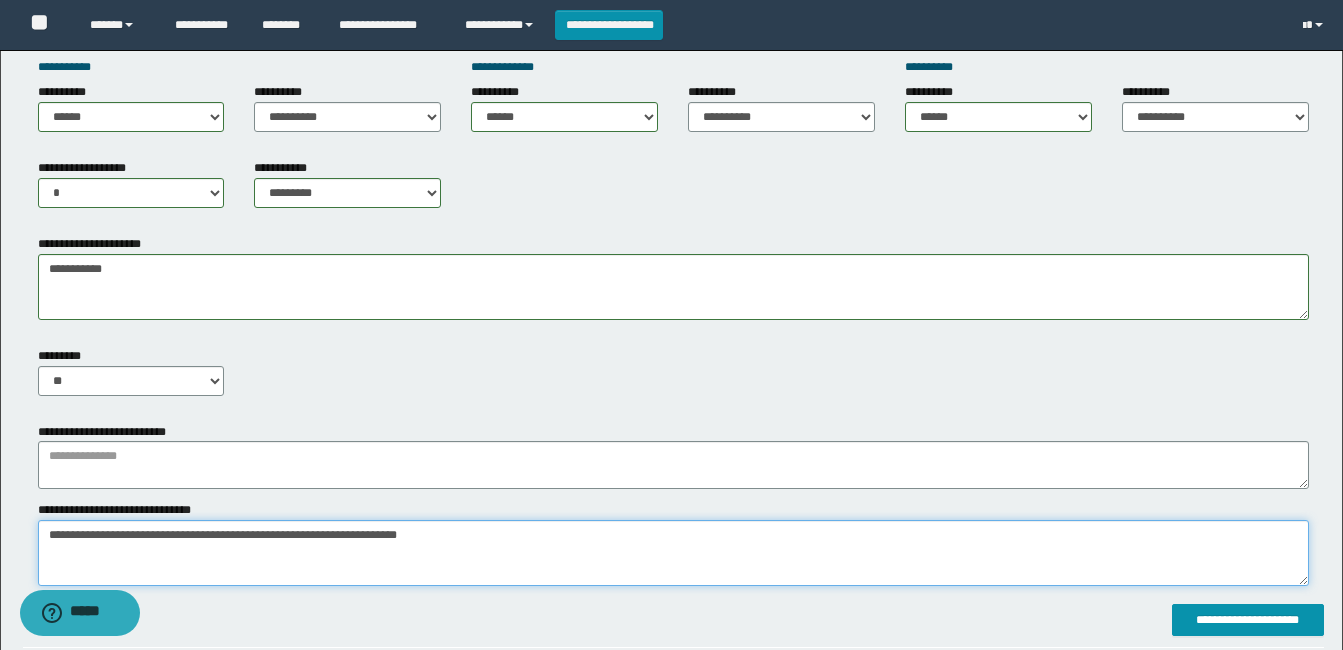 type on "**********" 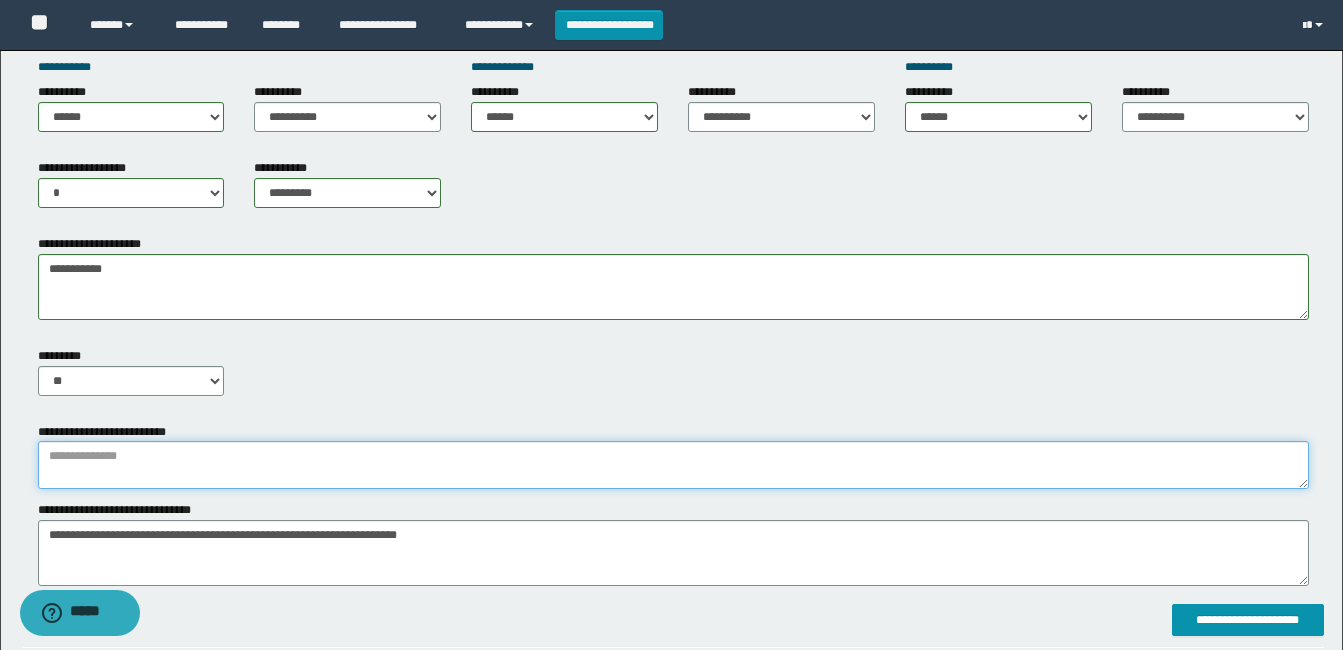 click at bounding box center [673, 465] 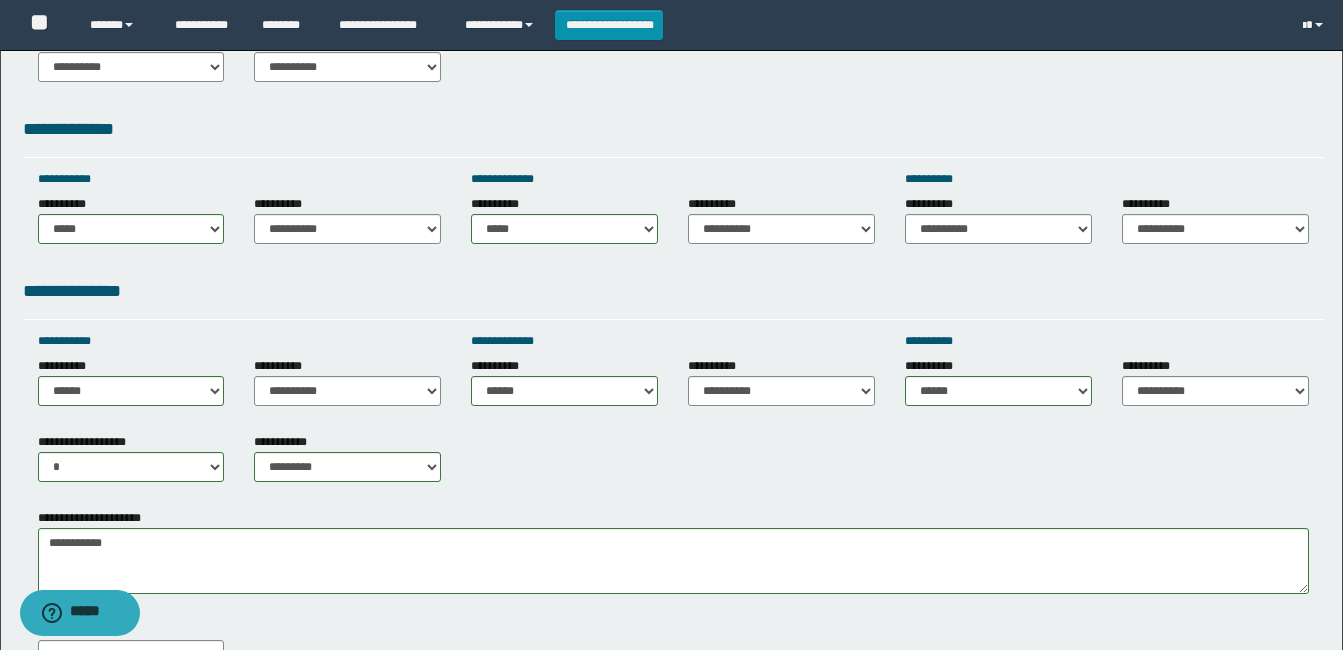 scroll, scrollTop: 593, scrollLeft: 0, axis: vertical 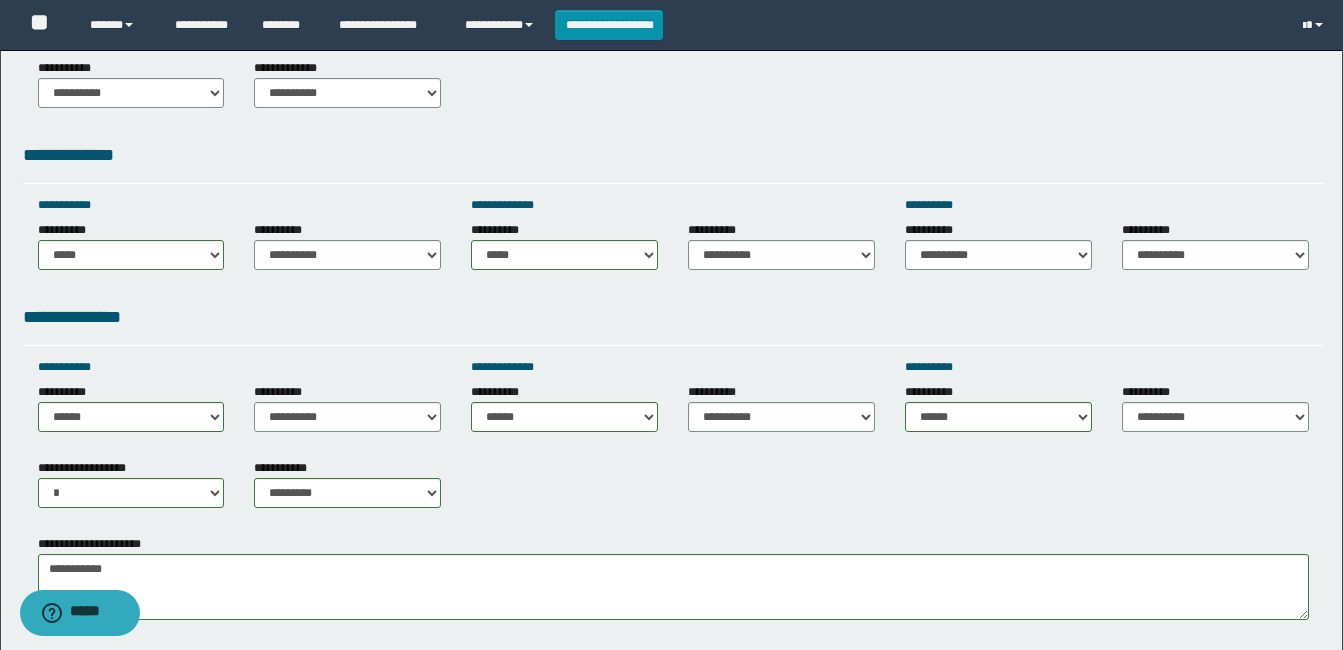 type on "**********" 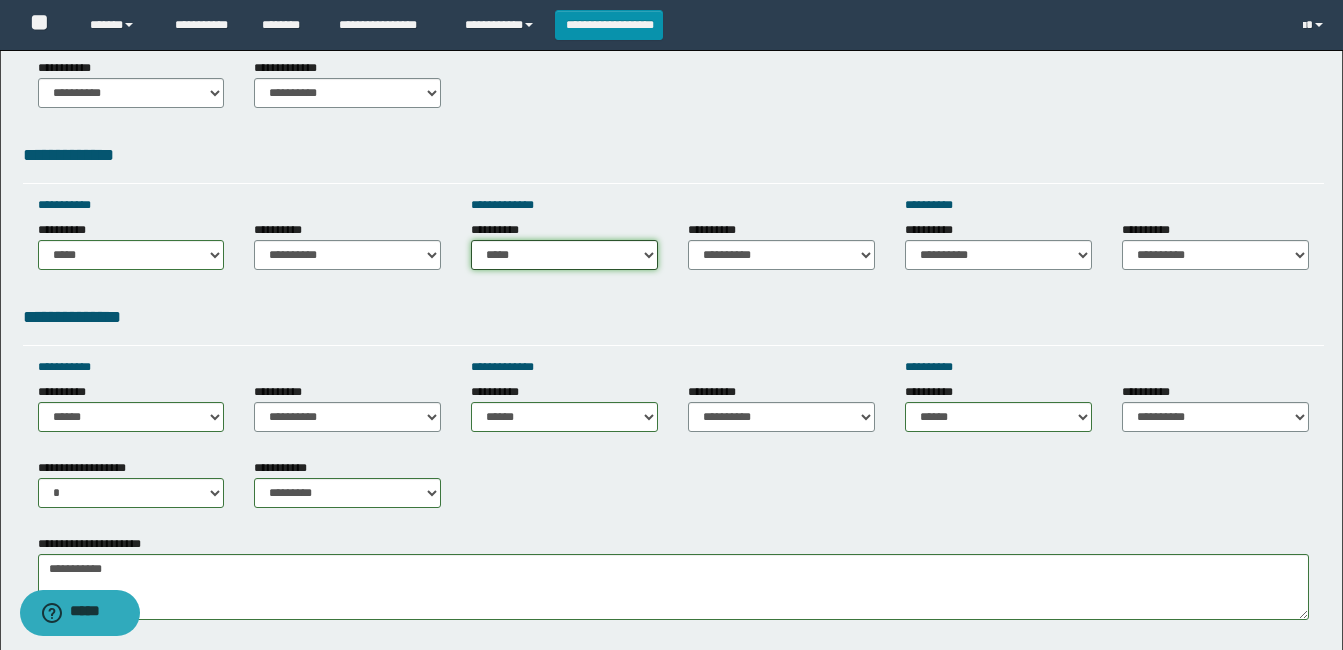 click on "**********" at bounding box center (564, 255) 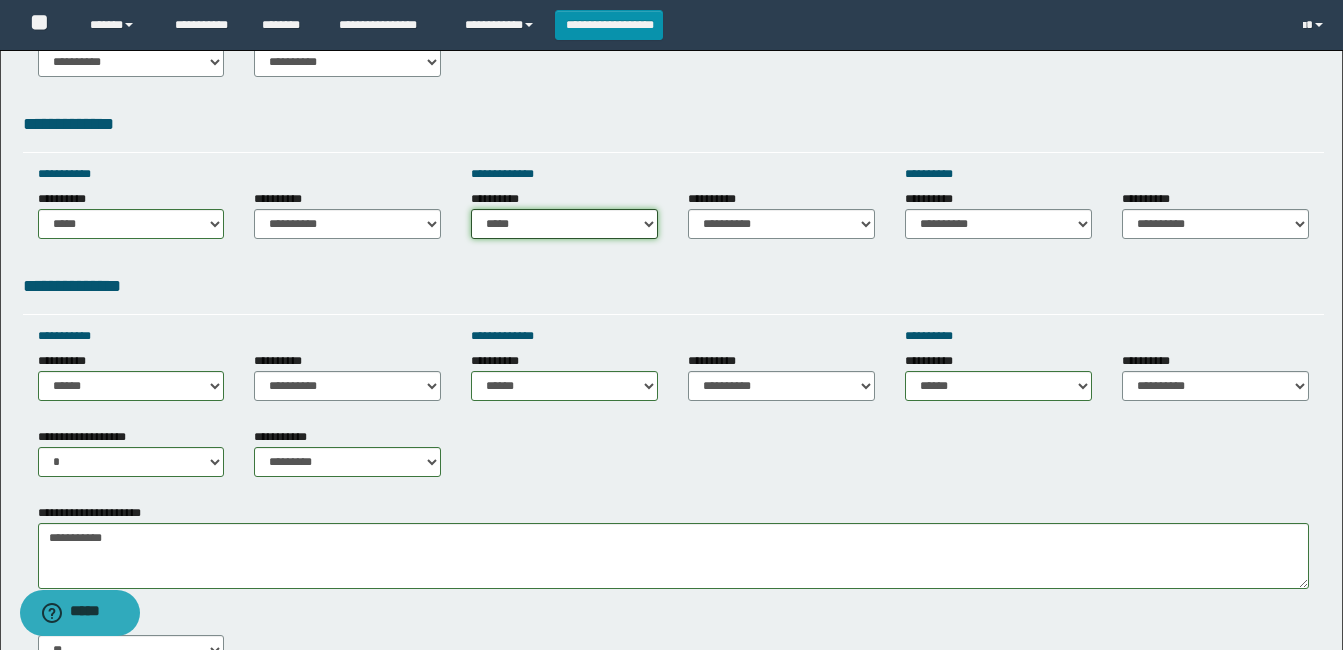 scroll, scrollTop: 893, scrollLeft: 0, axis: vertical 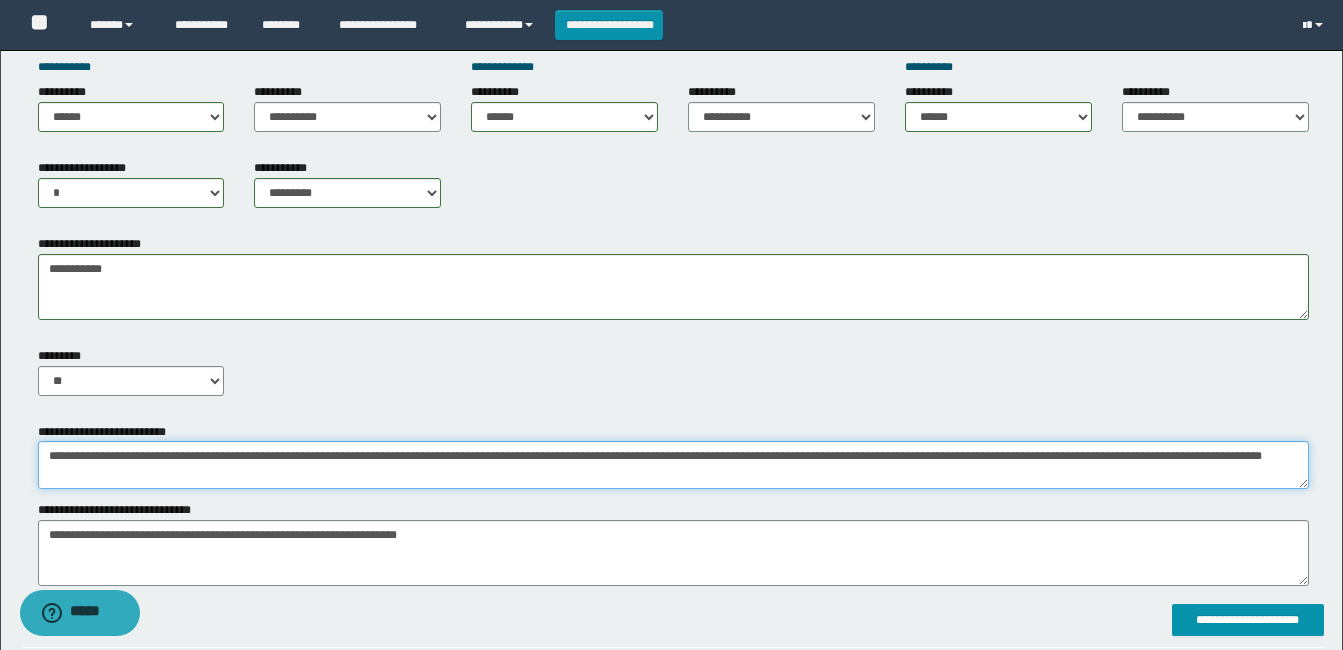 click on "**********" at bounding box center [673, 465] 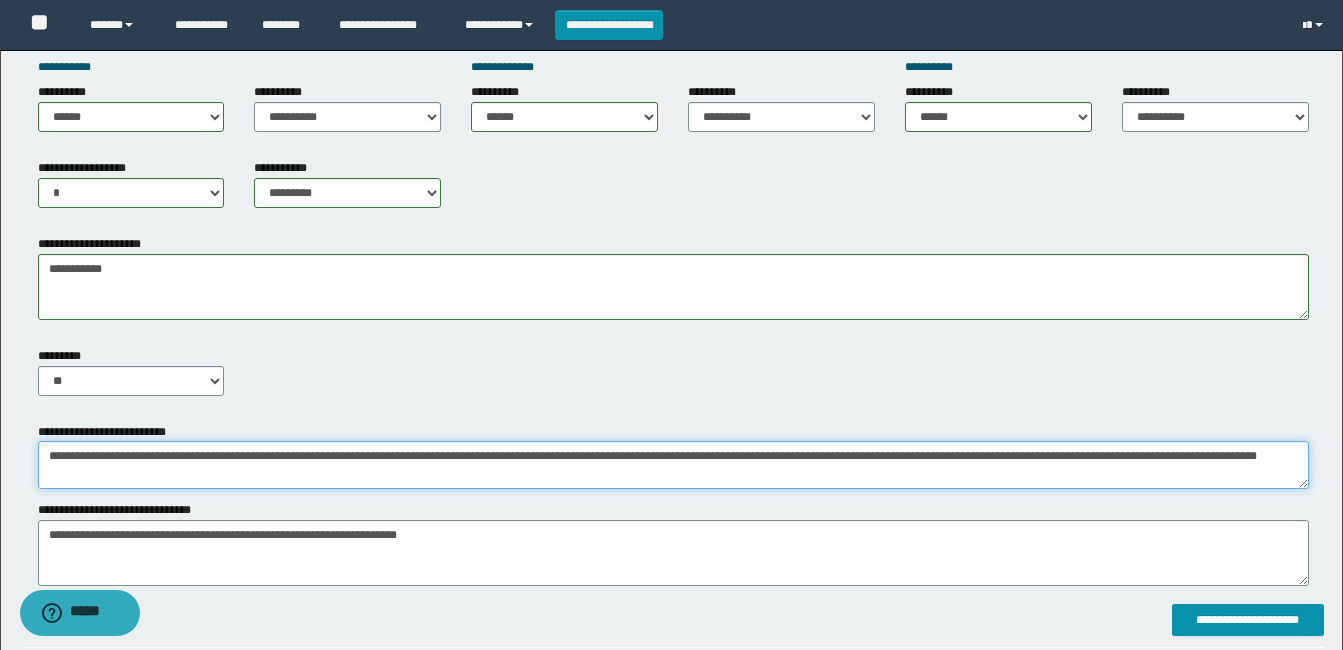 type on "**********" 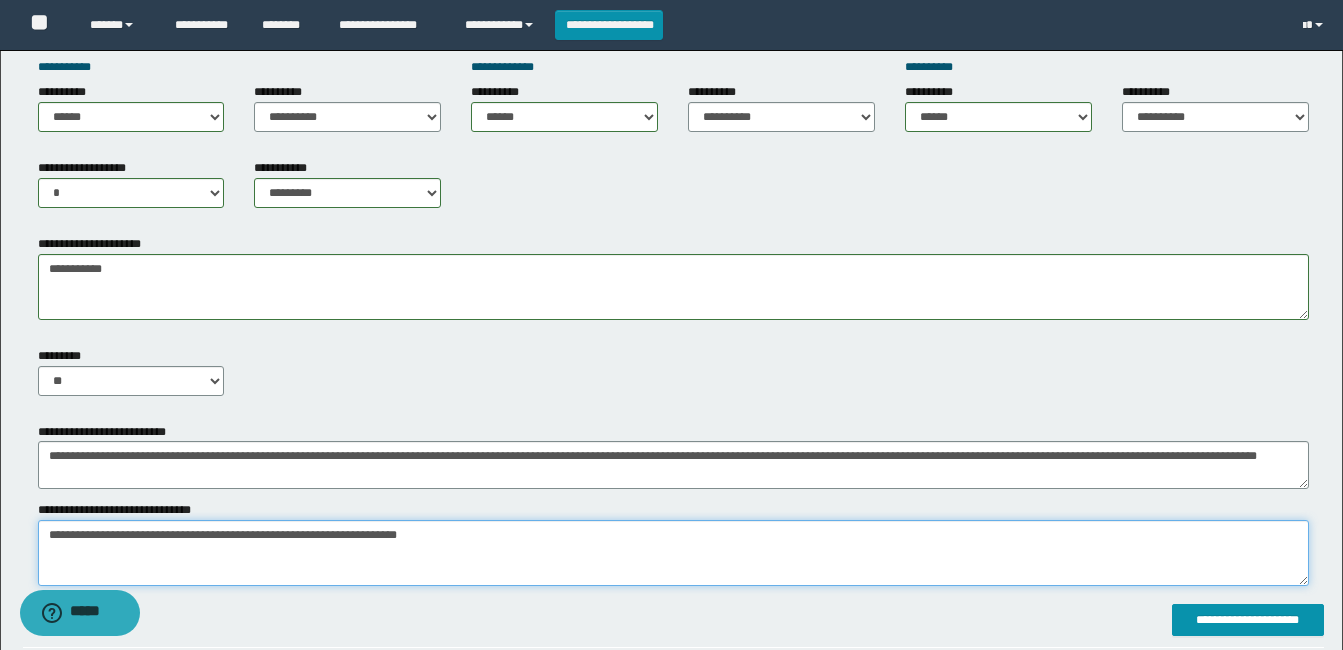 click on "*******" at bounding box center [673, 553] 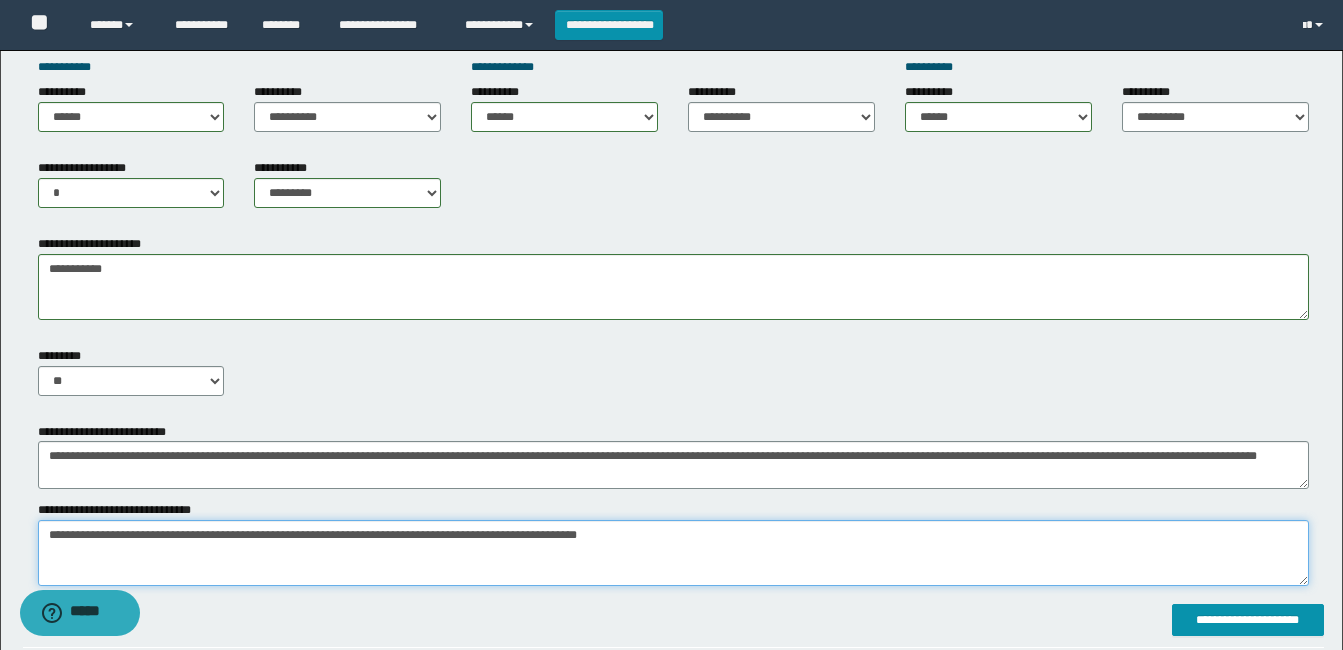 type on "**********" 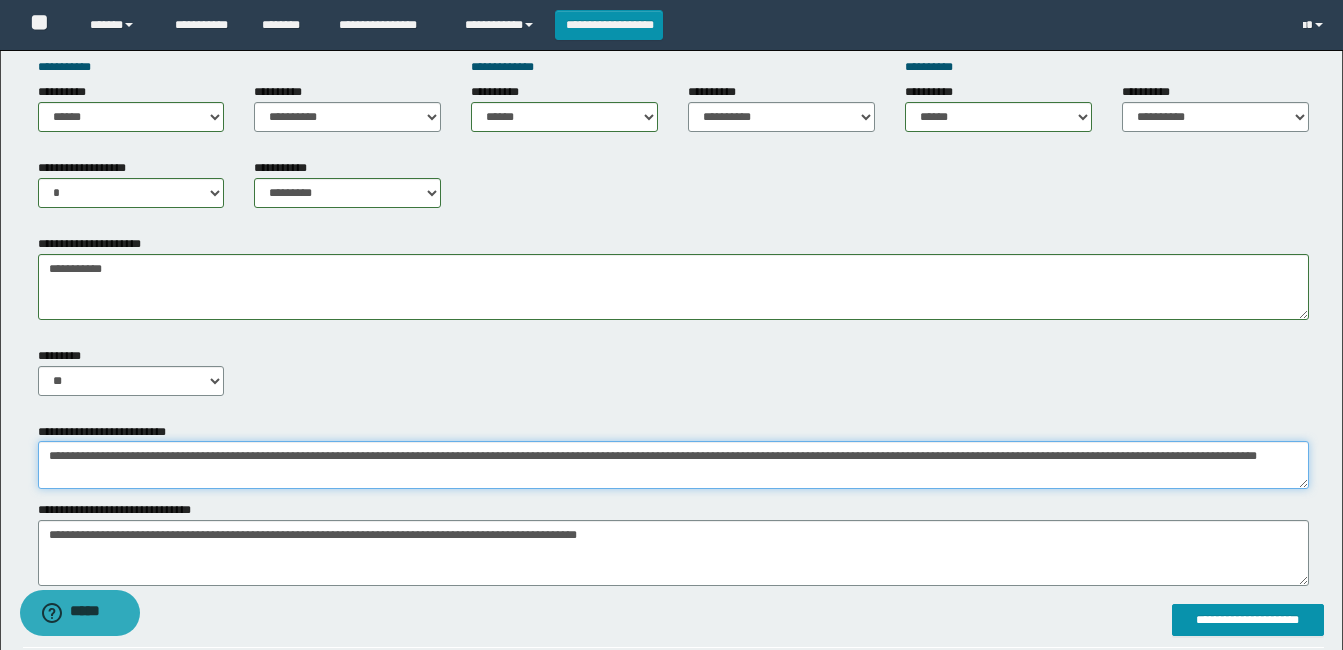 click on "**********" at bounding box center [673, 465] 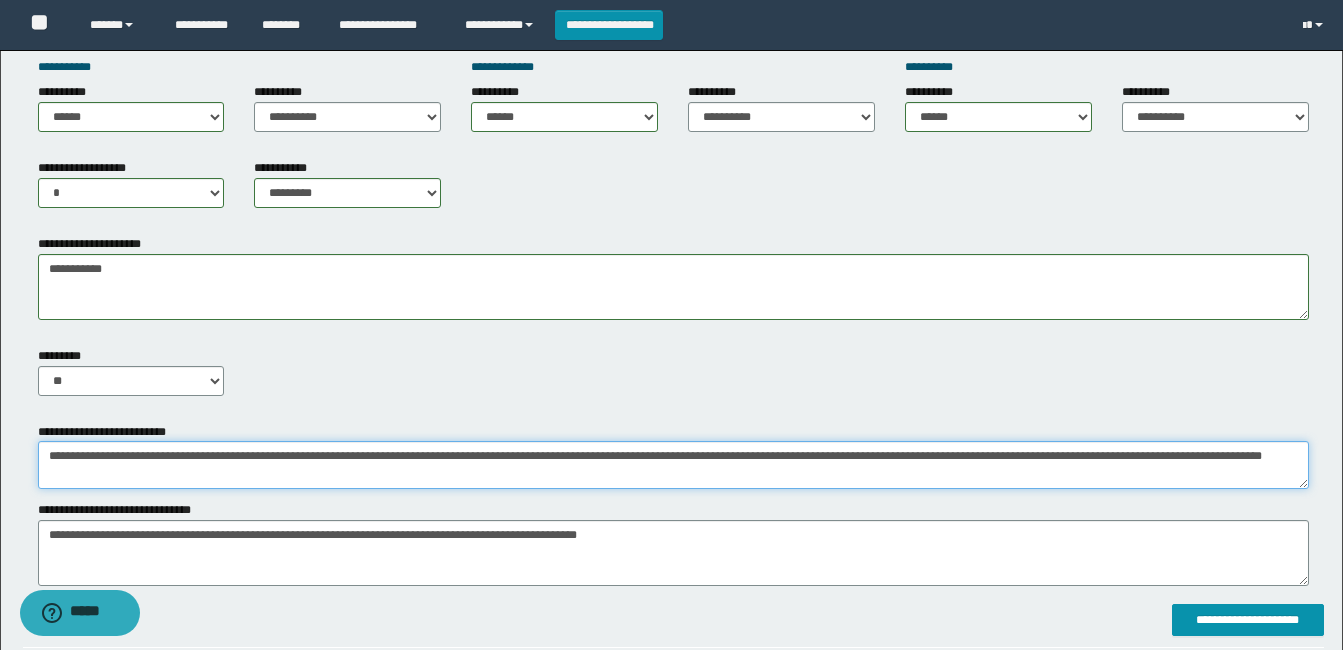 drag, startPoint x: 1057, startPoint y: 459, endPoint x: 1155, endPoint y: 575, distance: 151.8552 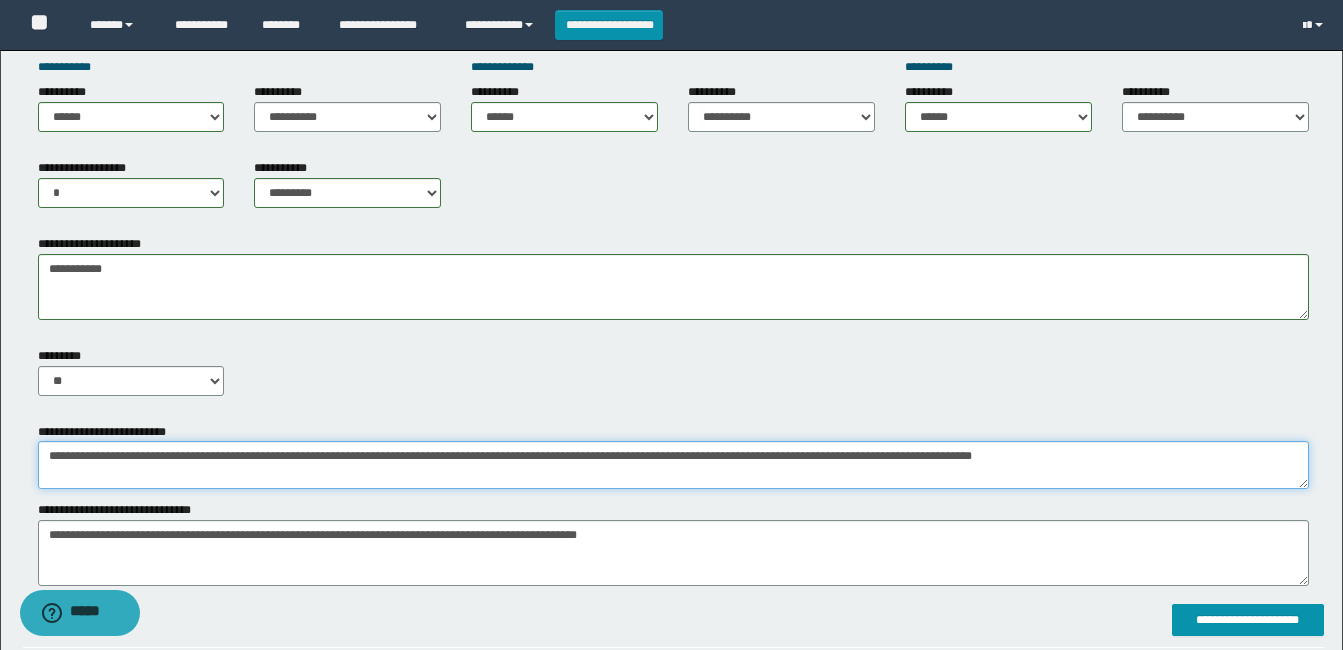type on "**********" 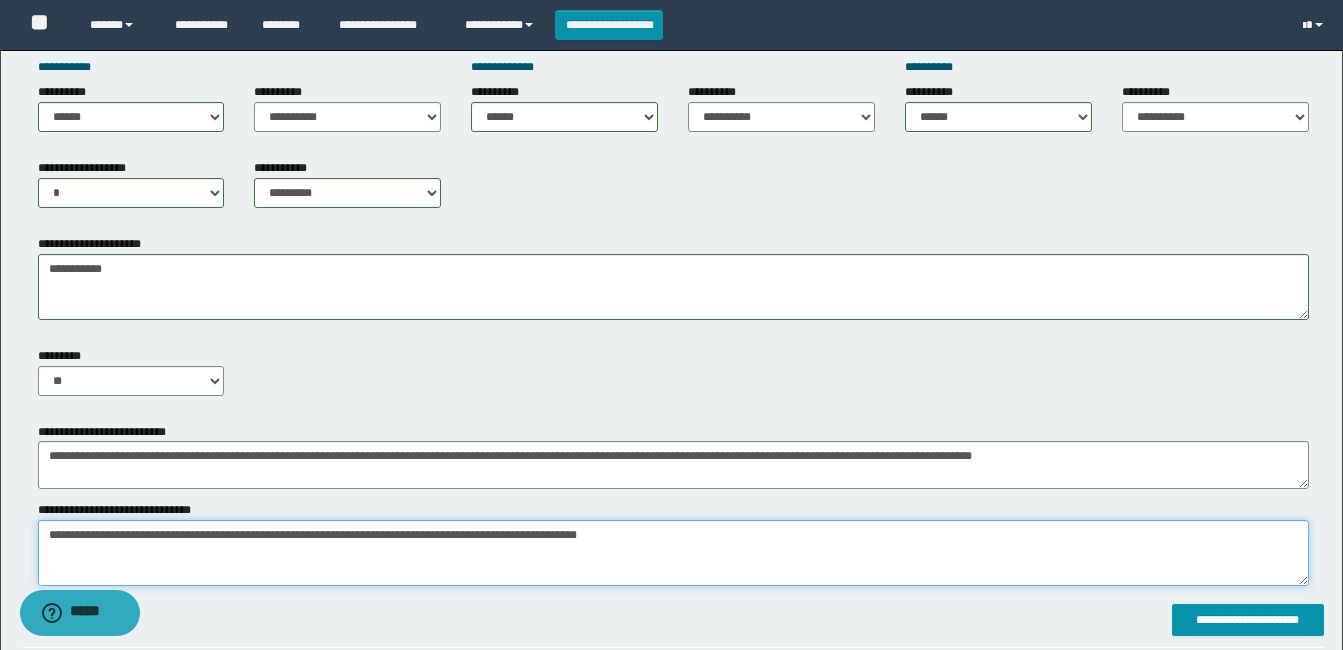 click on "*******" at bounding box center [673, 553] 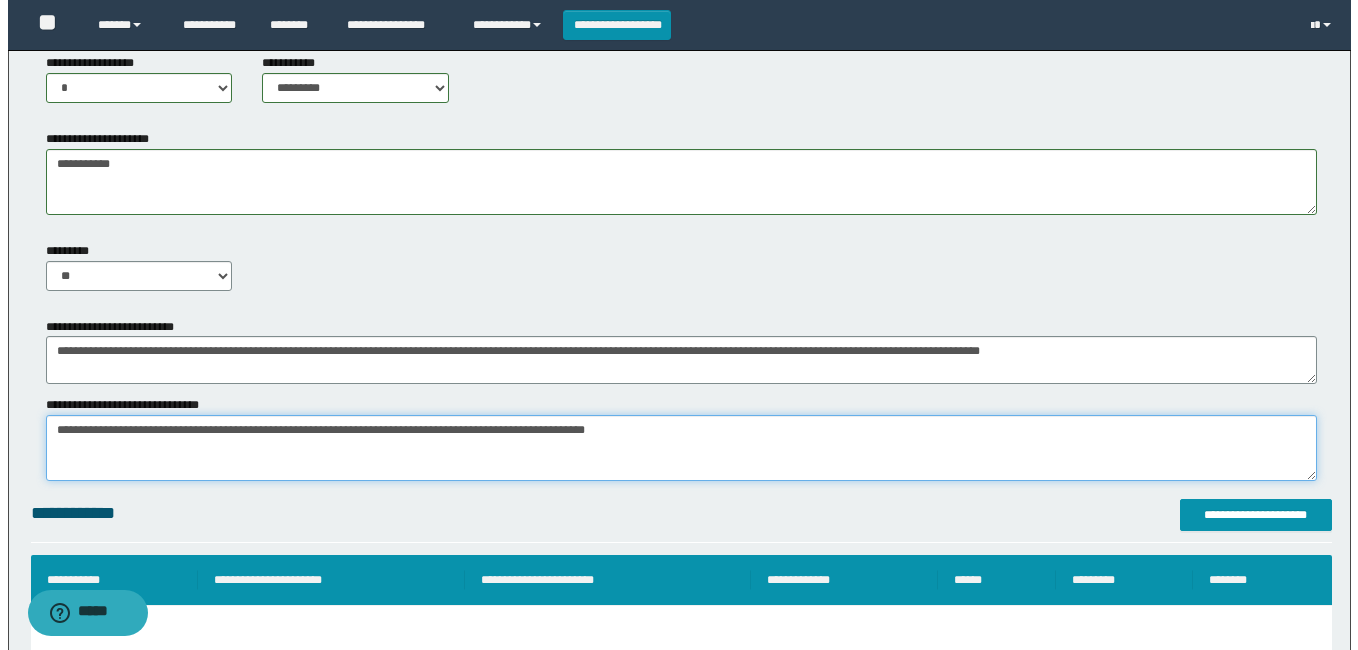 scroll, scrollTop: 969, scrollLeft: 0, axis: vertical 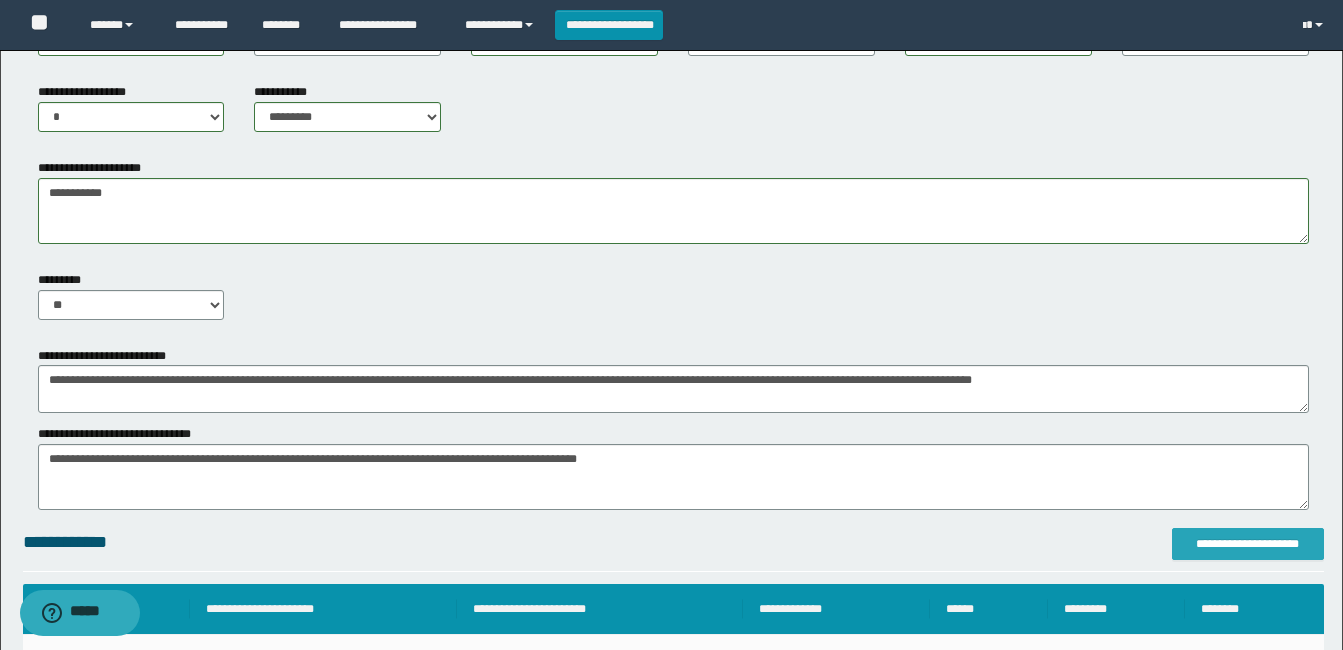 click on "**********" at bounding box center [1248, 544] 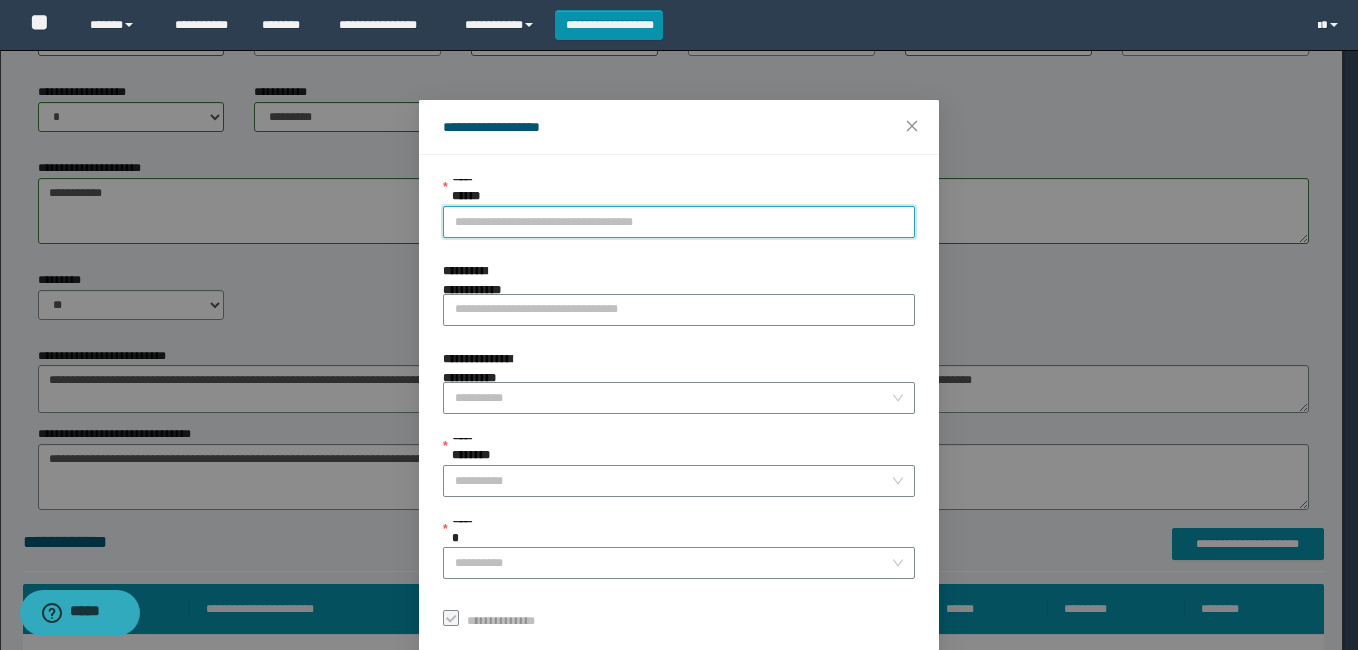 click on "**********" at bounding box center [679, 222] 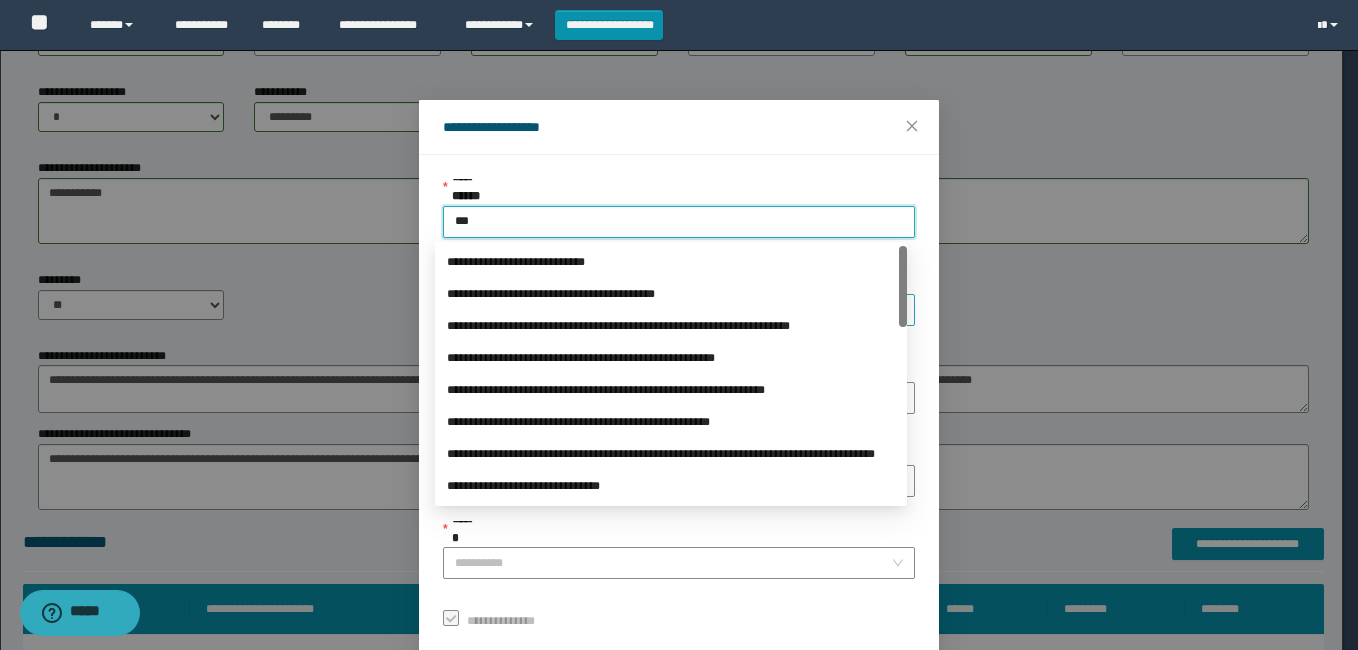 type on "****" 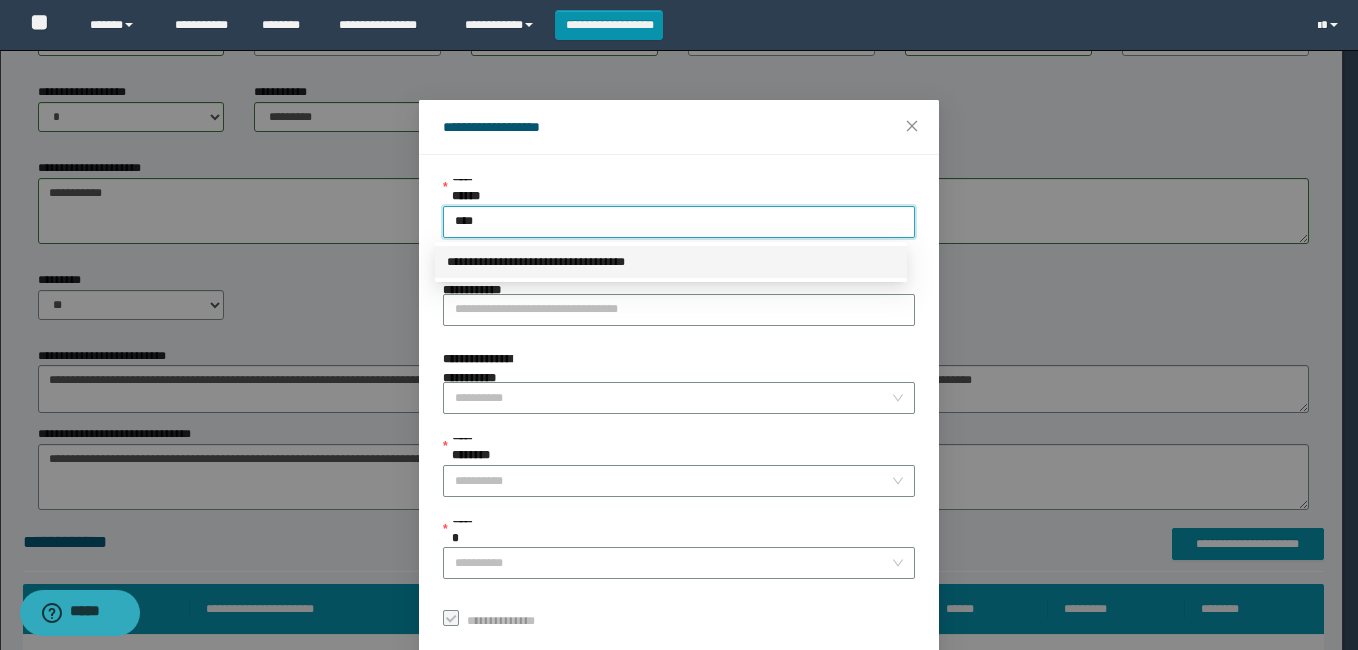 click on "**********" at bounding box center (671, 262) 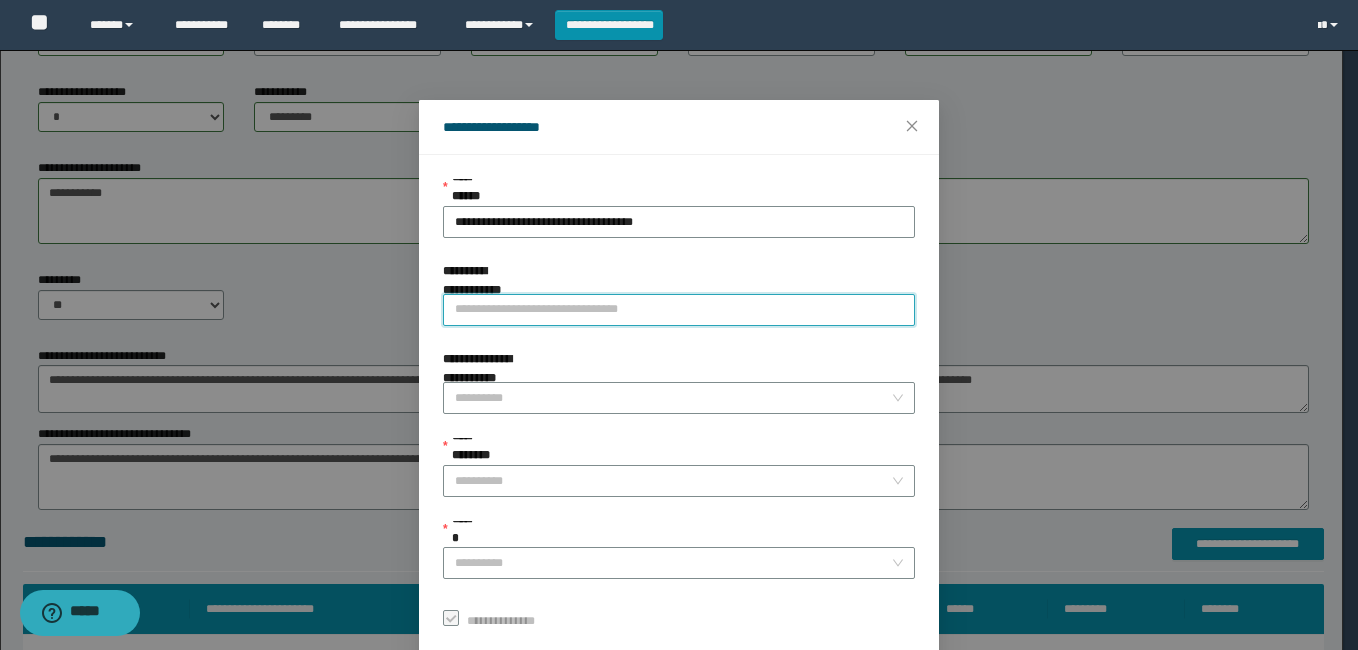 click on "**********" at bounding box center [679, 310] 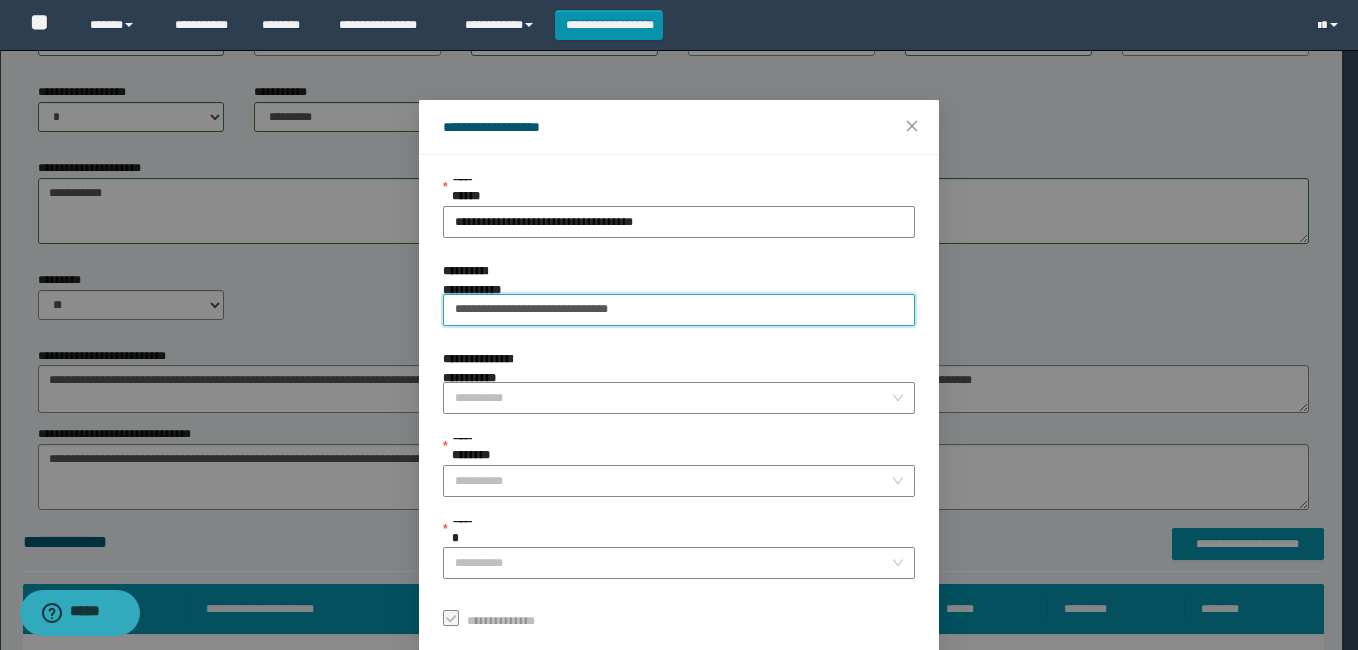 click on "**********" at bounding box center [679, 310] 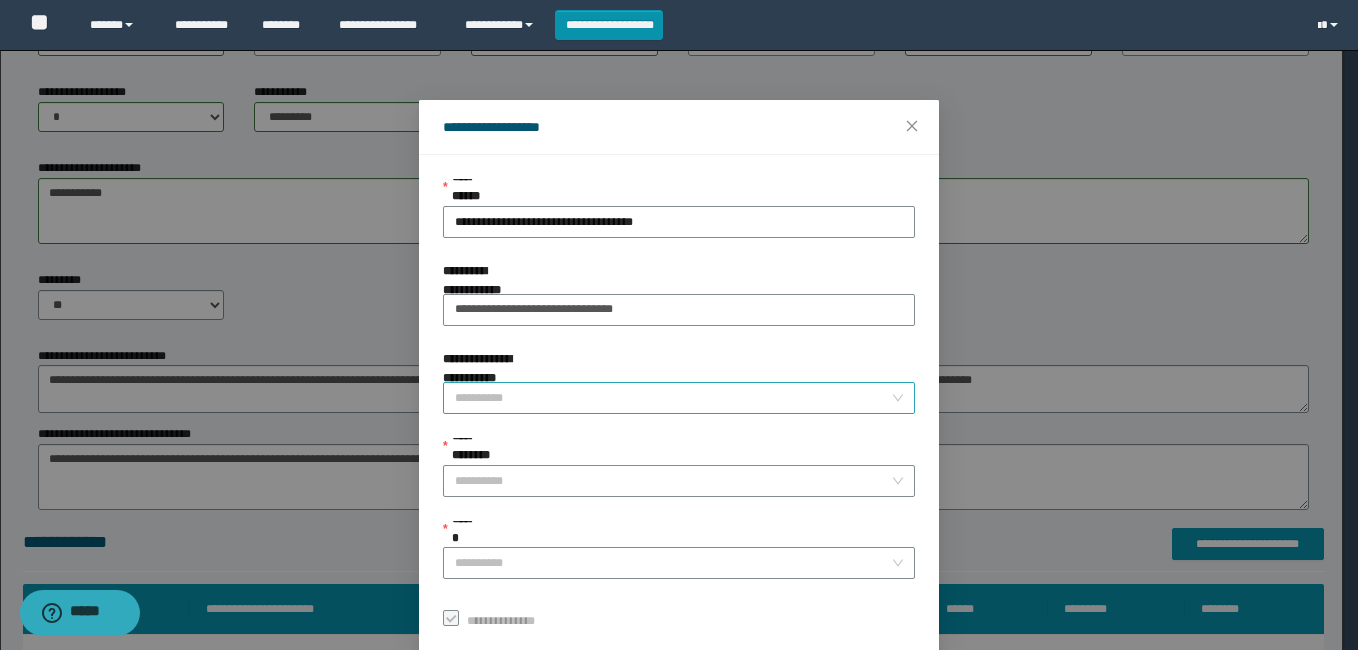 click on "**********" at bounding box center [673, 398] 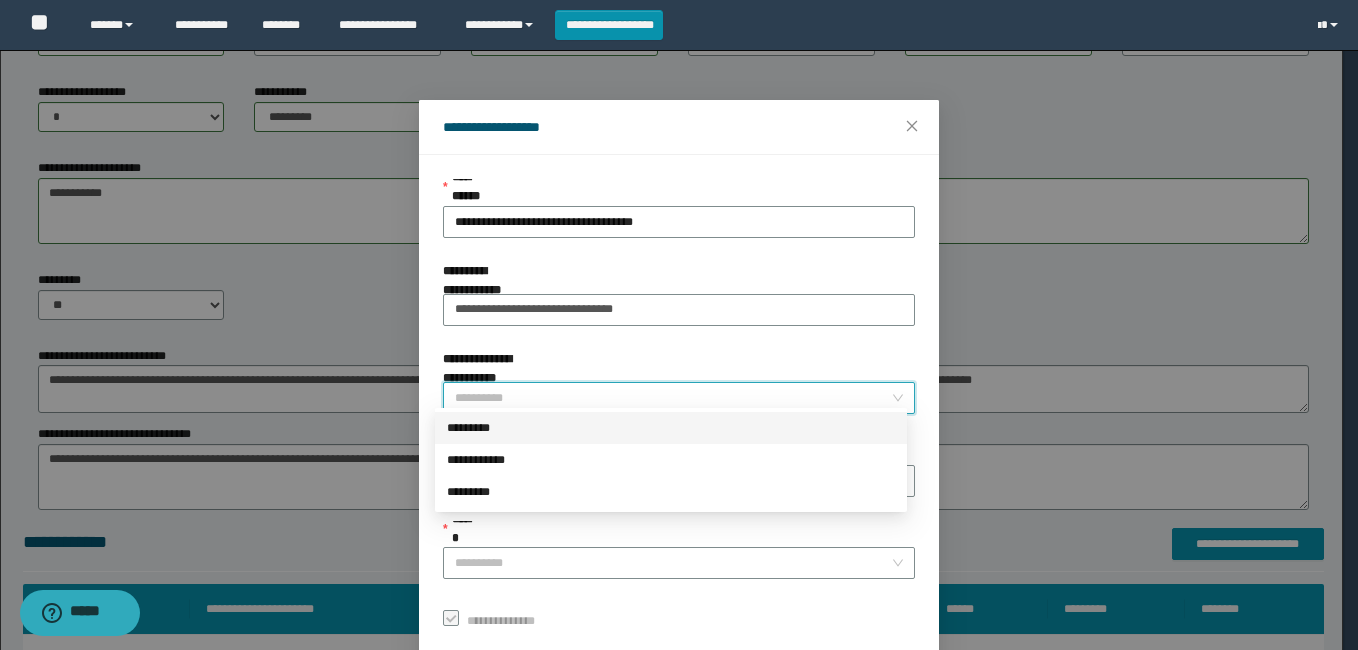 click on "*********" at bounding box center (671, 428) 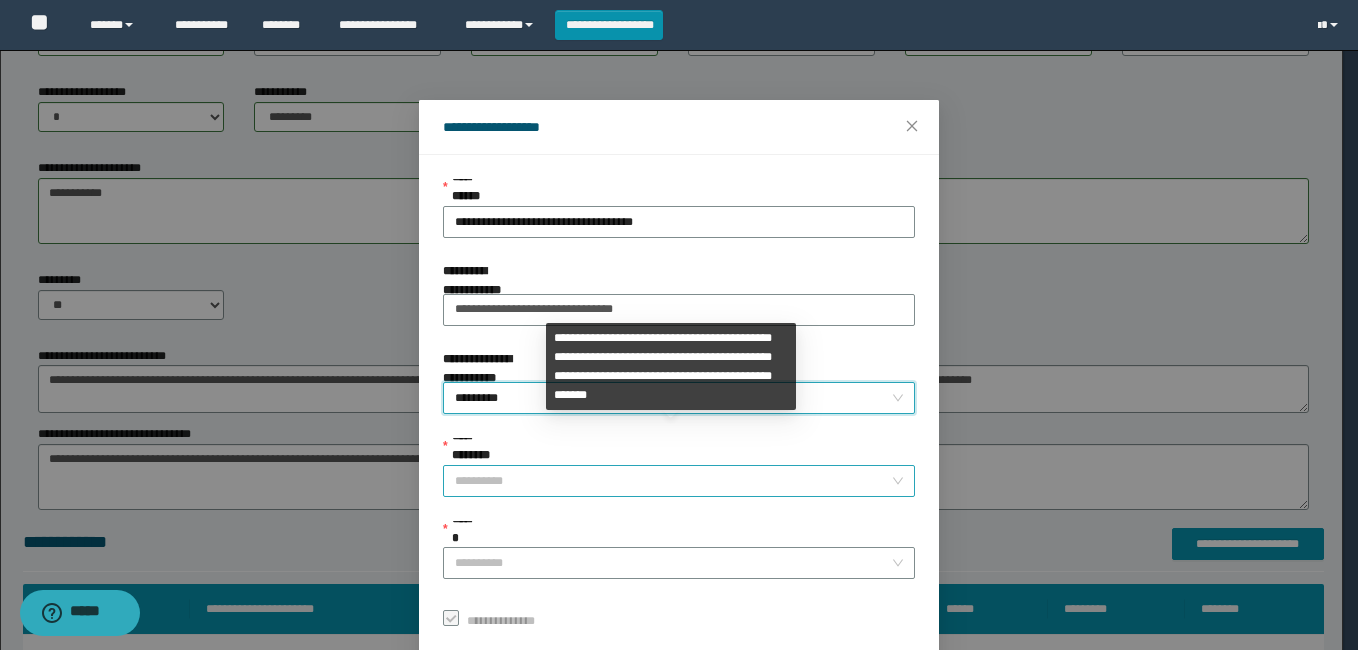 click on "**********" at bounding box center [673, 481] 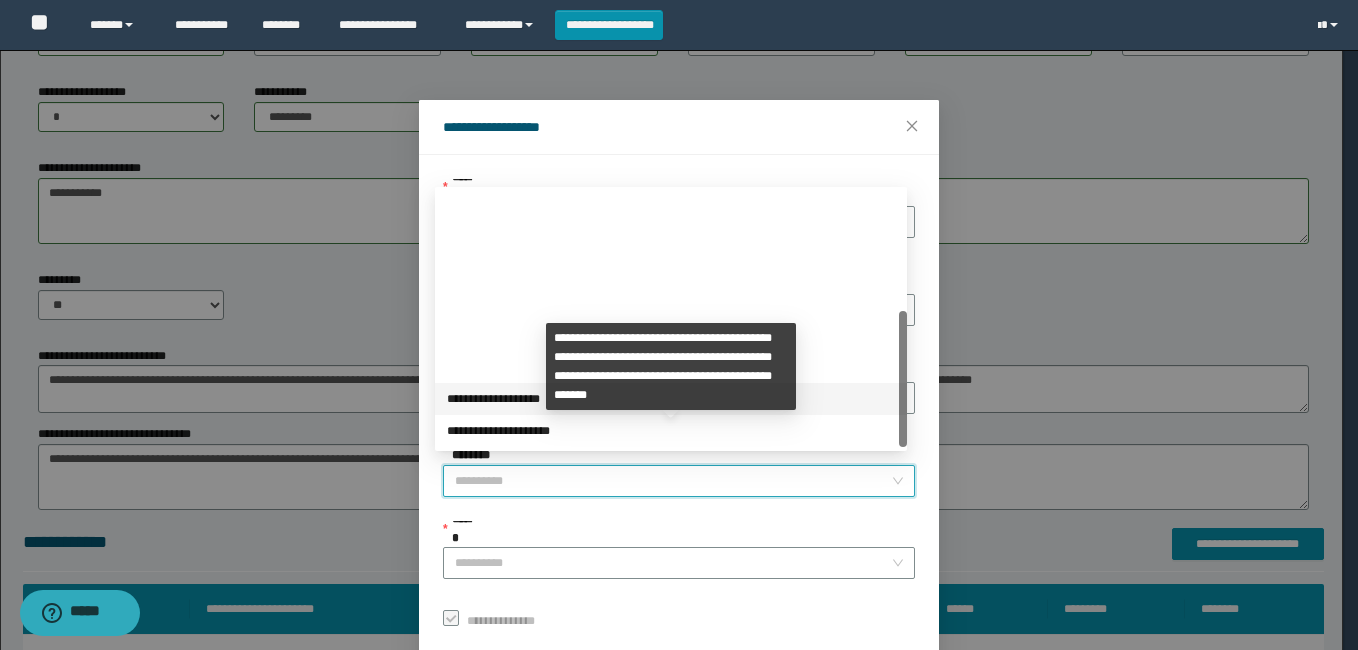 scroll, scrollTop: 224, scrollLeft: 0, axis: vertical 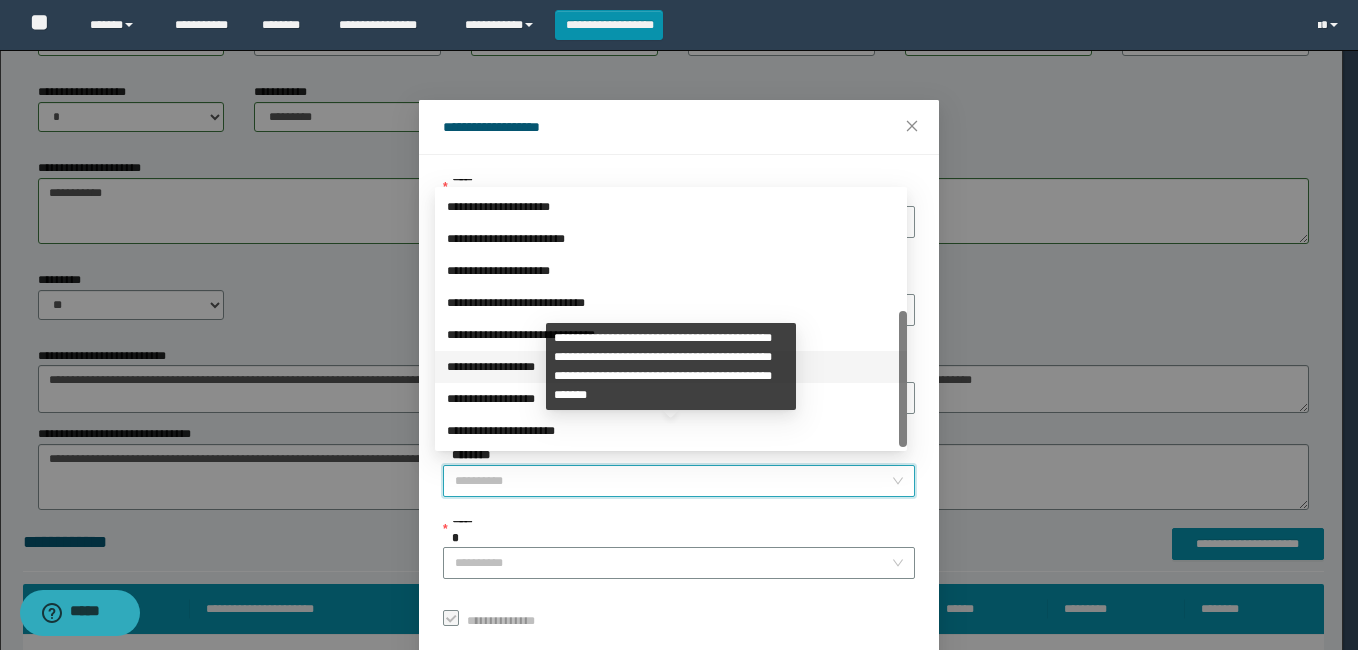 click on "**********" at bounding box center [671, 367] 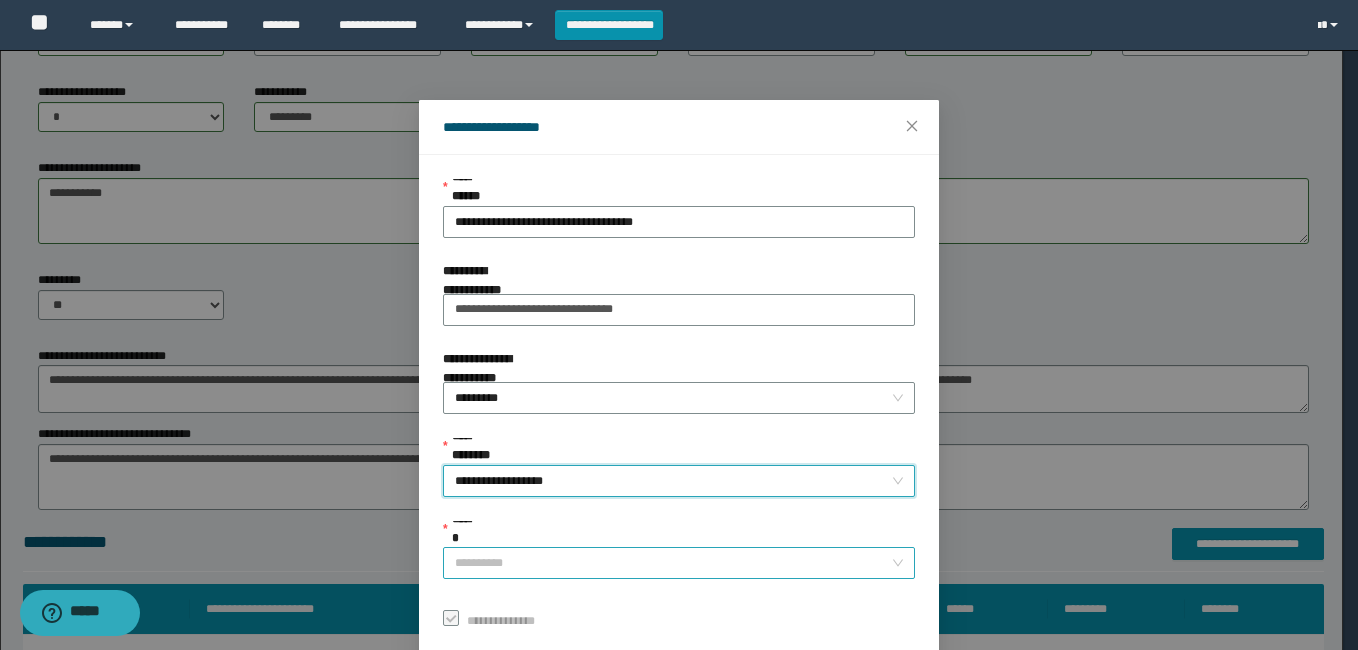 click on "******" at bounding box center (673, 563) 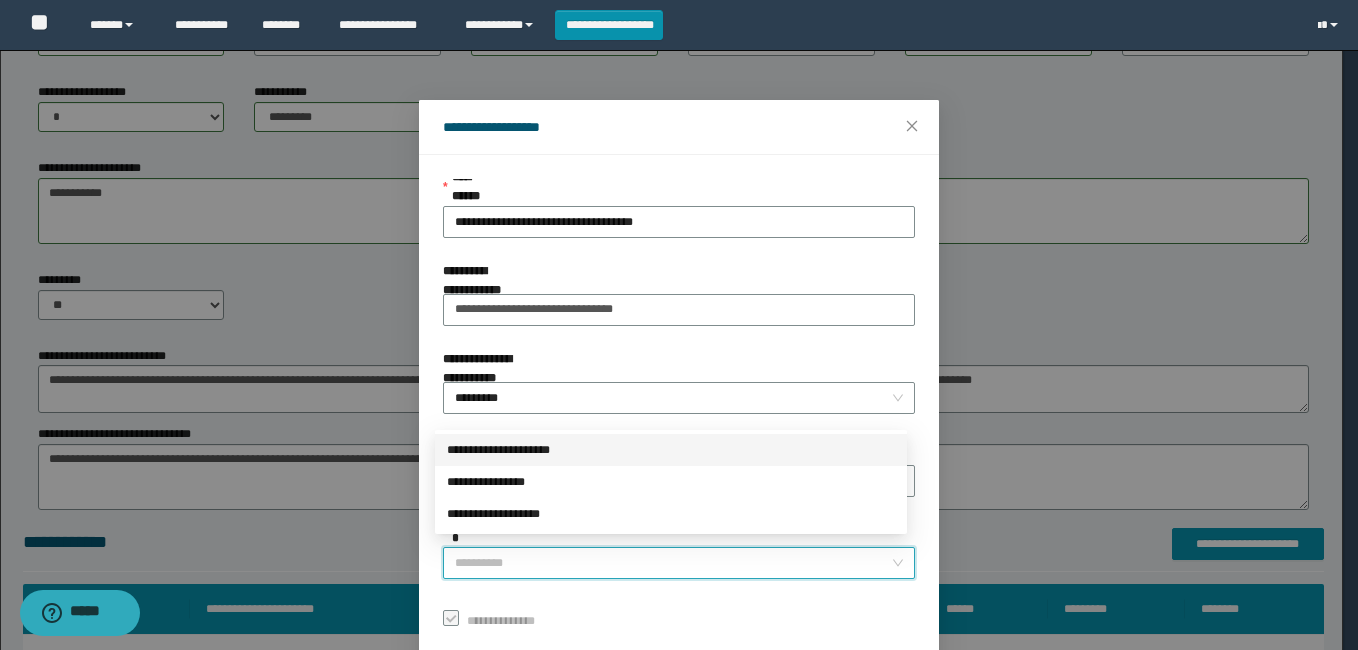 click on "**********" at bounding box center [671, 450] 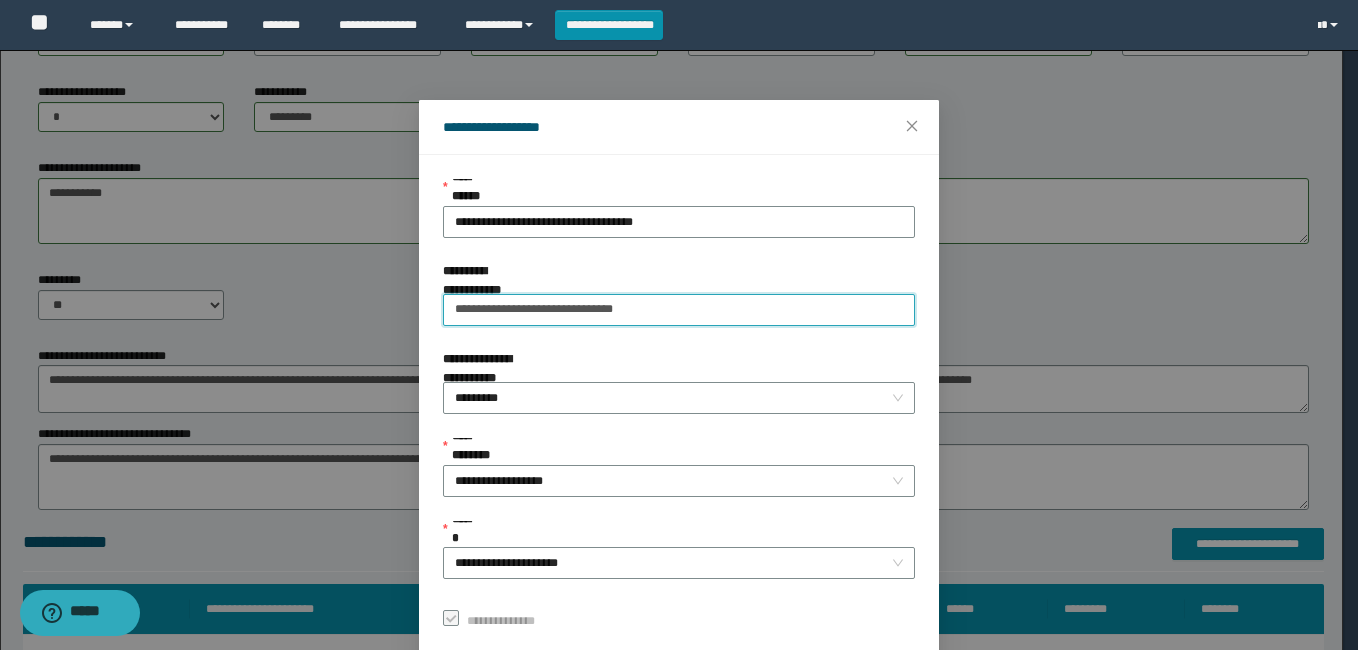click on "**********" at bounding box center [679, 310] 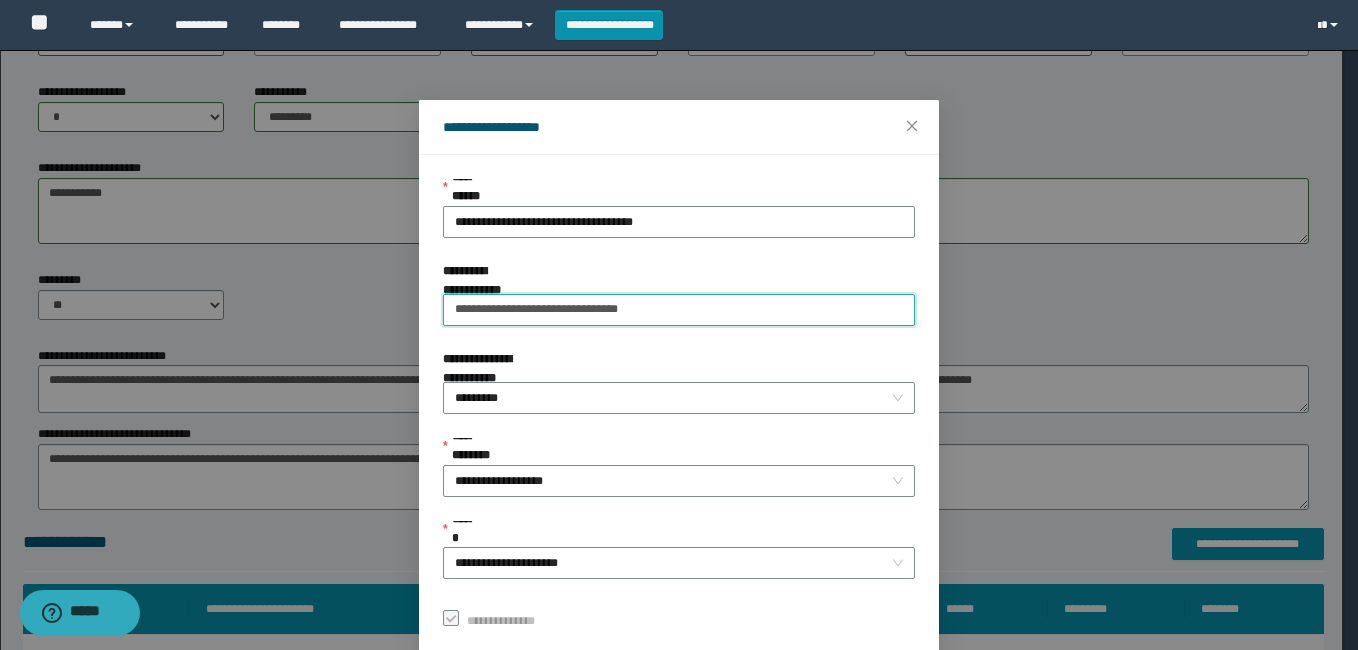 drag, startPoint x: 497, startPoint y: 307, endPoint x: 629, endPoint y: 312, distance: 132.09467 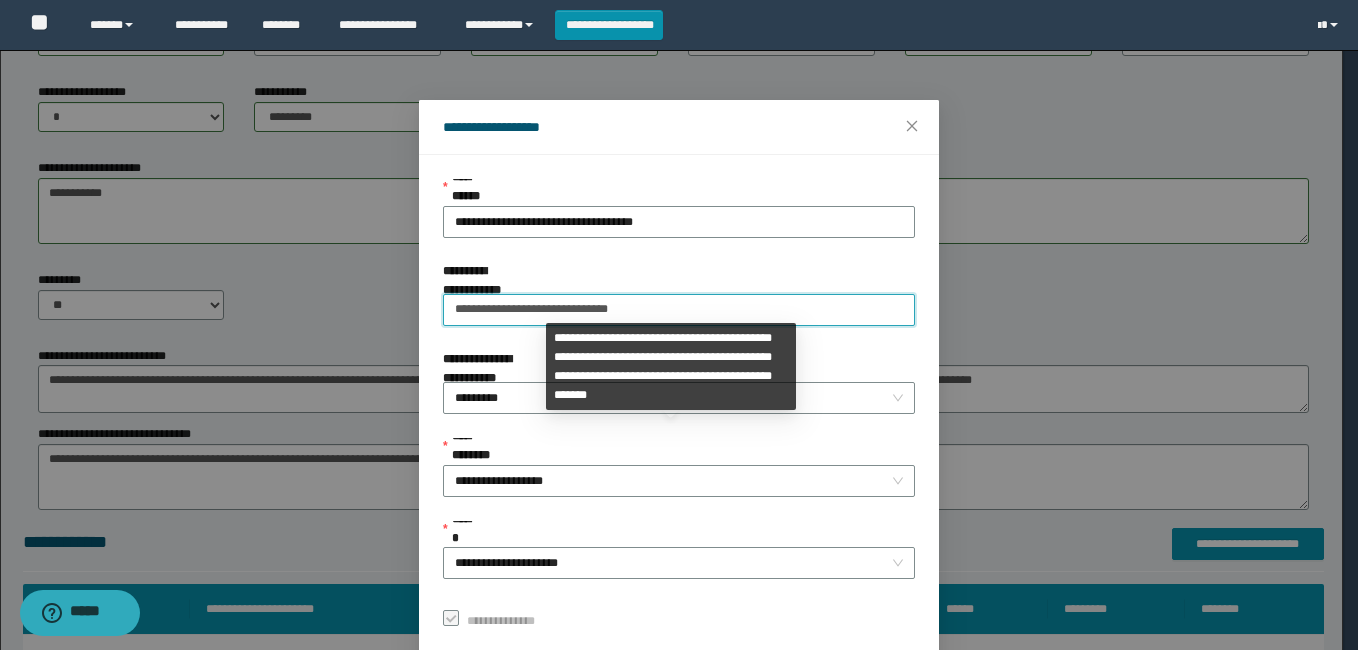 type on "**********" 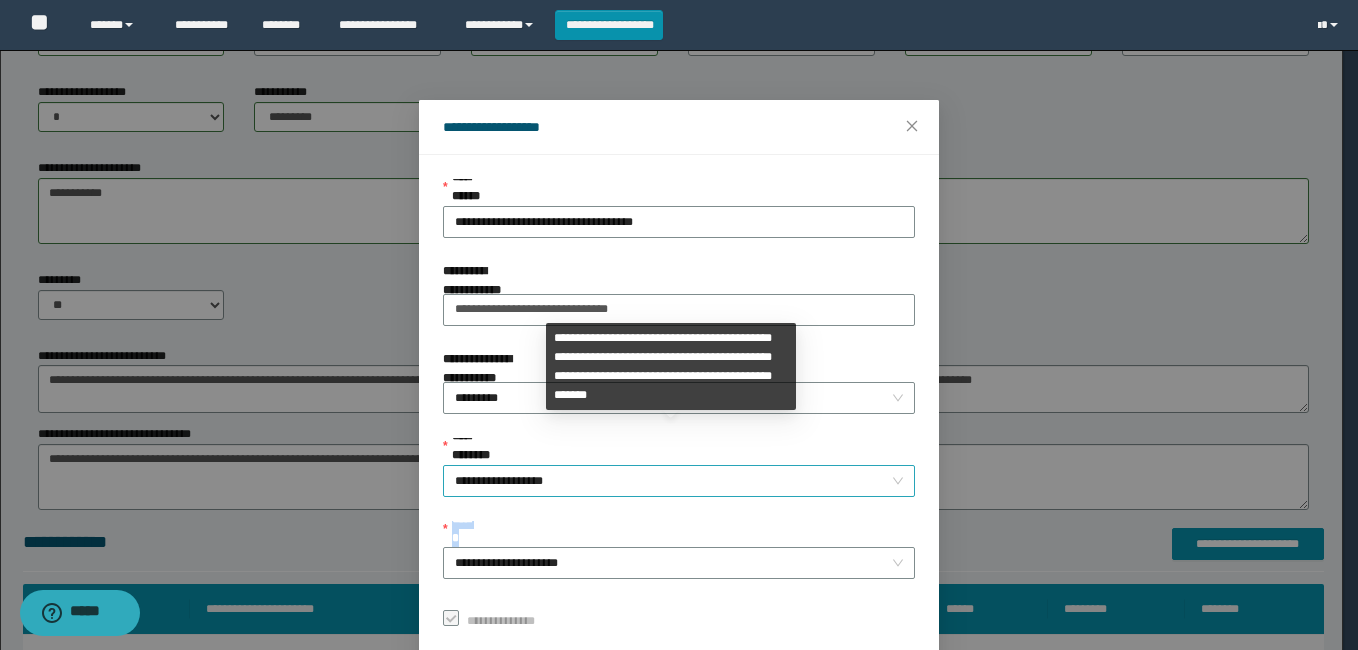 drag, startPoint x: 715, startPoint y: 517, endPoint x: 676, endPoint y: 487, distance: 49.20366 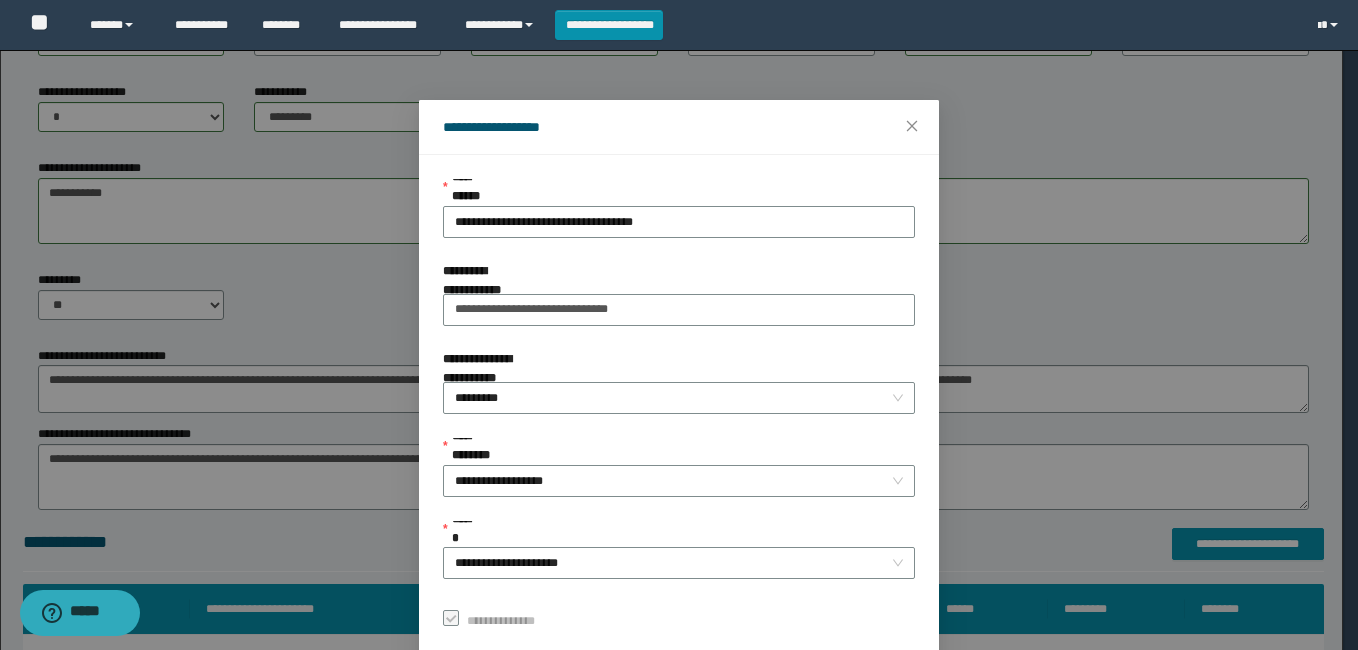 click on "******" at bounding box center [679, 534] 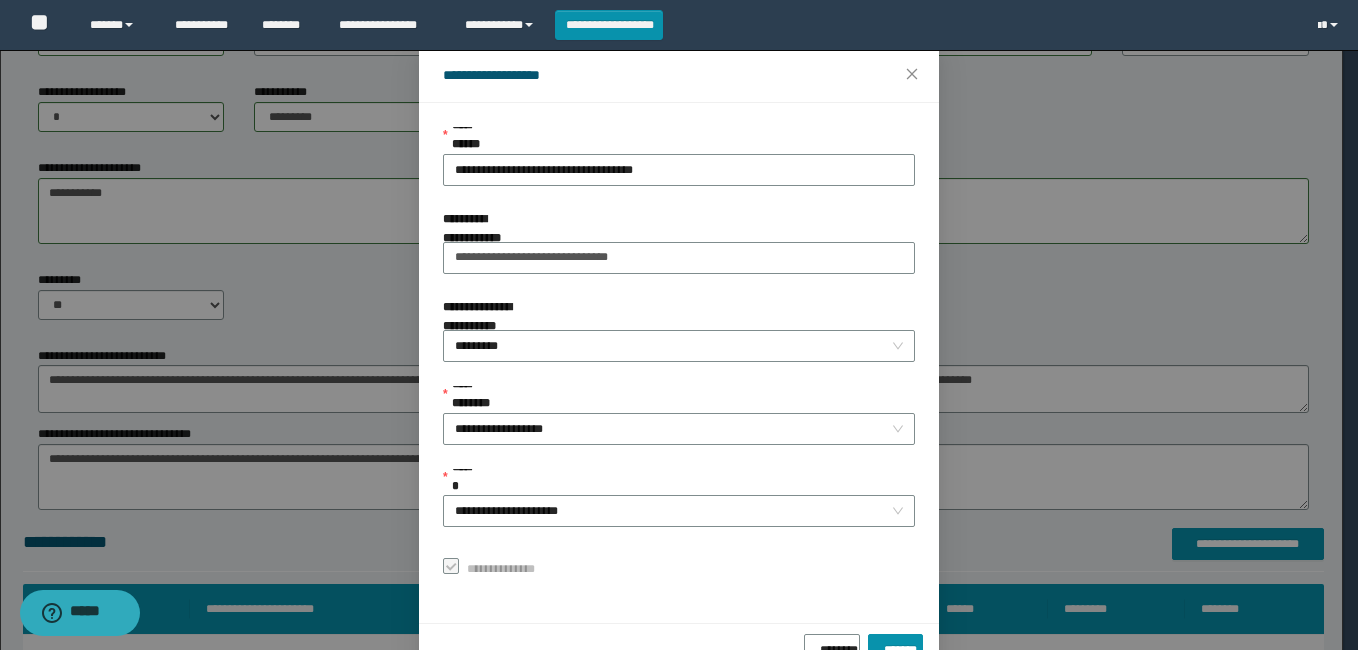 scroll, scrollTop: 102, scrollLeft: 0, axis: vertical 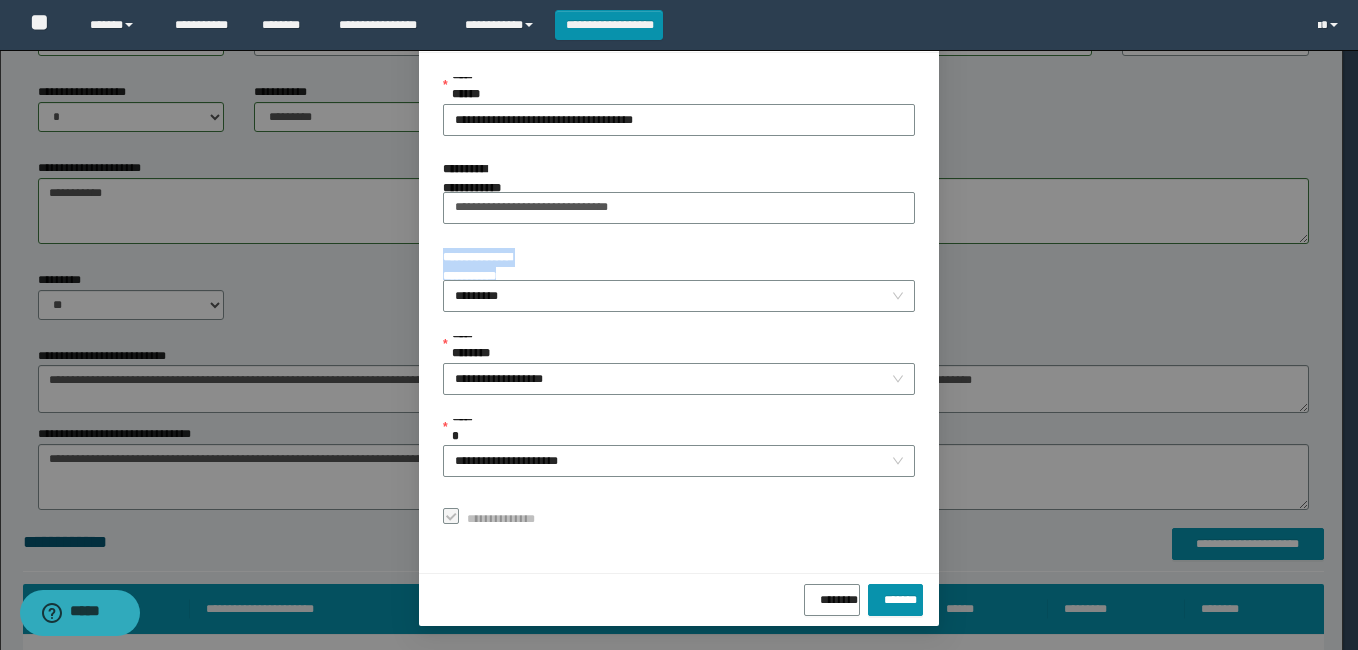 click on "**********" at bounding box center [679, 325] 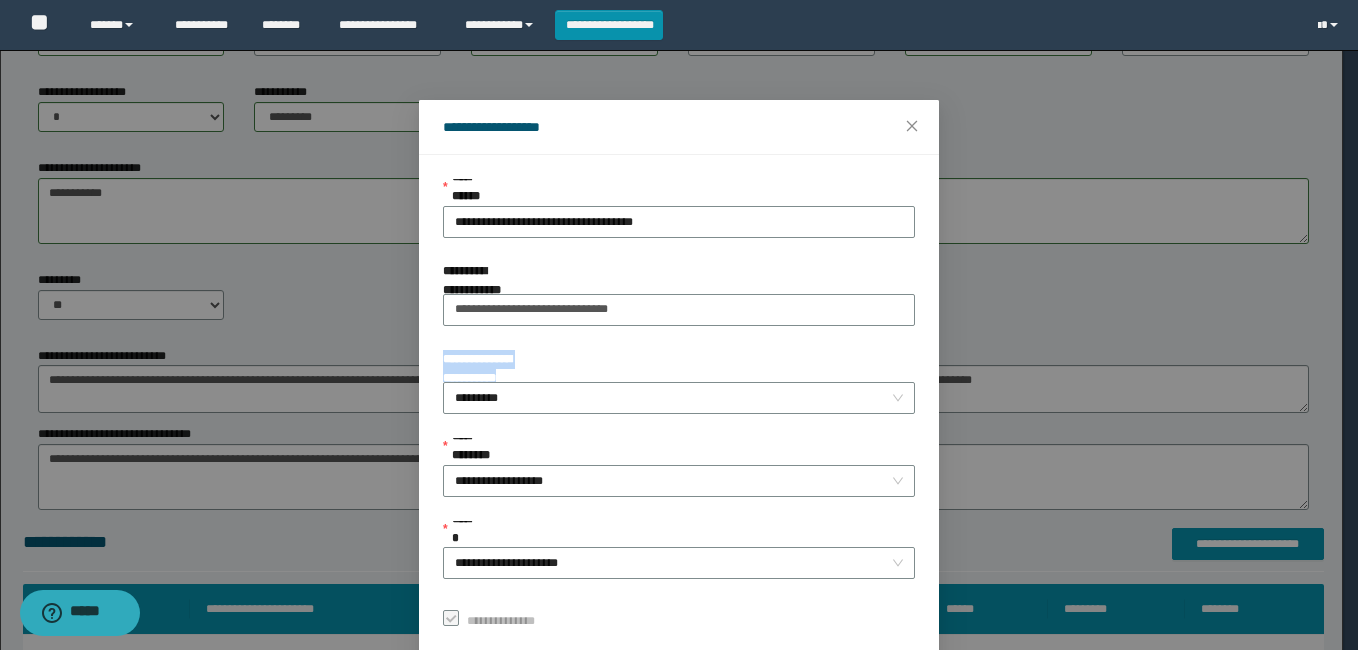 scroll, scrollTop: 102, scrollLeft: 0, axis: vertical 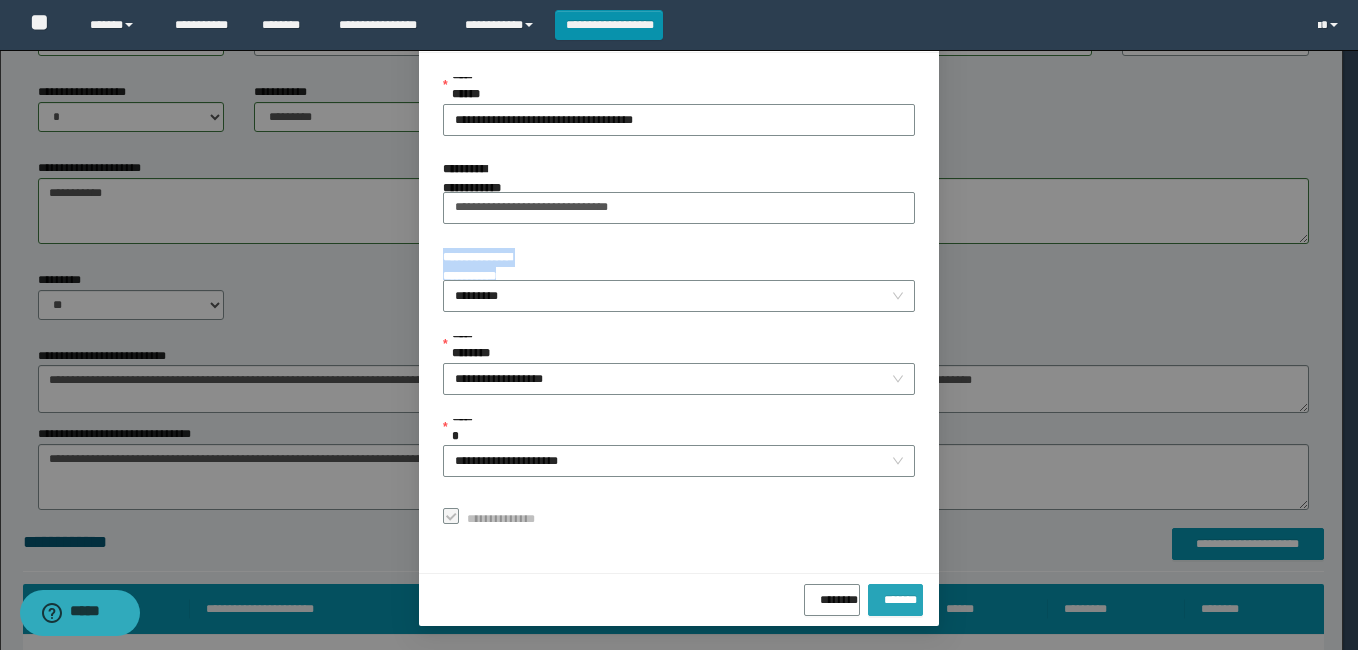 click on "*******" at bounding box center (895, 596) 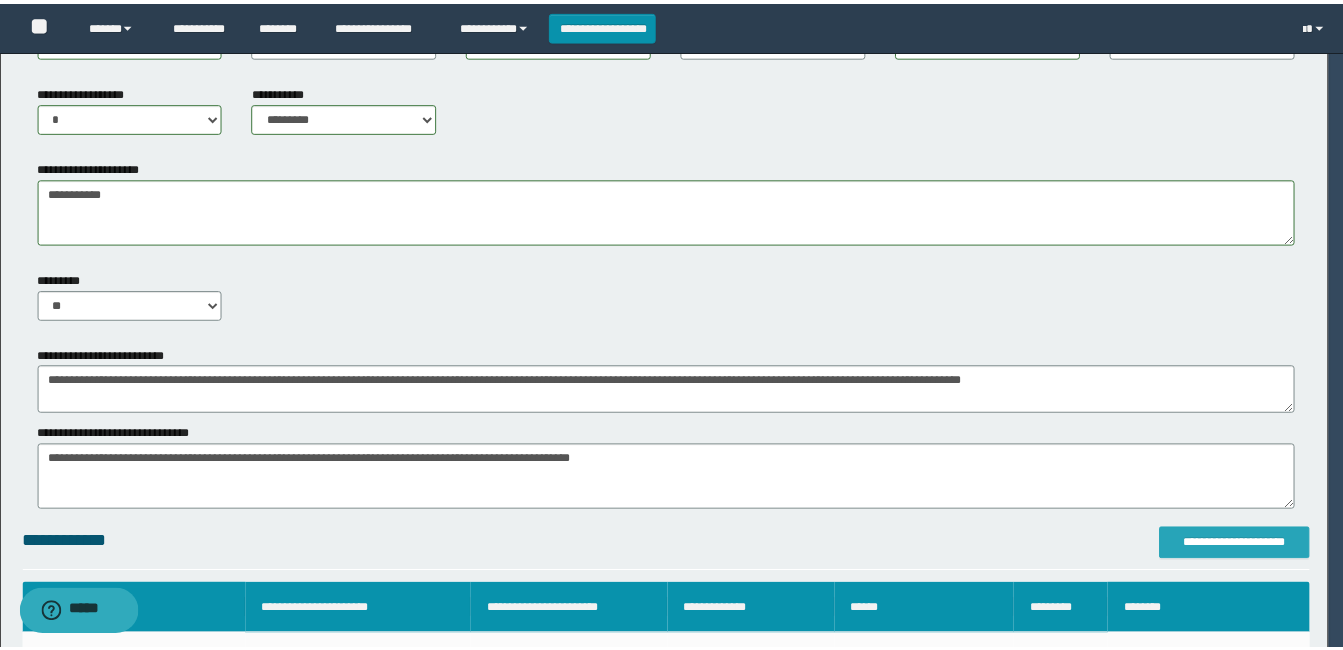 scroll, scrollTop: 0, scrollLeft: 0, axis: both 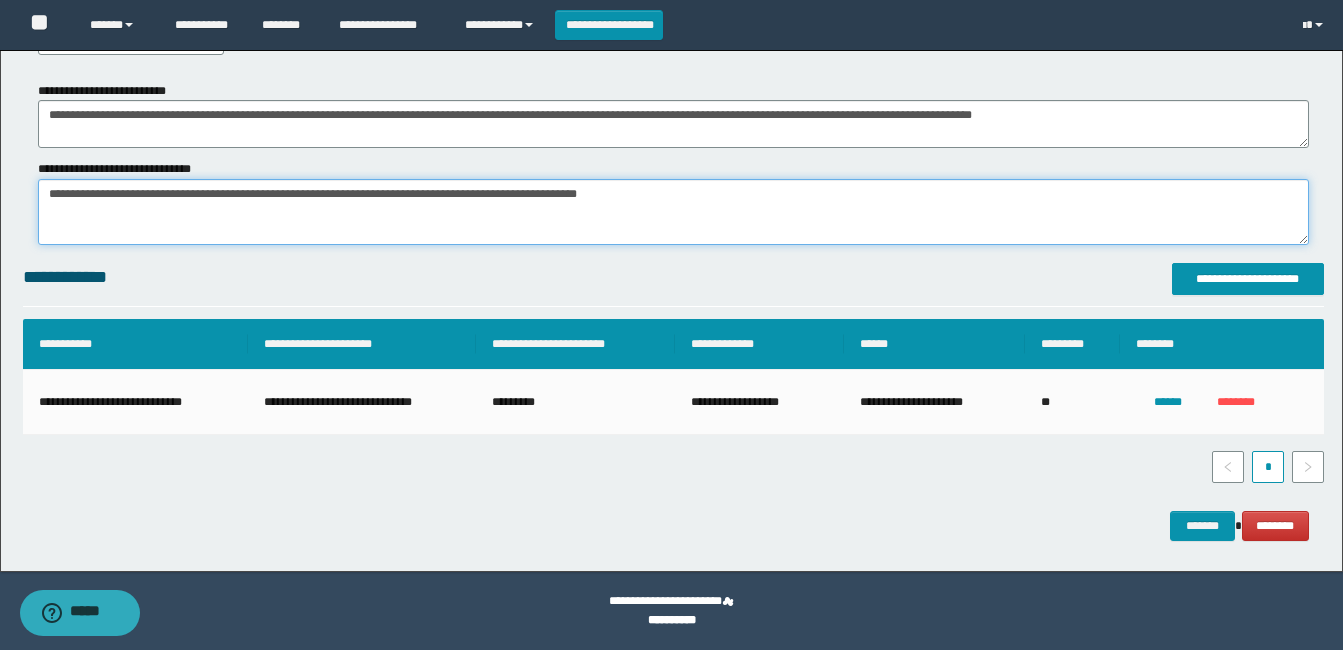 click on "*******" at bounding box center (673, 212) 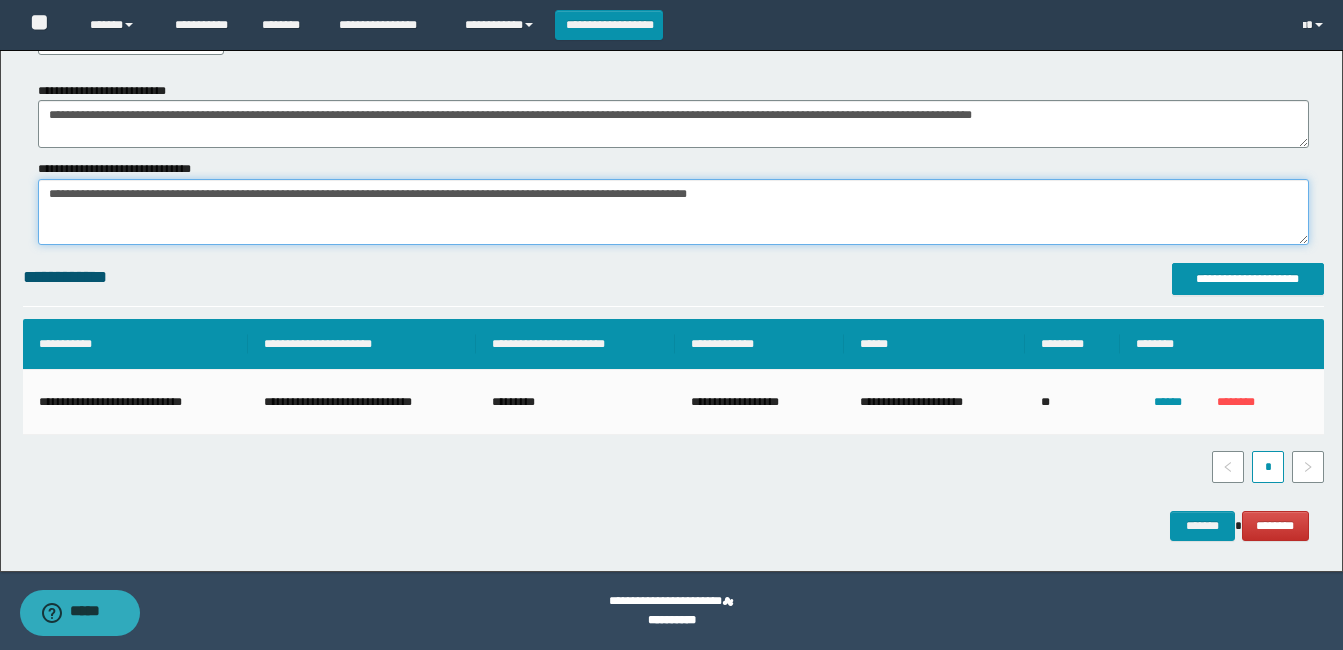 click on "*******" at bounding box center [673, 212] 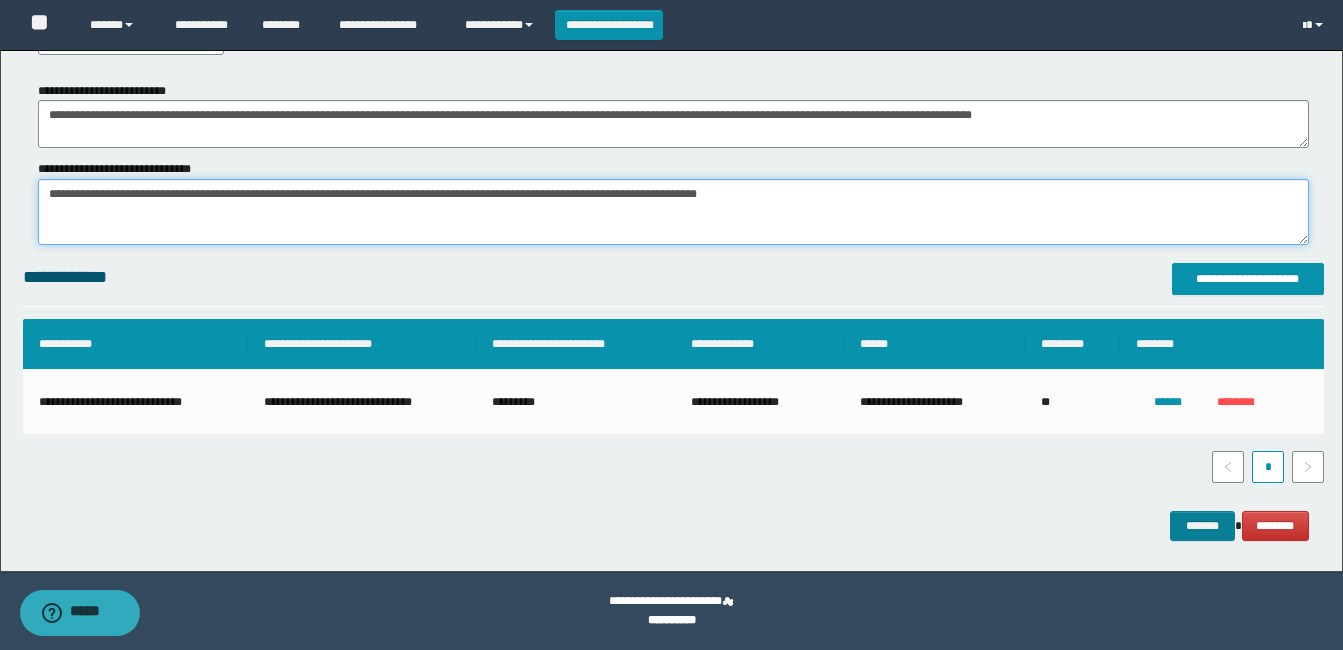 type on "**********" 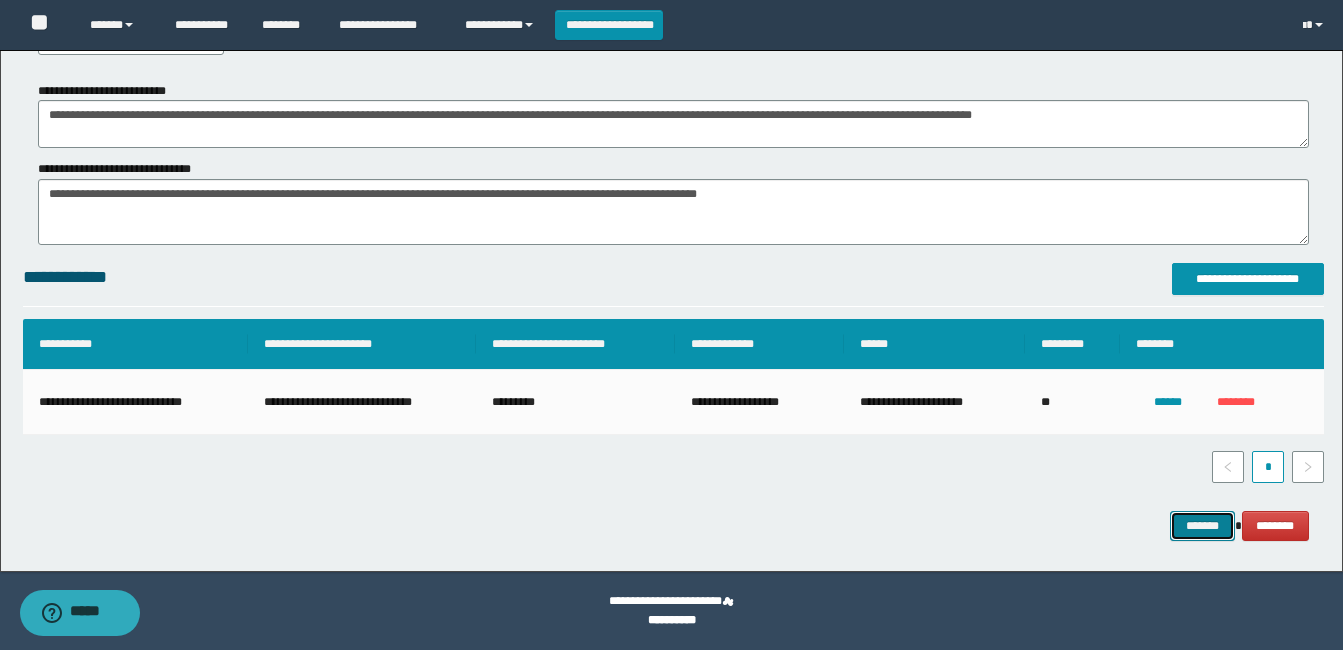 click on "*******" at bounding box center [1202, 526] 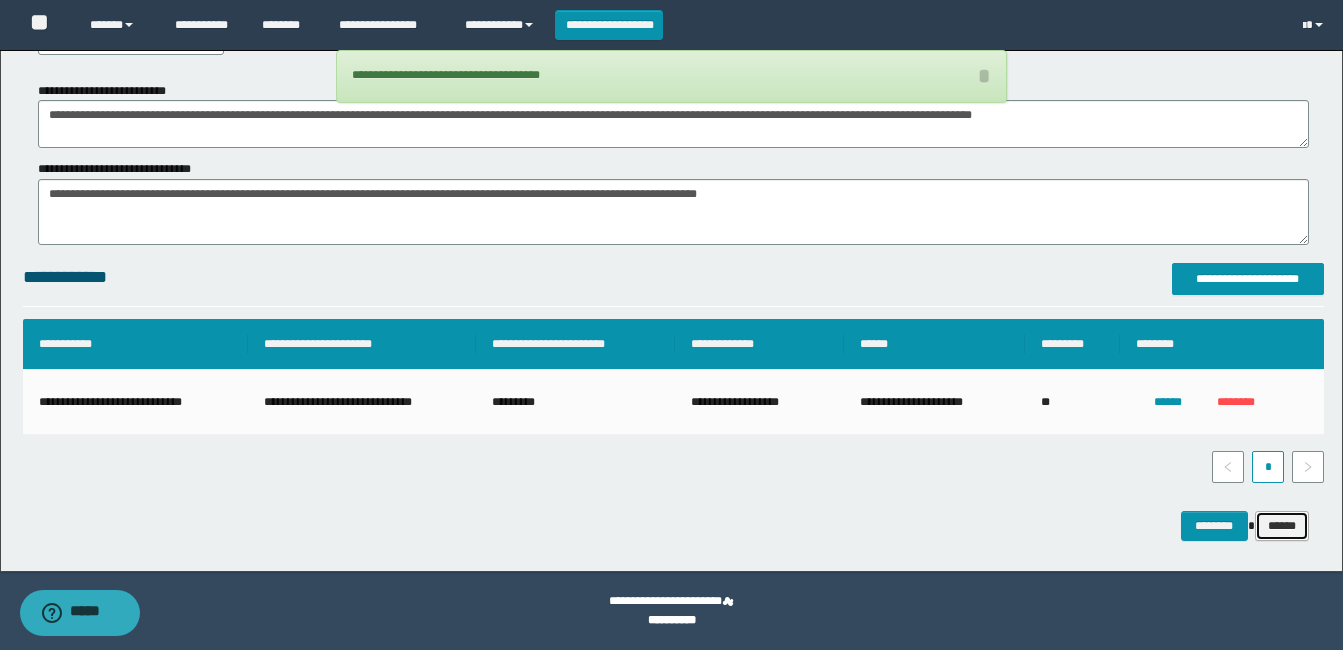 click on "******" at bounding box center (1282, 526) 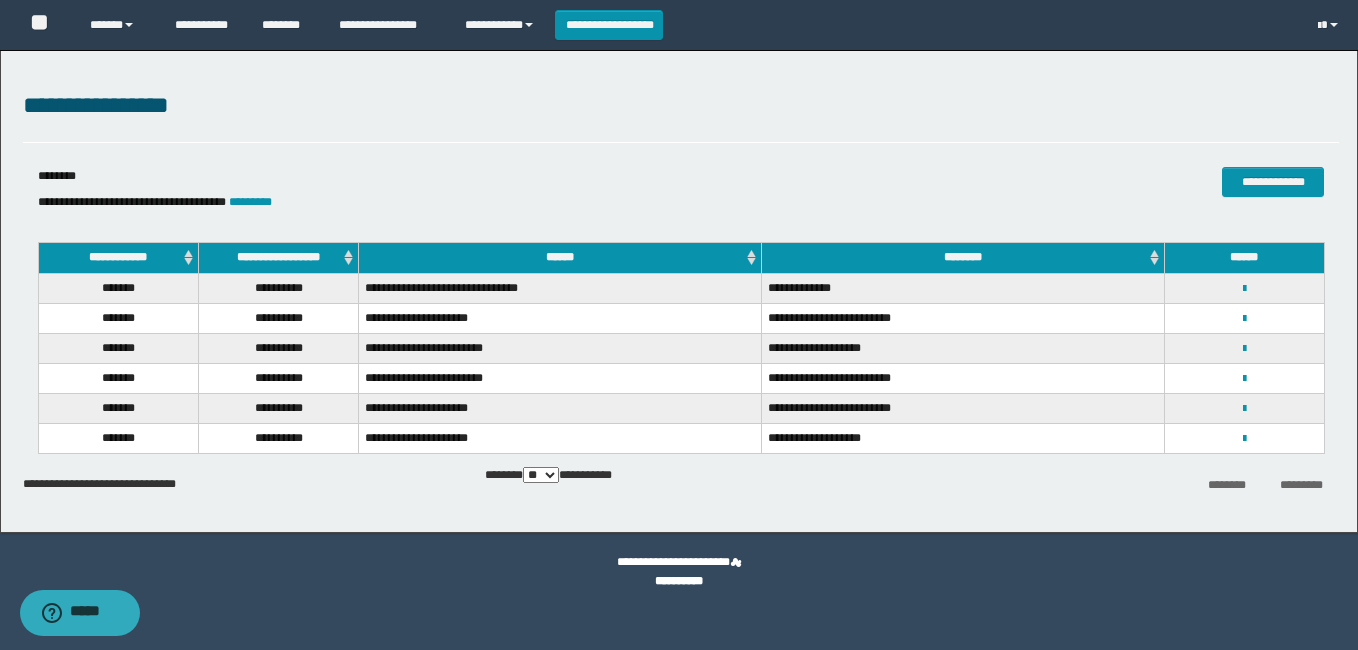 scroll, scrollTop: 0, scrollLeft: 0, axis: both 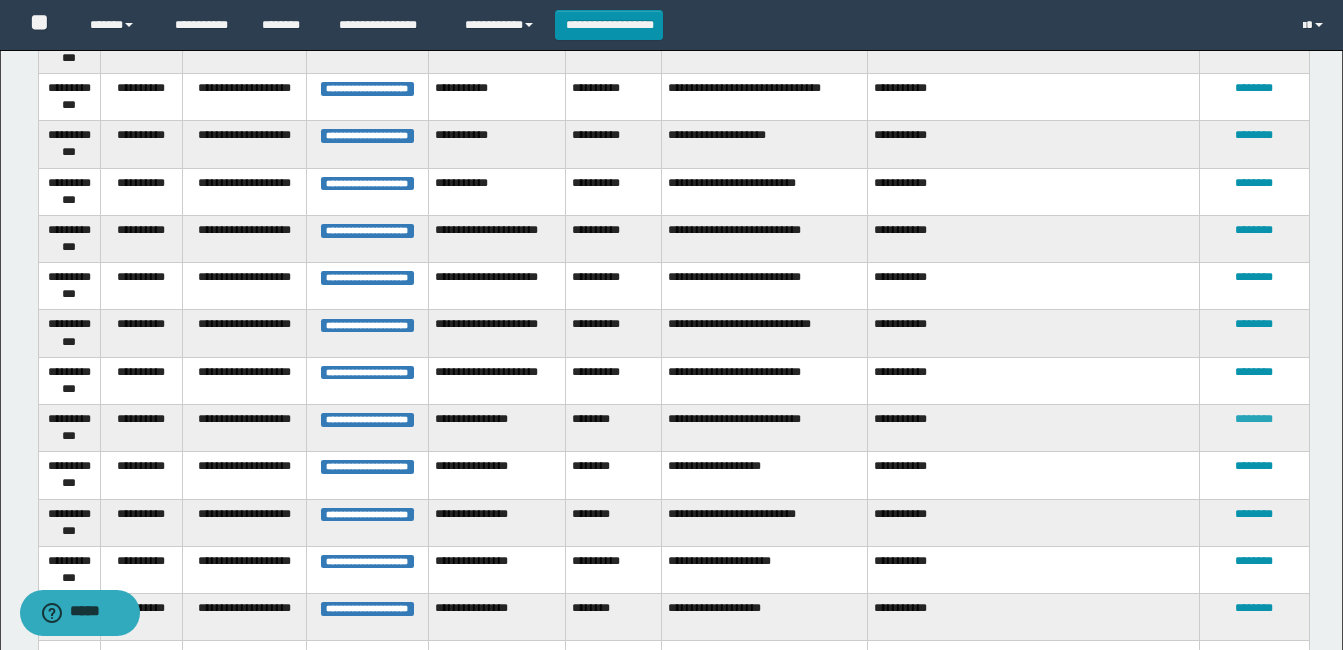 click on "********" at bounding box center [1254, 419] 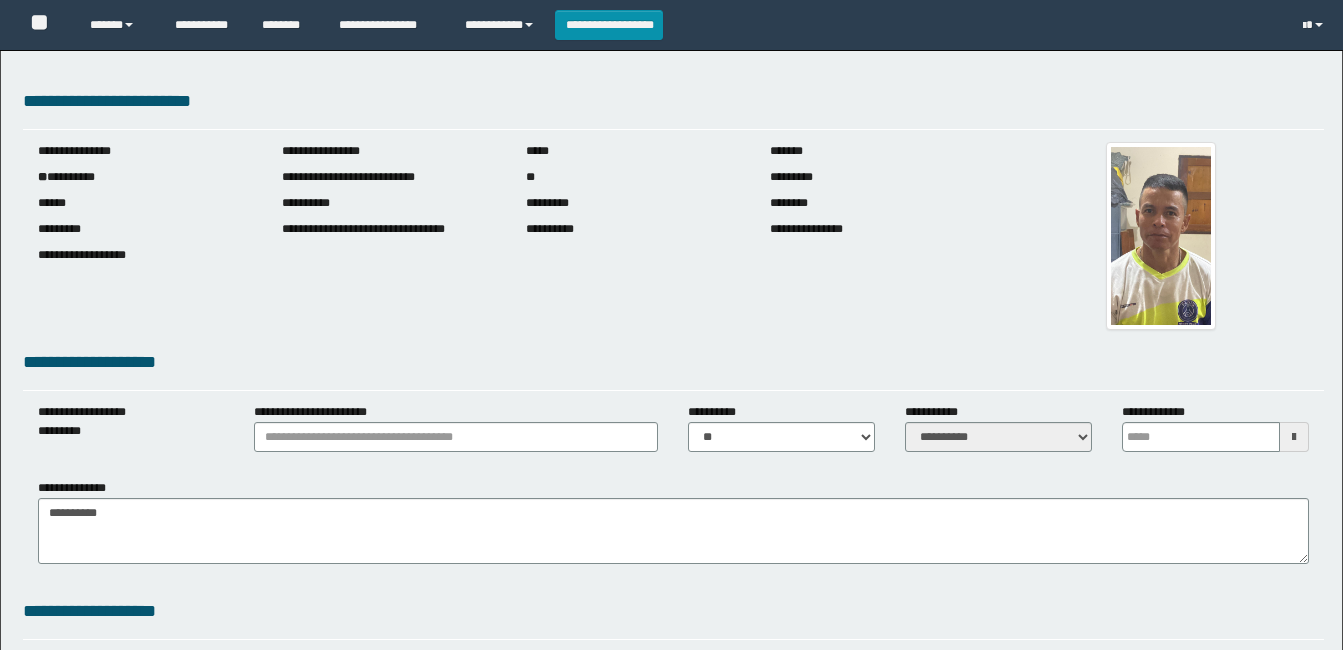 scroll, scrollTop: 0, scrollLeft: 0, axis: both 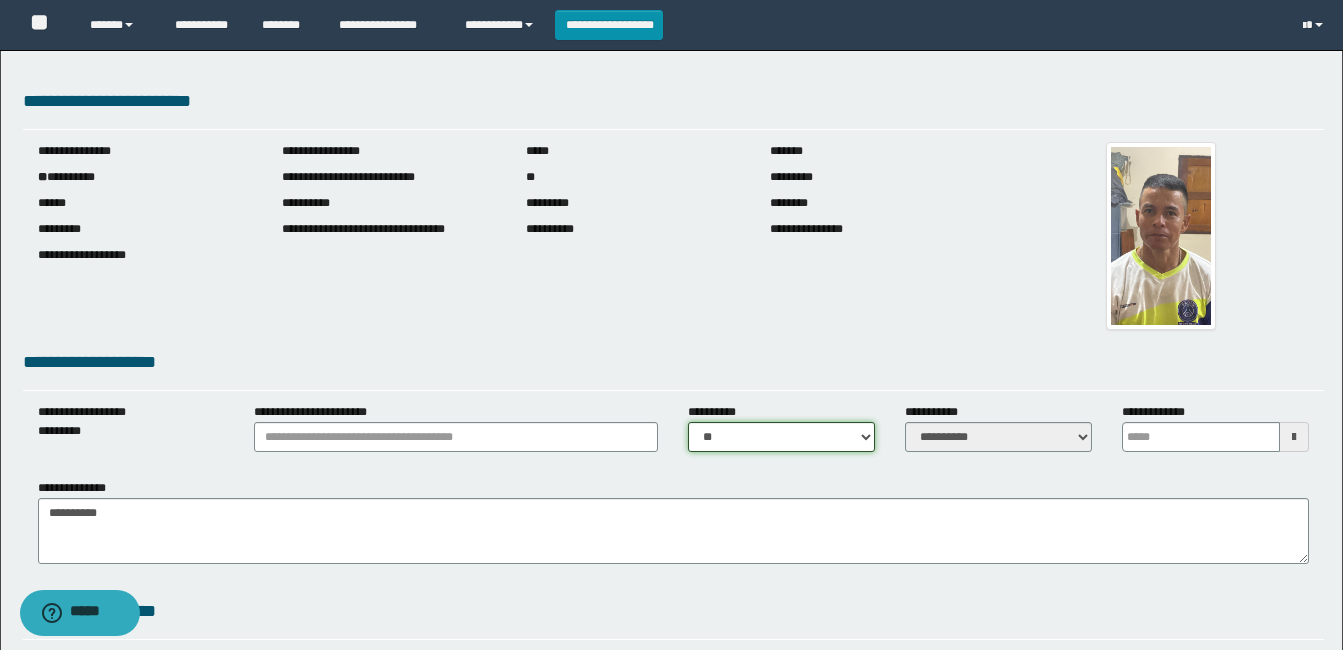 drag, startPoint x: 807, startPoint y: 439, endPoint x: 802, endPoint y: 455, distance: 16.763054 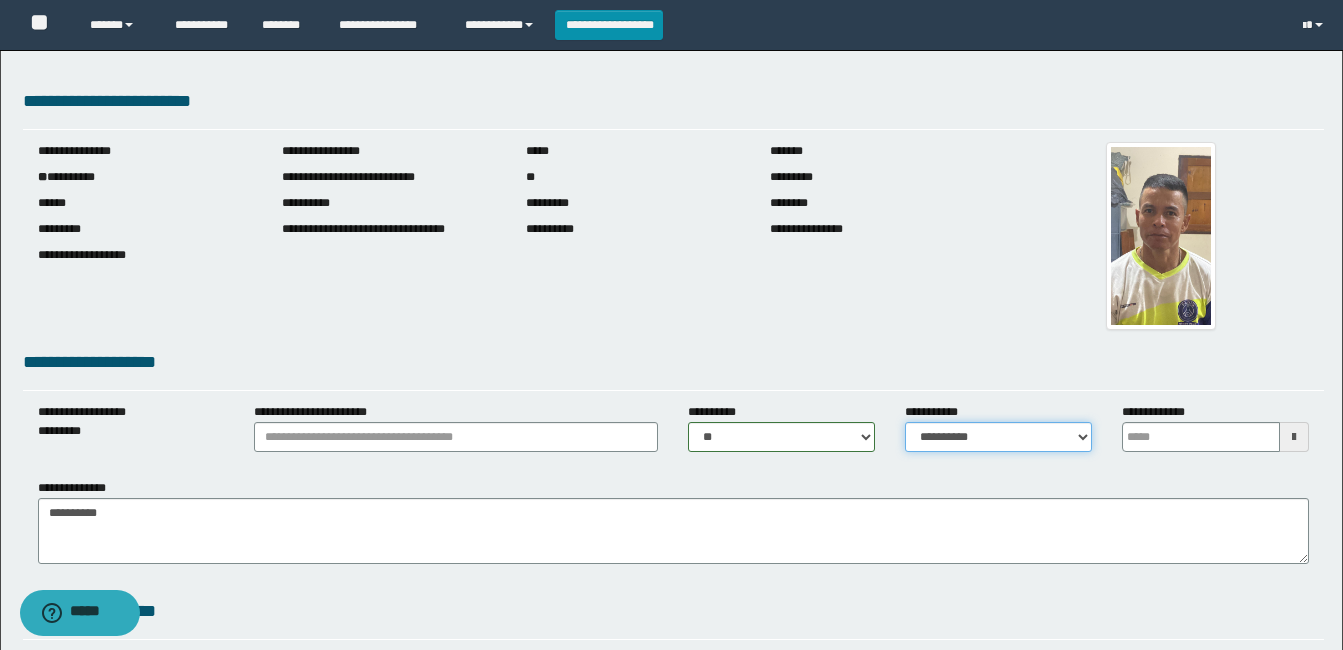 click on "**********" at bounding box center [998, 437] 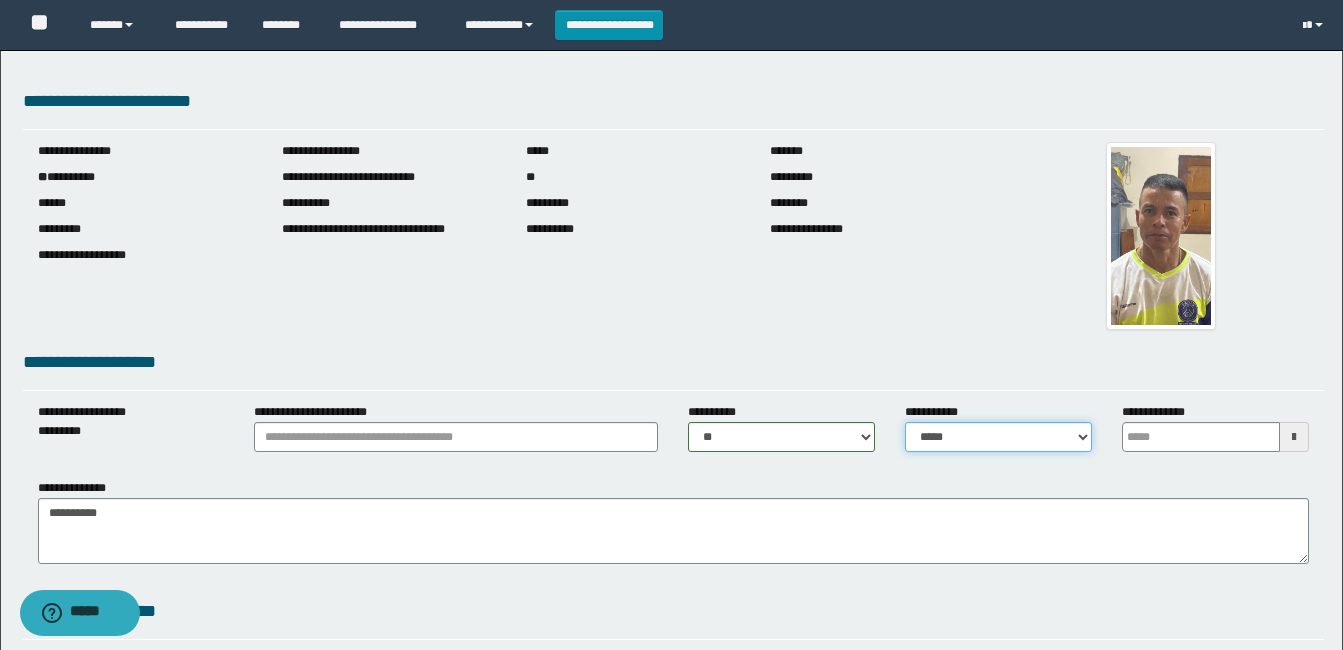 click on "**********" at bounding box center [998, 437] 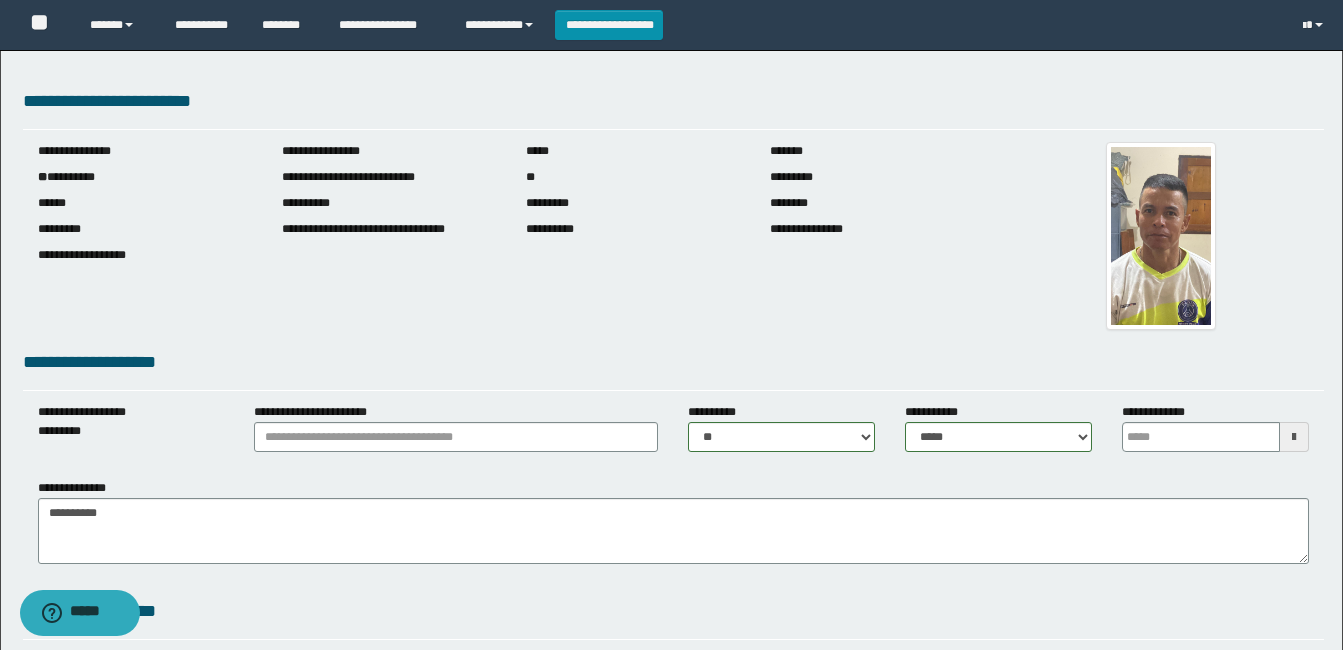 click at bounding box center [1294, 437] 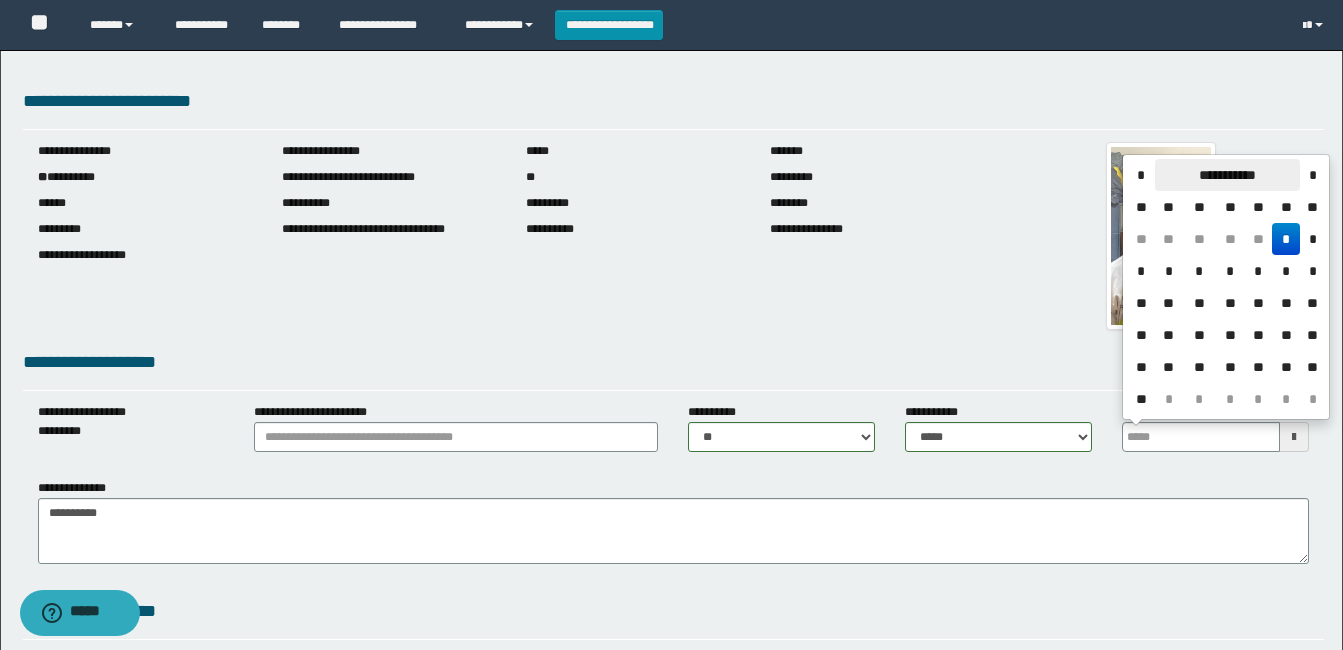 click on "**********" at bounding box center [1227, 175] 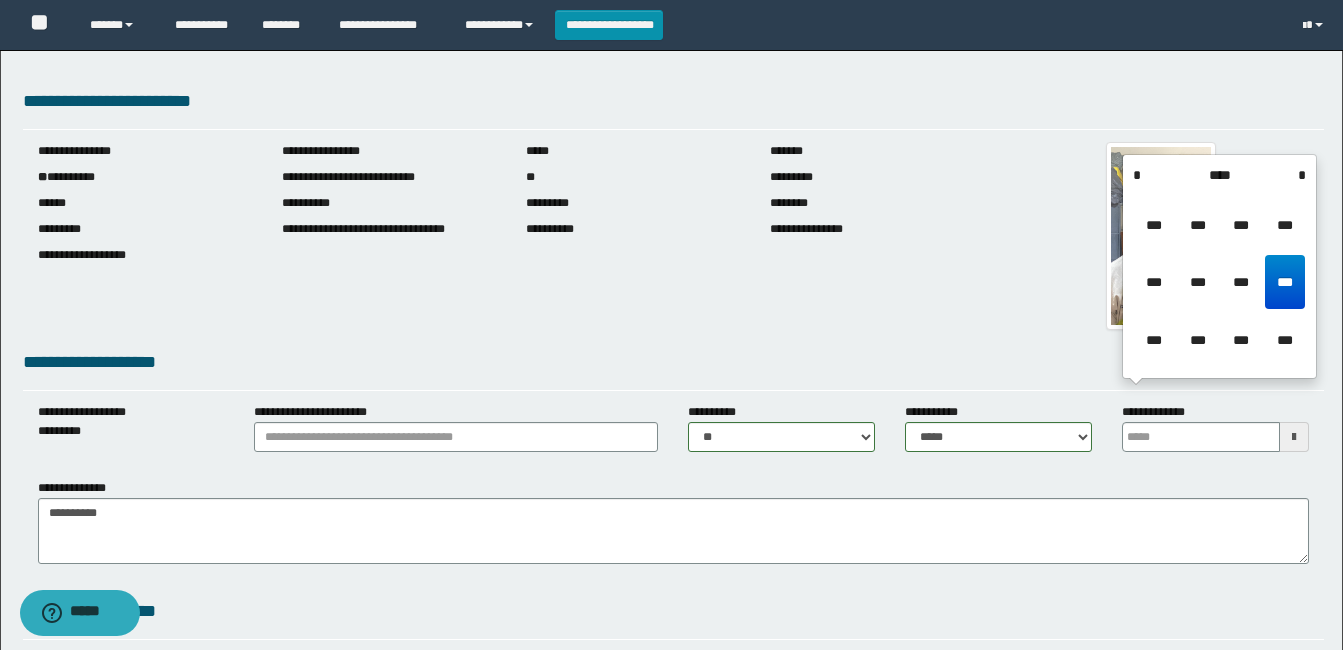 click on "****" at bounding box center [1219, 175] 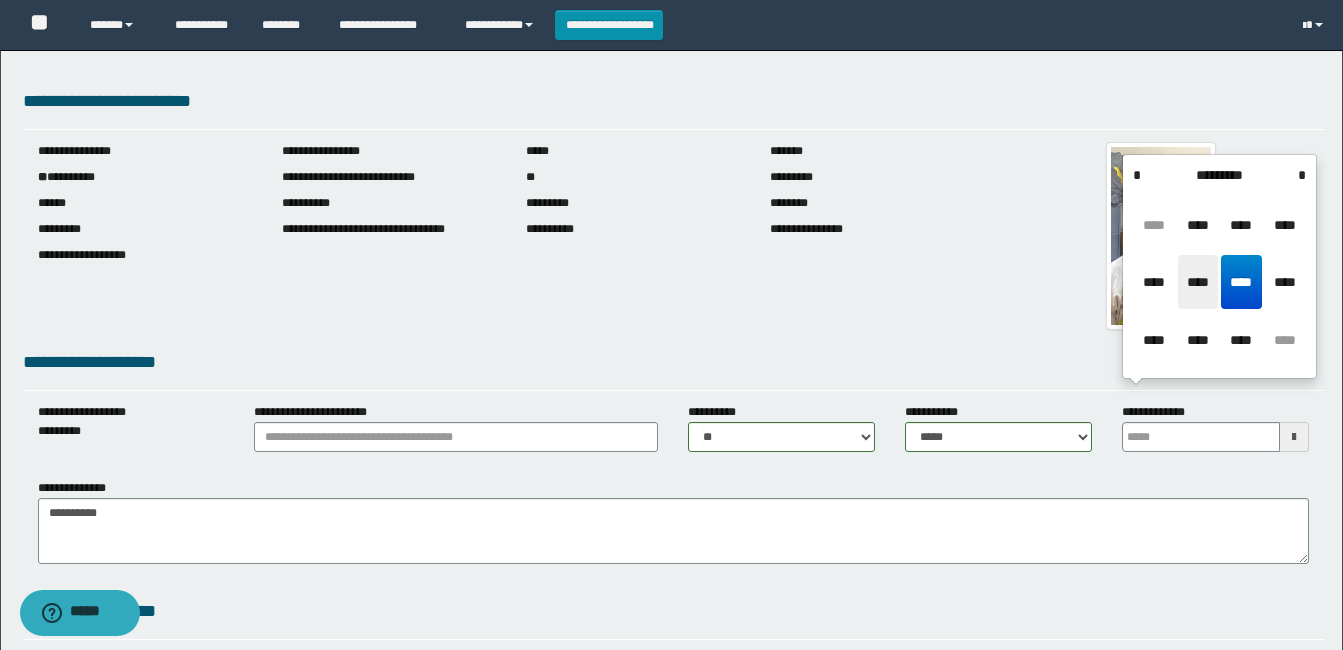 click on "****" at bounding box center [1198, 282] 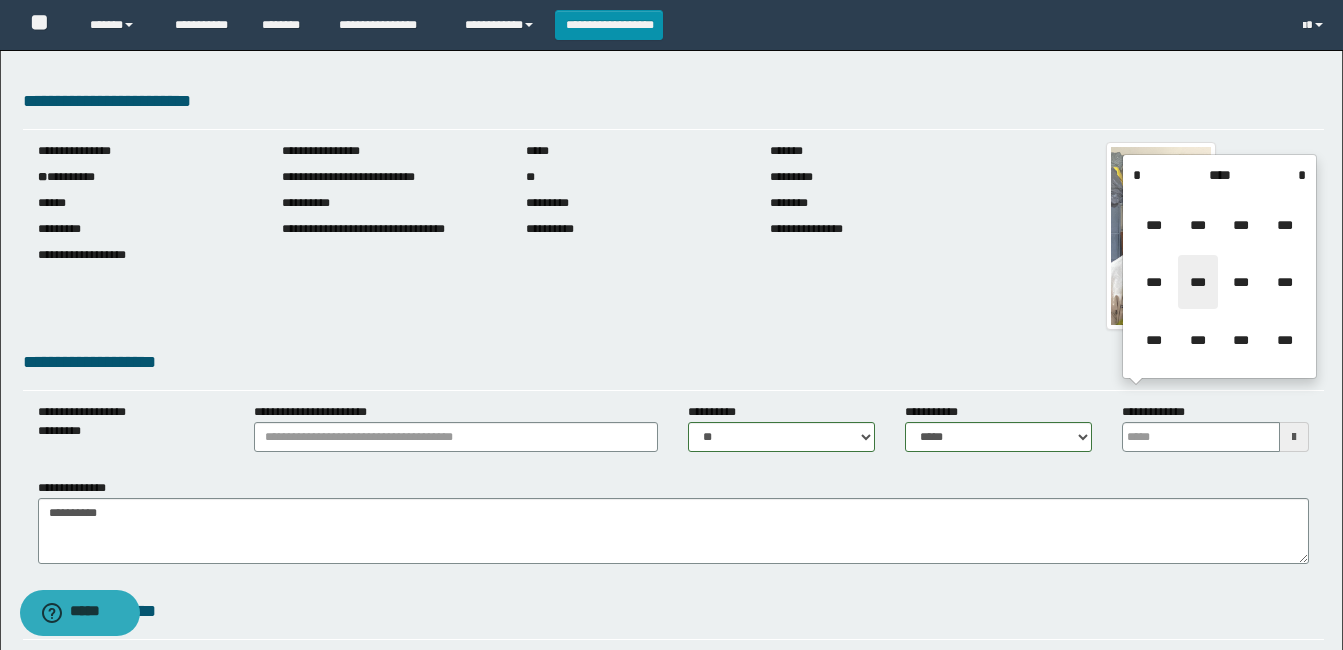 click on "***" at bounding box center [1198, 282] 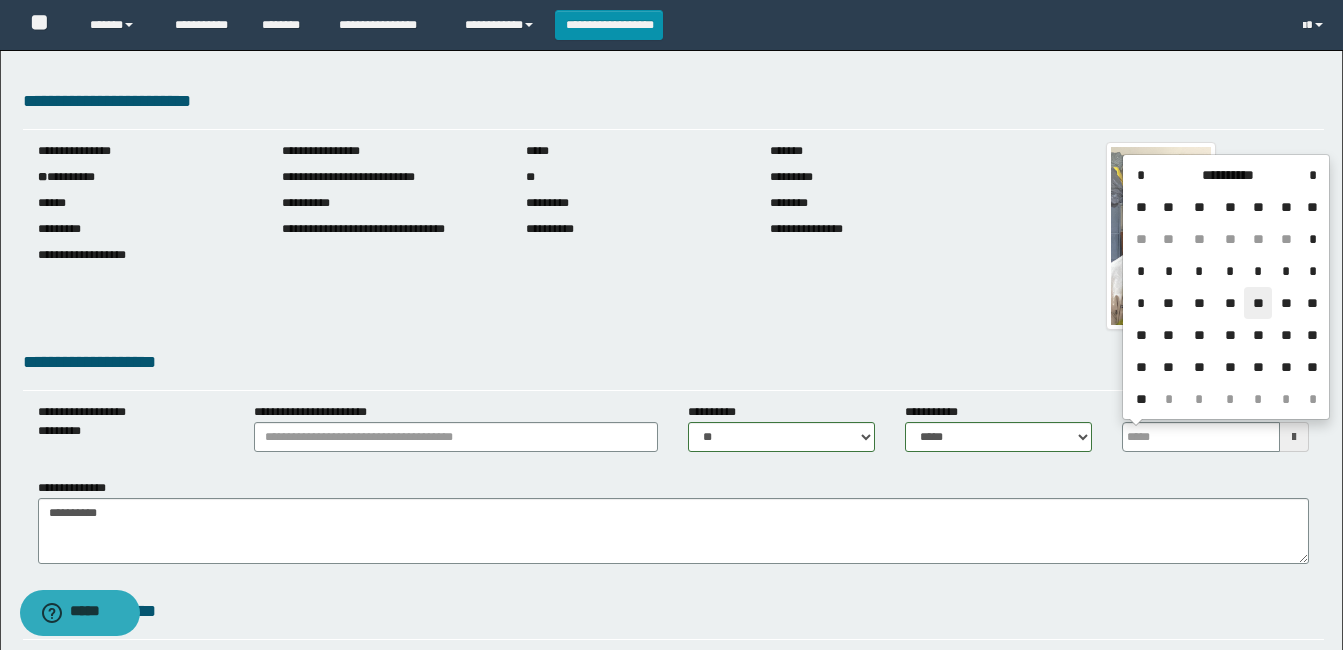 click on "**" at bounding box center [1258, 303] 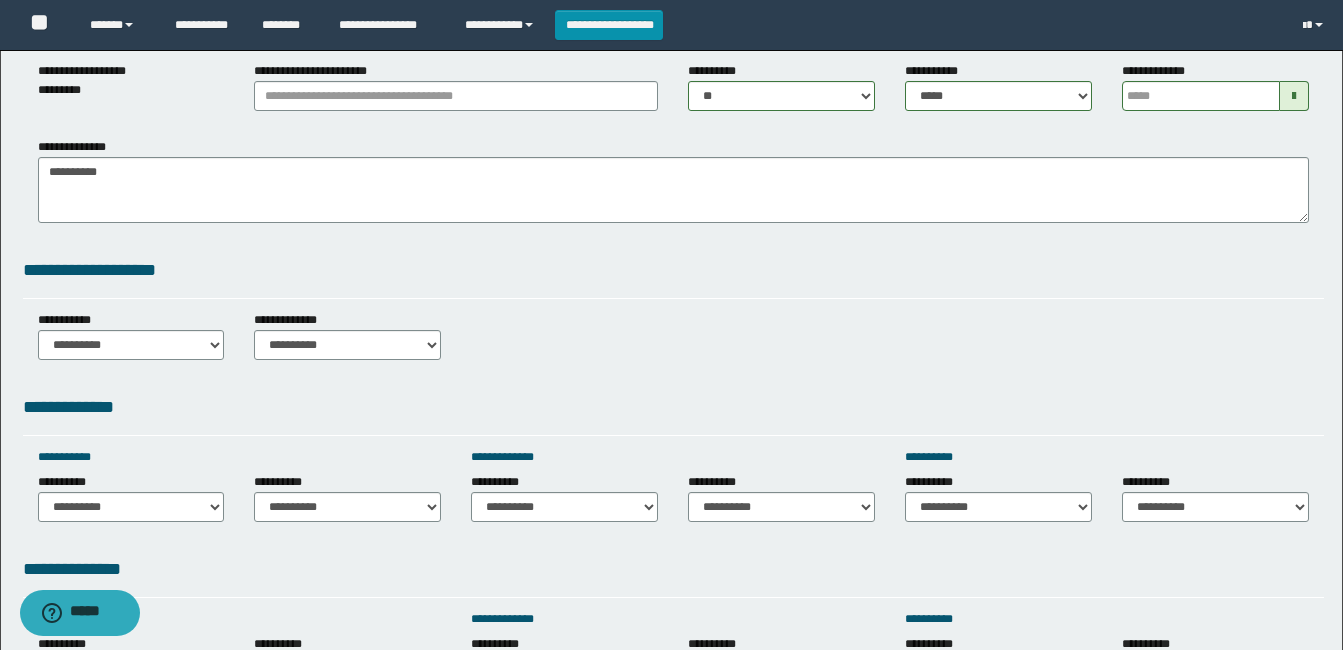scroll, scrollTop: 369, scrollLeft: 0, axis: vertical 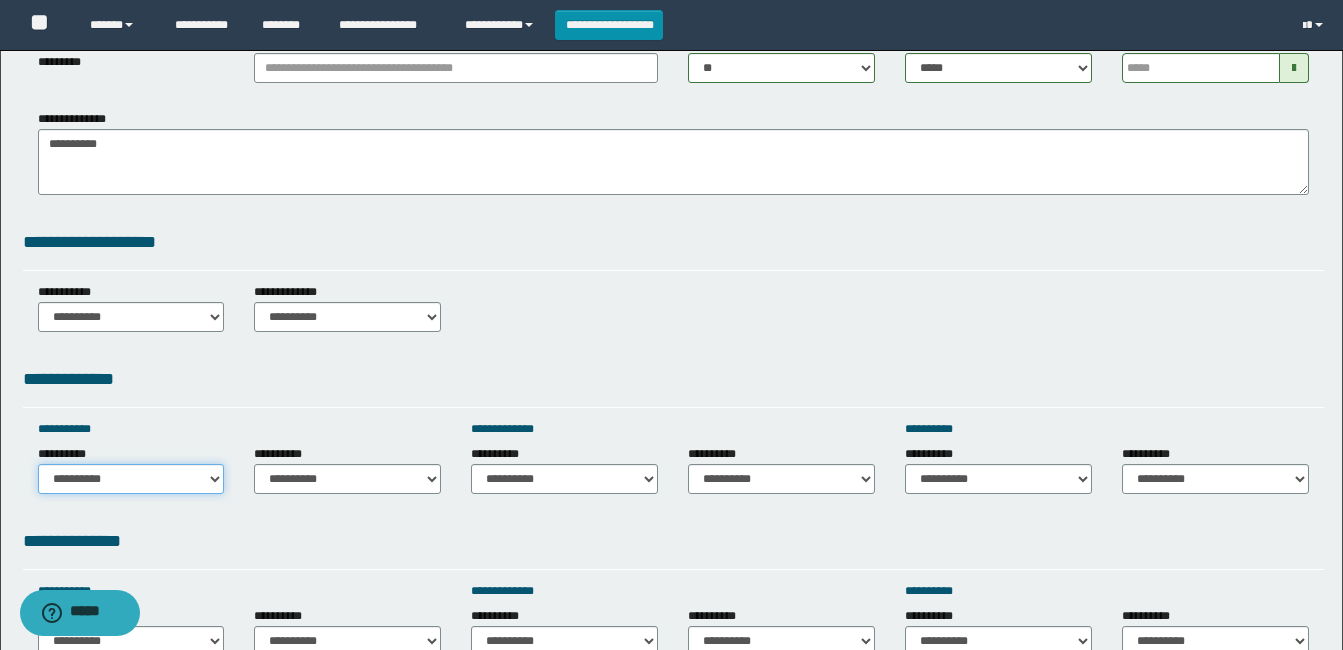 click on "**********" at bounding box center [131, 479] 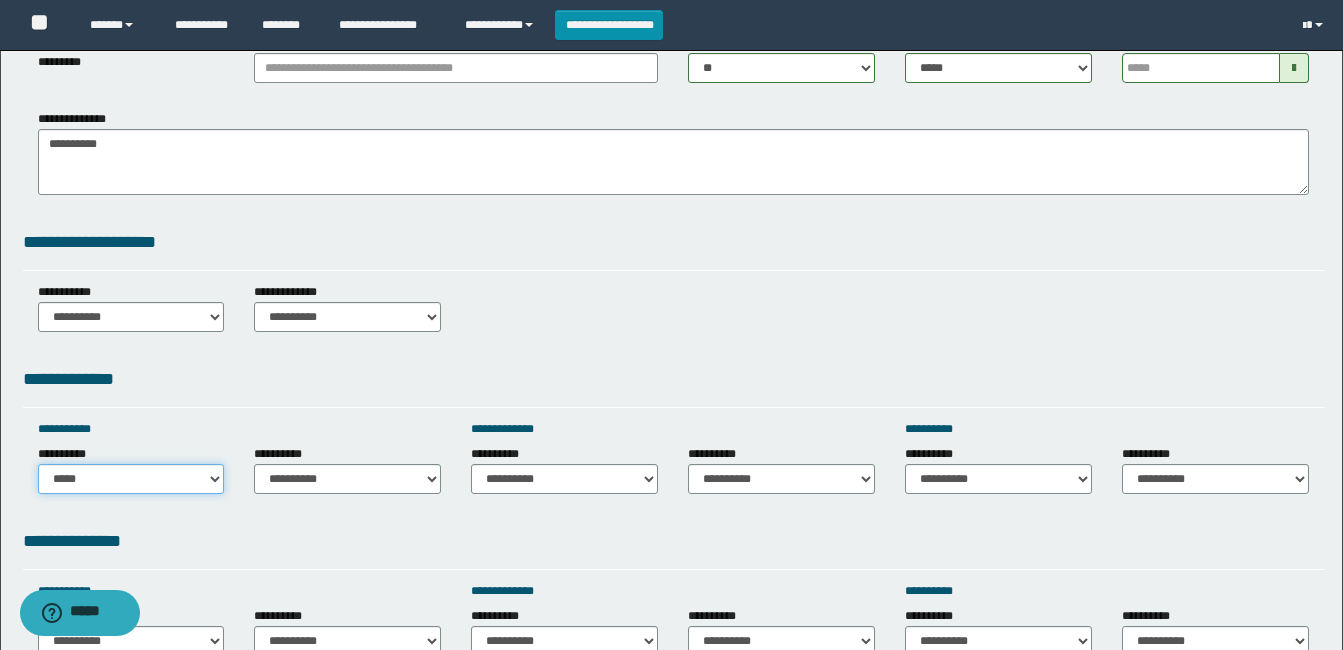 click on "**********" at bounding box center (131, 479) 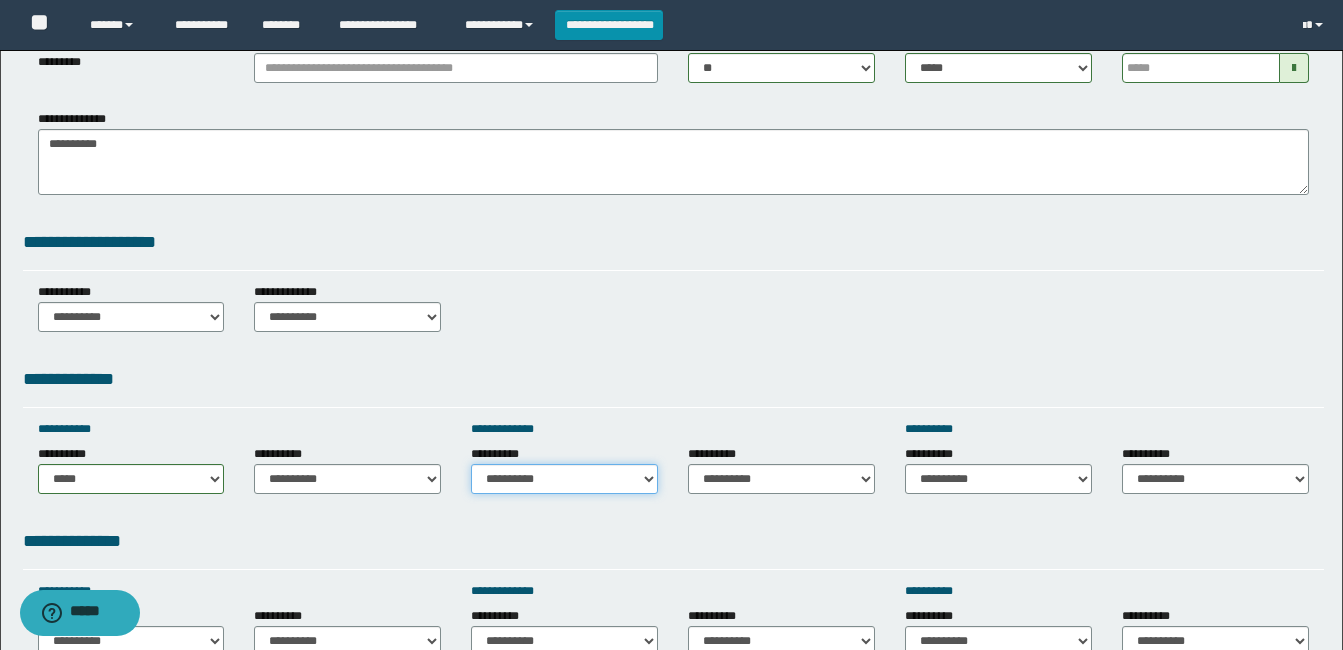 click on "**********" at bounding box center (564, 479) 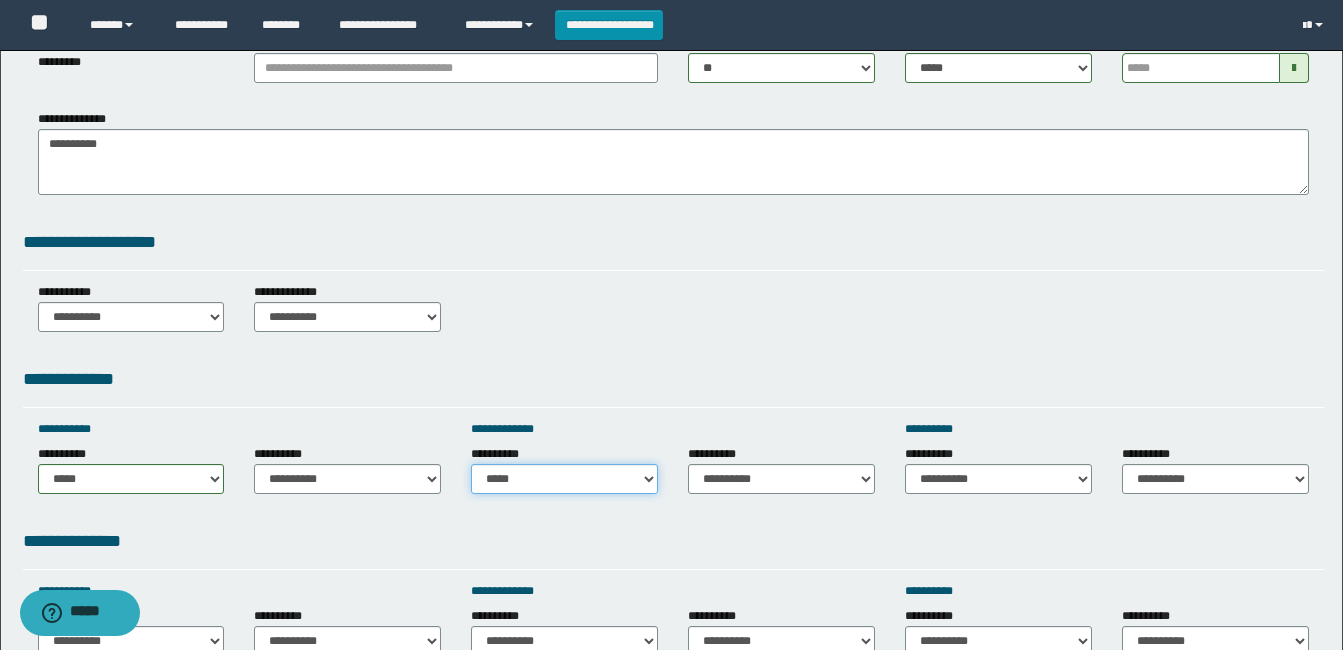 click on "**********" at bounding box center [564, 479] 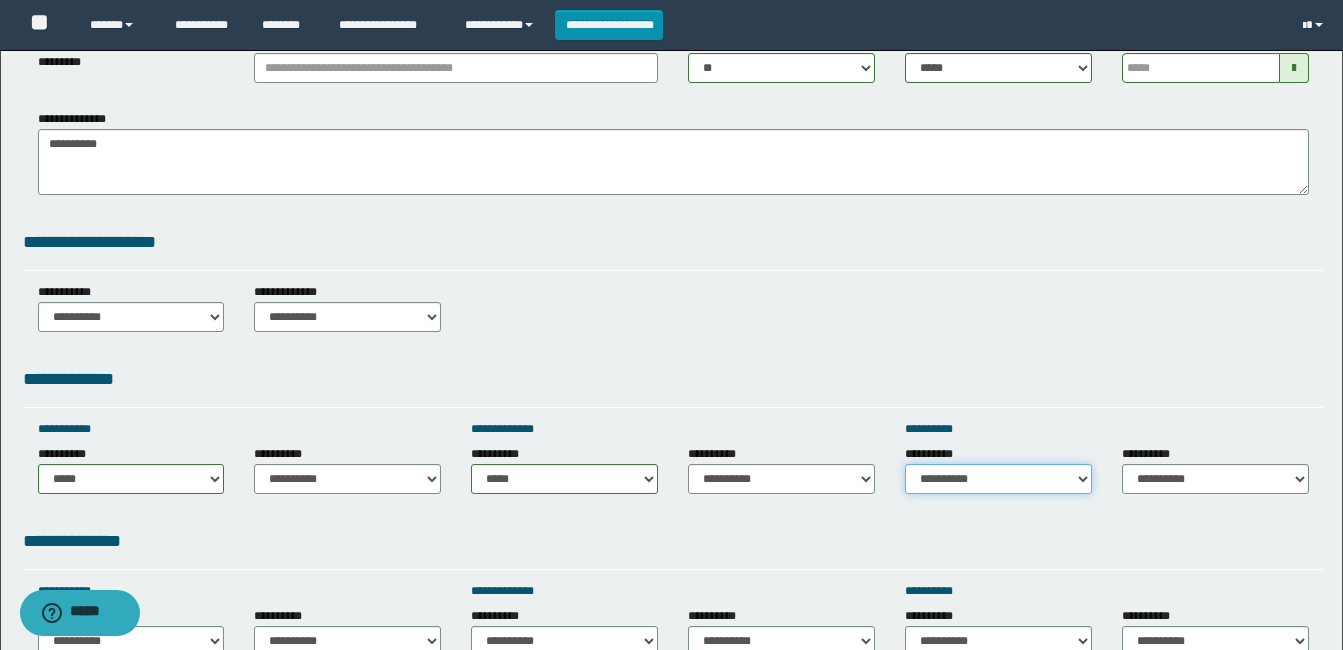 click on "**********" at bounding box center (998, 479) 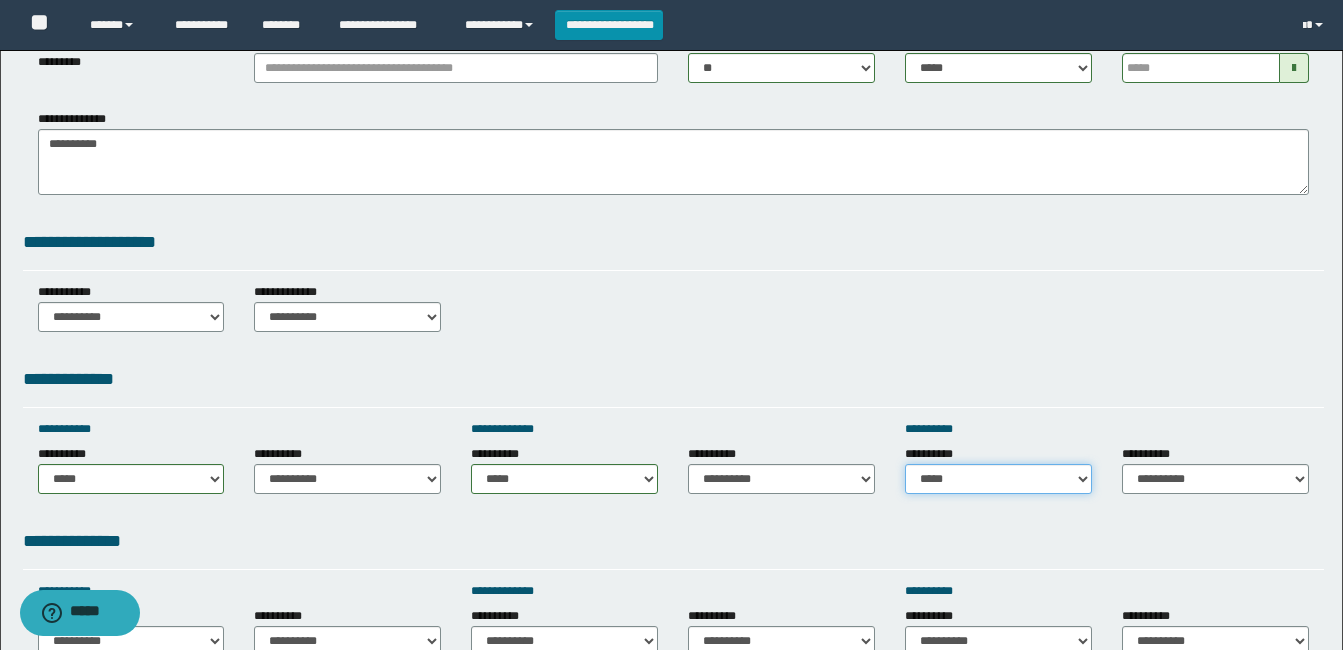 click on "**********" at bounding box center [998, 479] 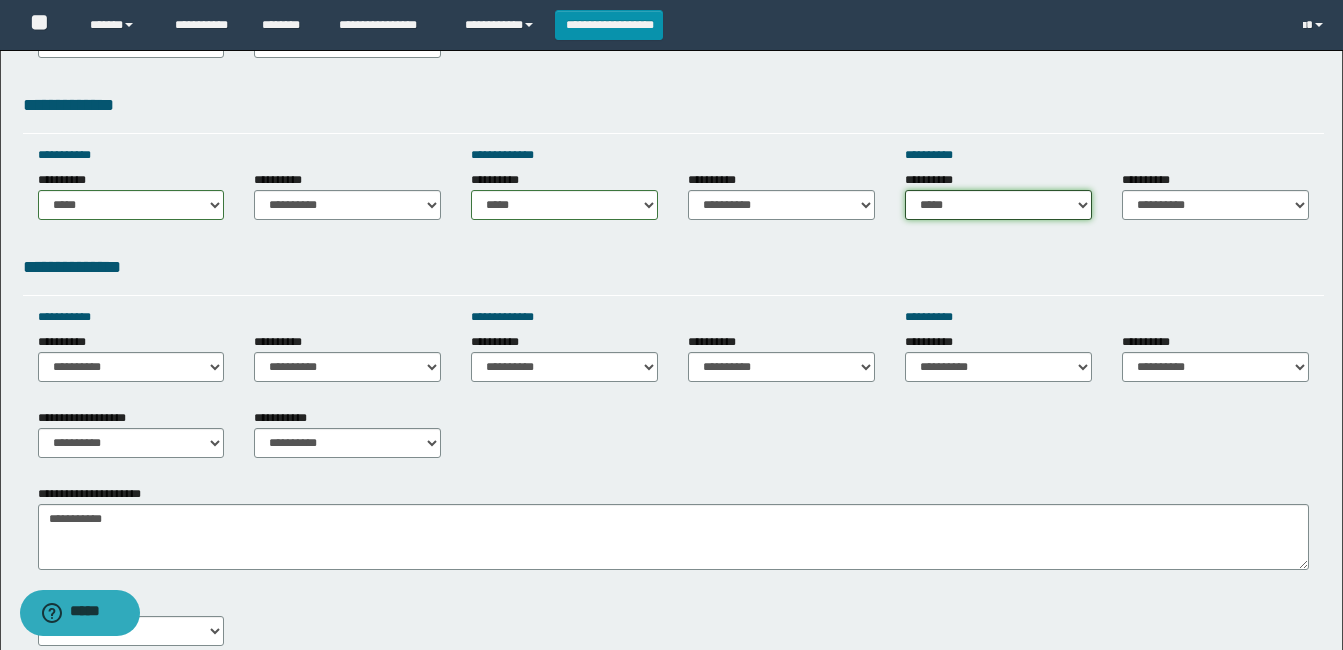 scroll, scrollTop: 669, scrollLeft: 0, axis: vertical 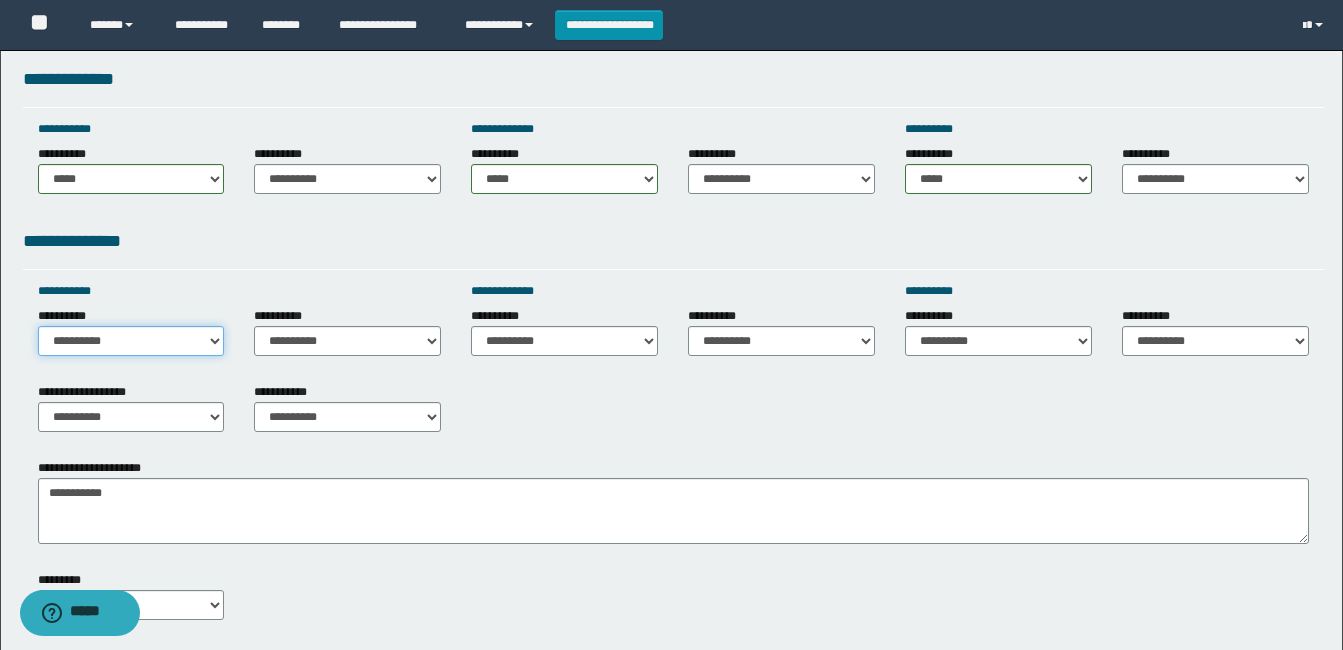 click on "**********" at bounding box center (131, 341) 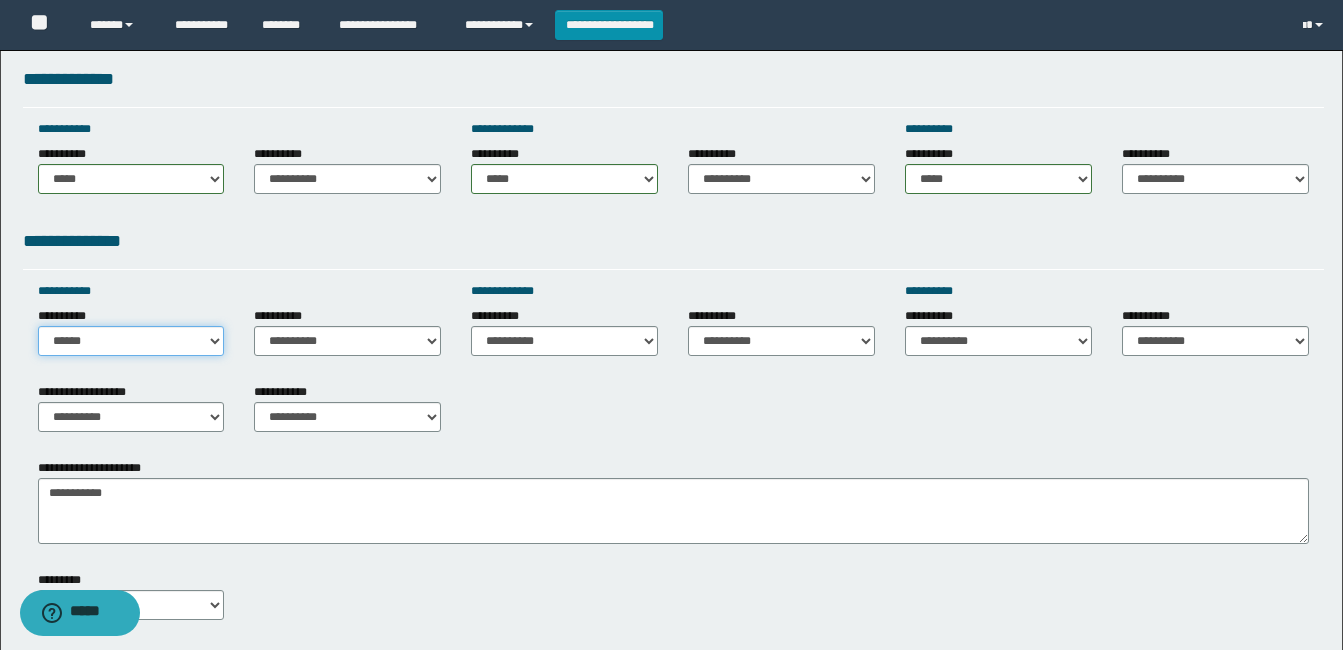 click on "**********" at bounding box center (131, 341) 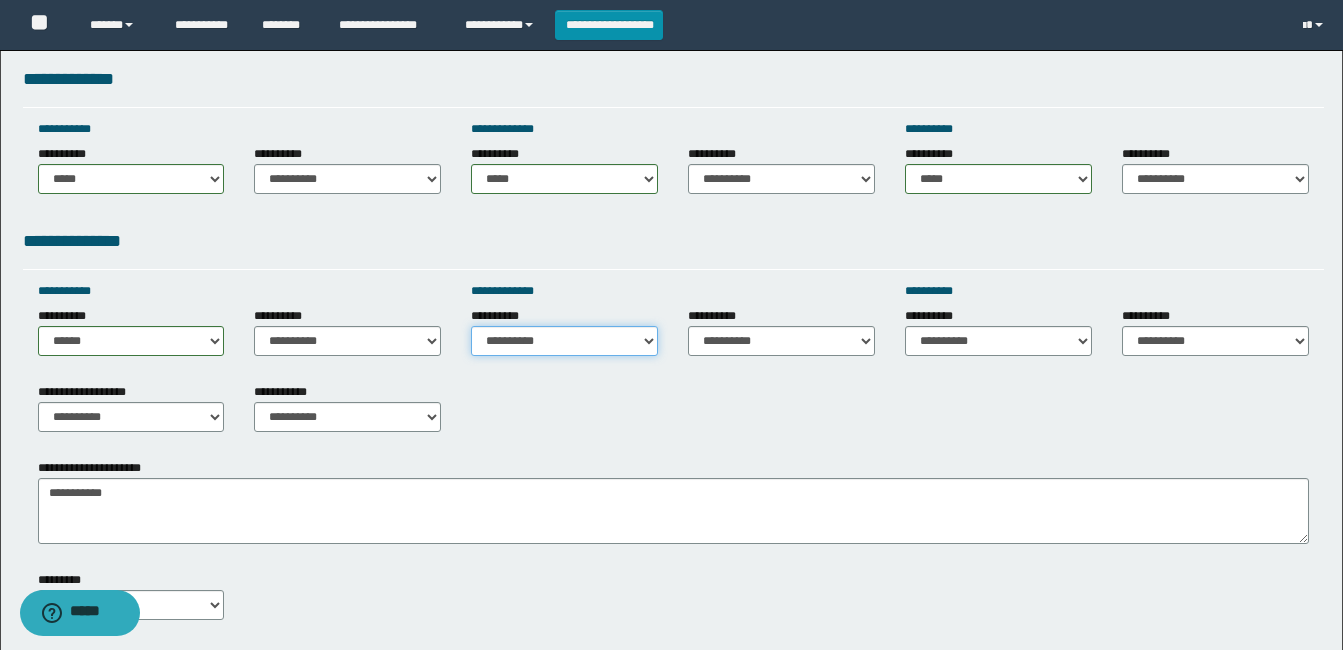 click on "**********" at bounding box center [564, 341] 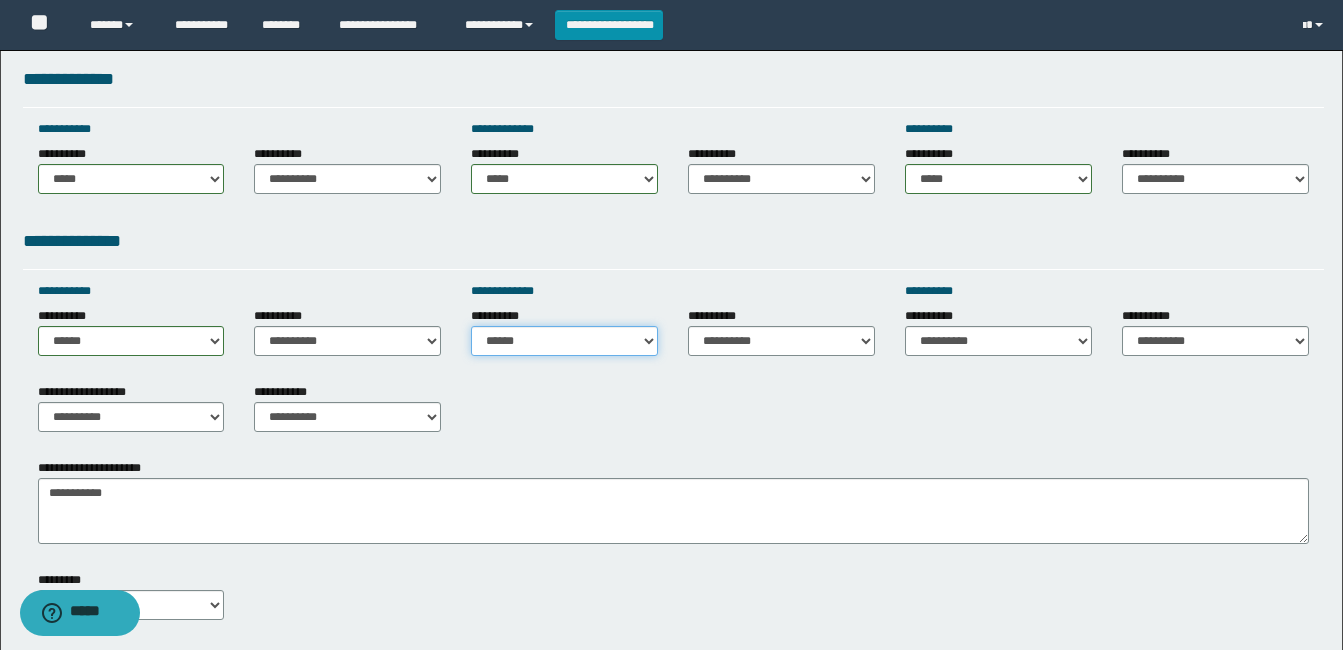 click on "**********" at bounding box center (564, 341) 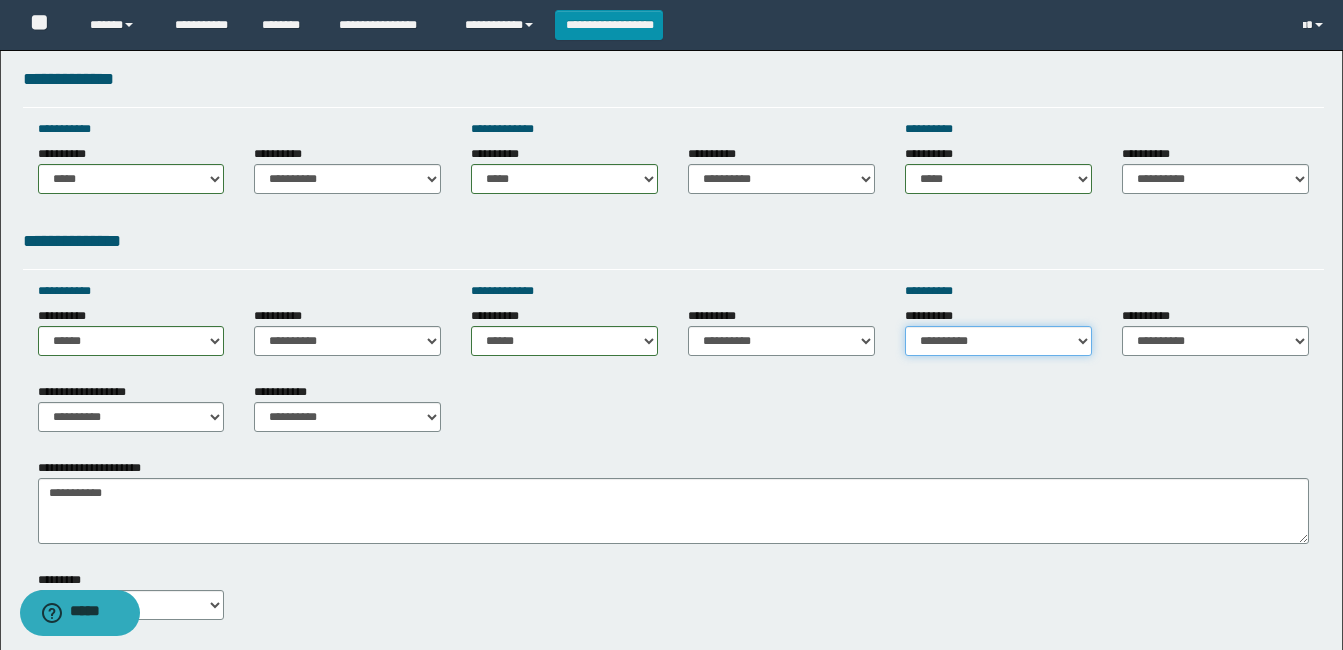 click on "**********" at bounding box center (998, 341) 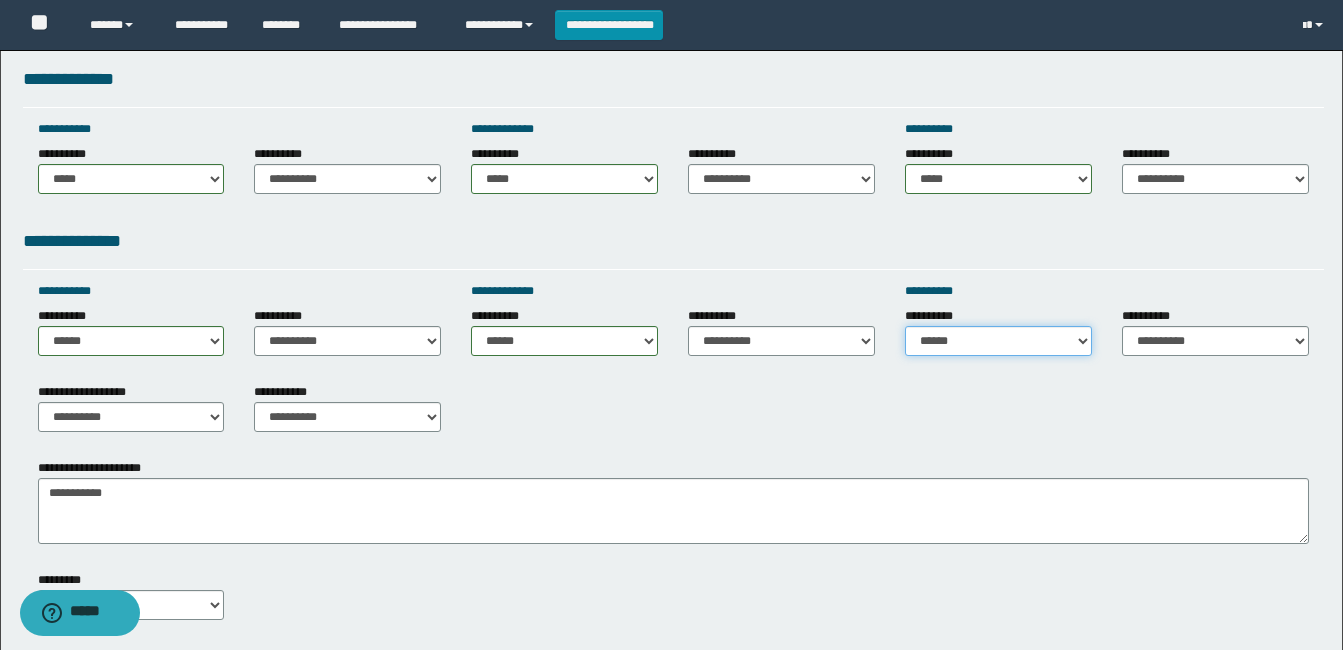 click on "**********" at bounding box center [998, 341] 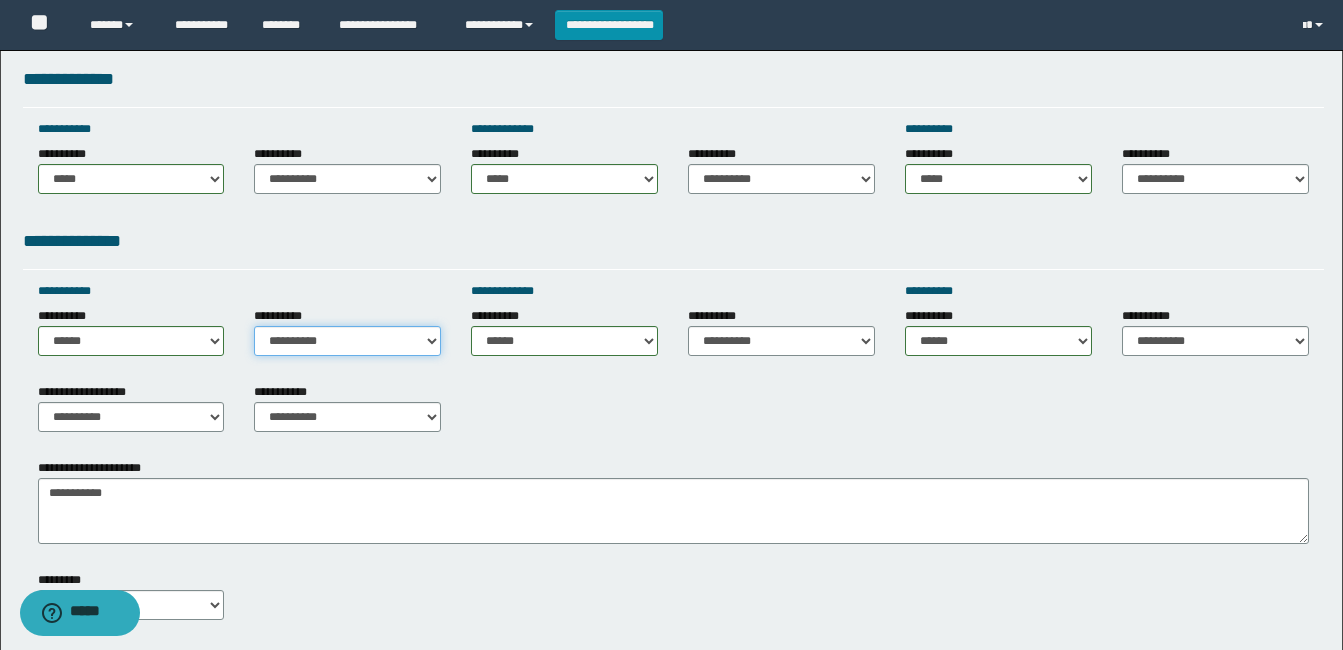 click on "**********" at bounding box center (347, 341) 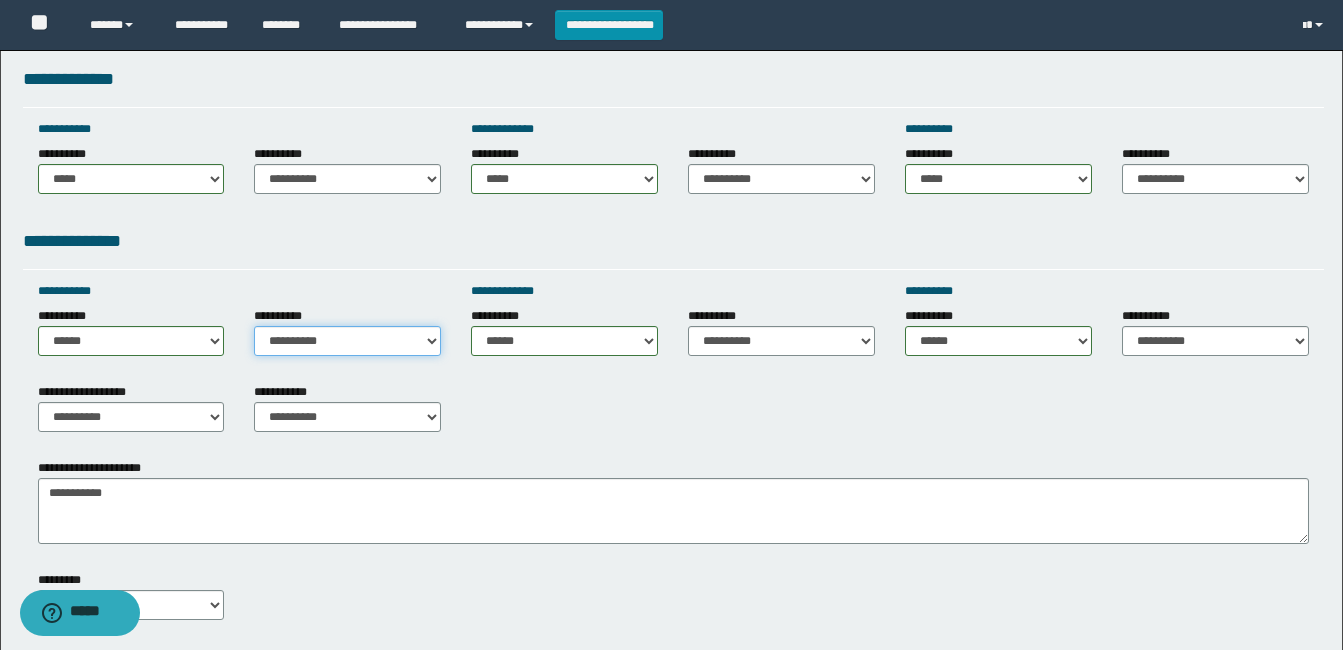 select on "*****" 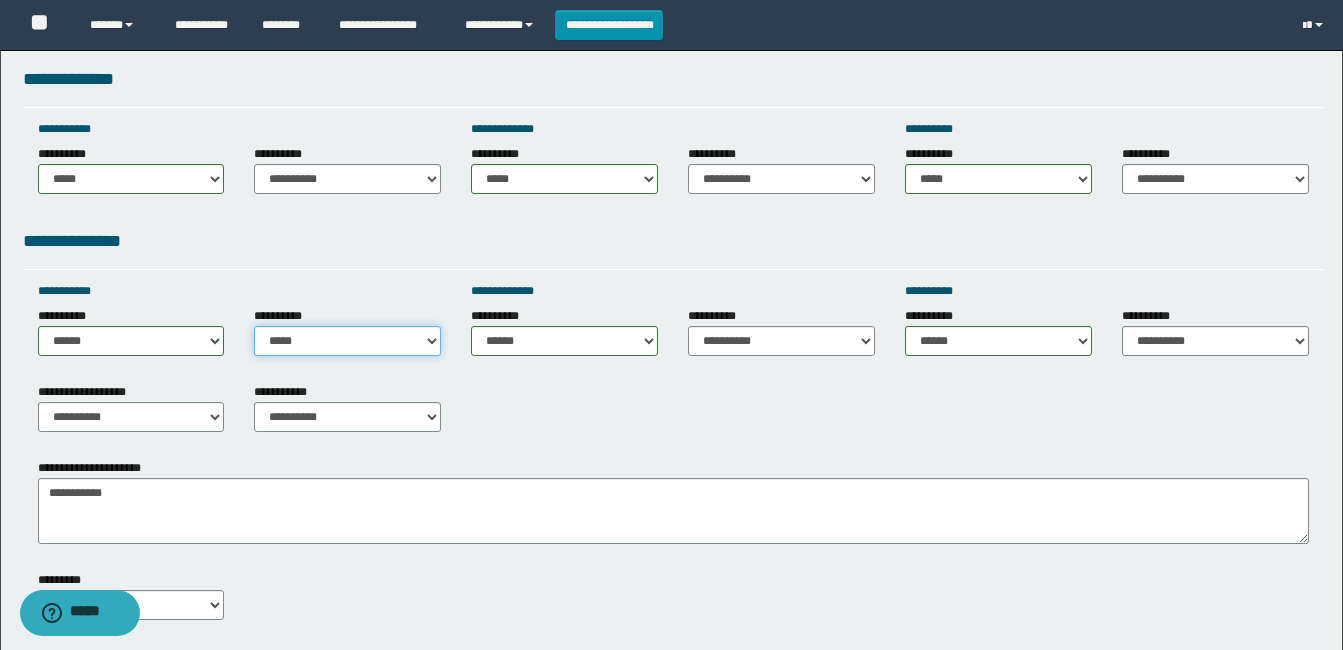 click on "**********" at bounding box center [347, 341] 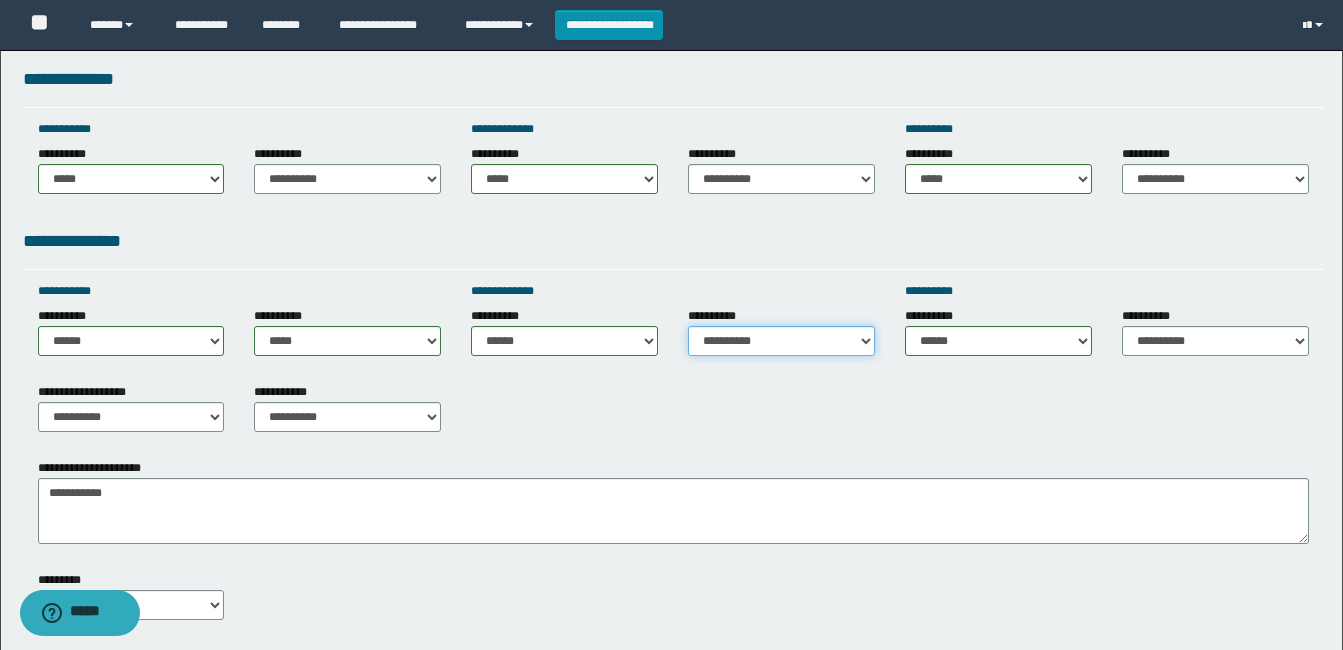 click on "**********" at bounding box center [781, 341] 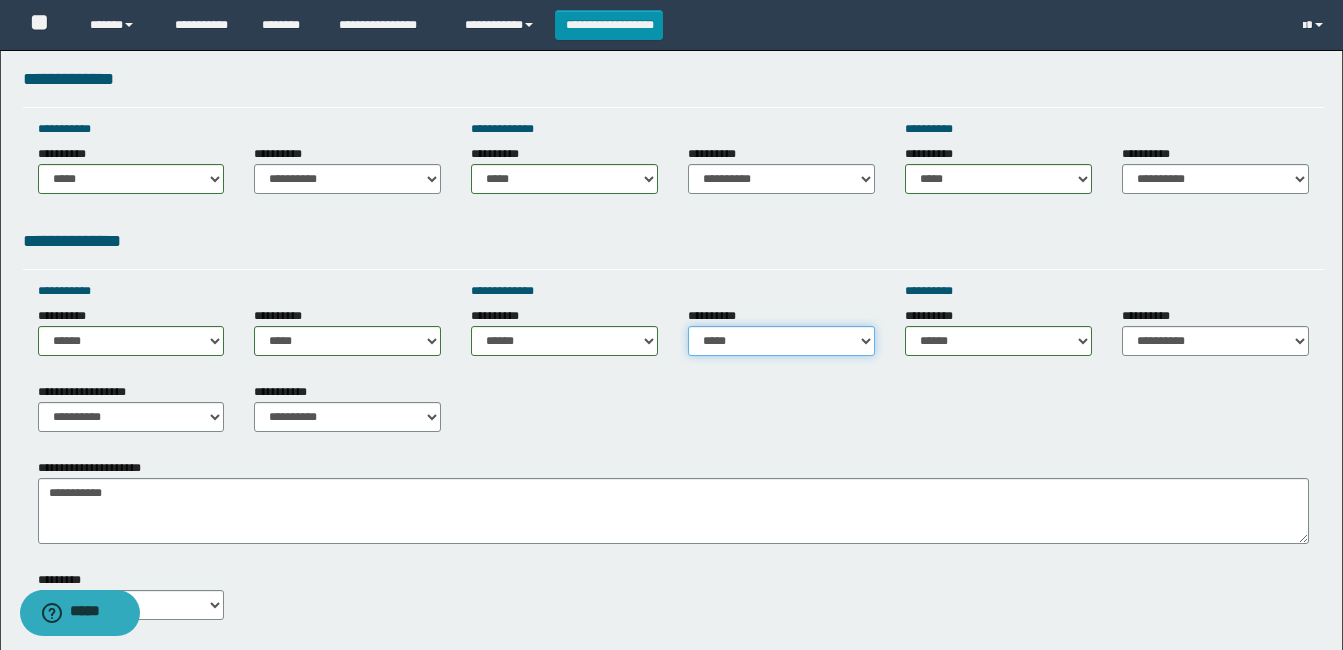 click on "**********" at bounding box center (781, 341) 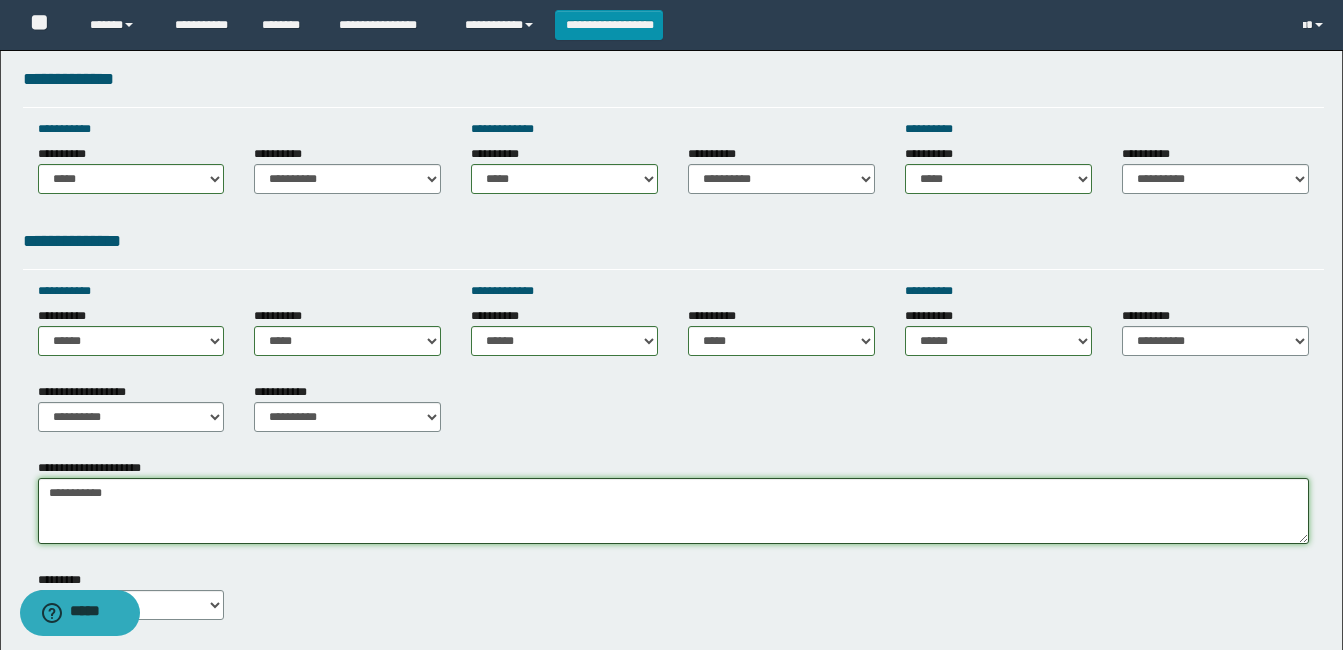 drag, startPoint x: 736, startPoint y: 537, endPoint x: 1082, endPoint y: 342, distance: 397.1662 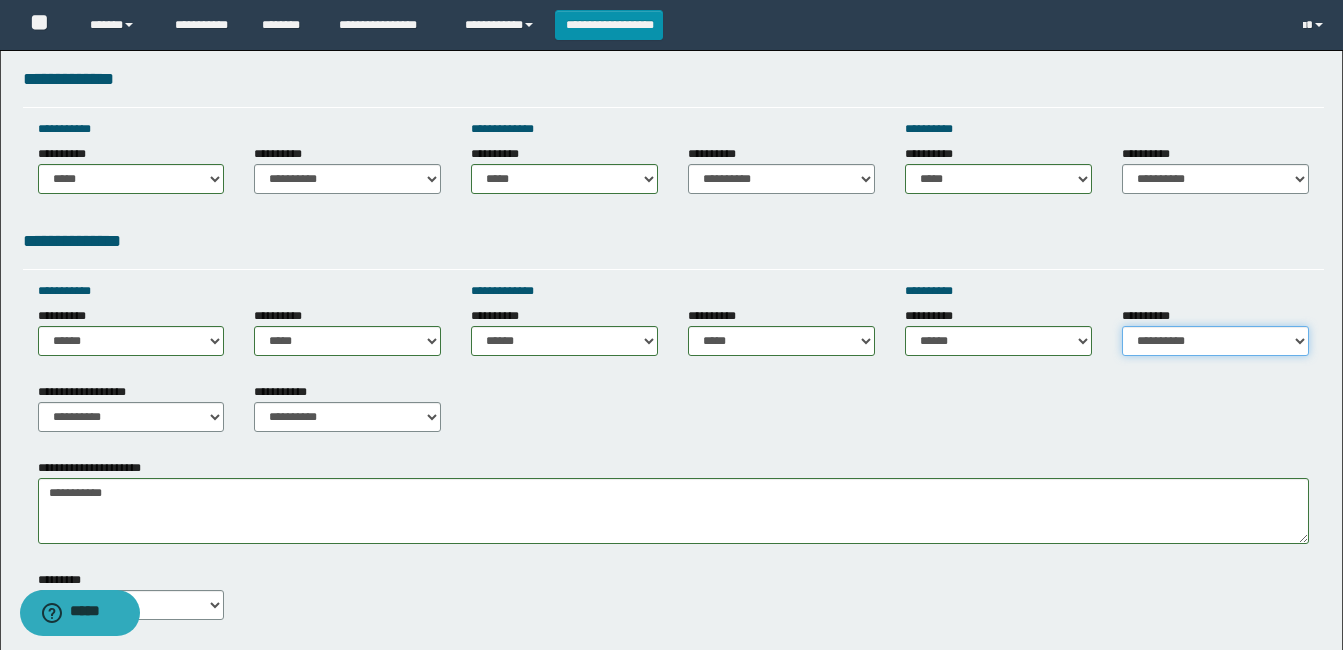 drag, startPoint x: 1222, startPoint y: 334, endPoint x: 1224, endPoint y: 344, distance: 10.198039 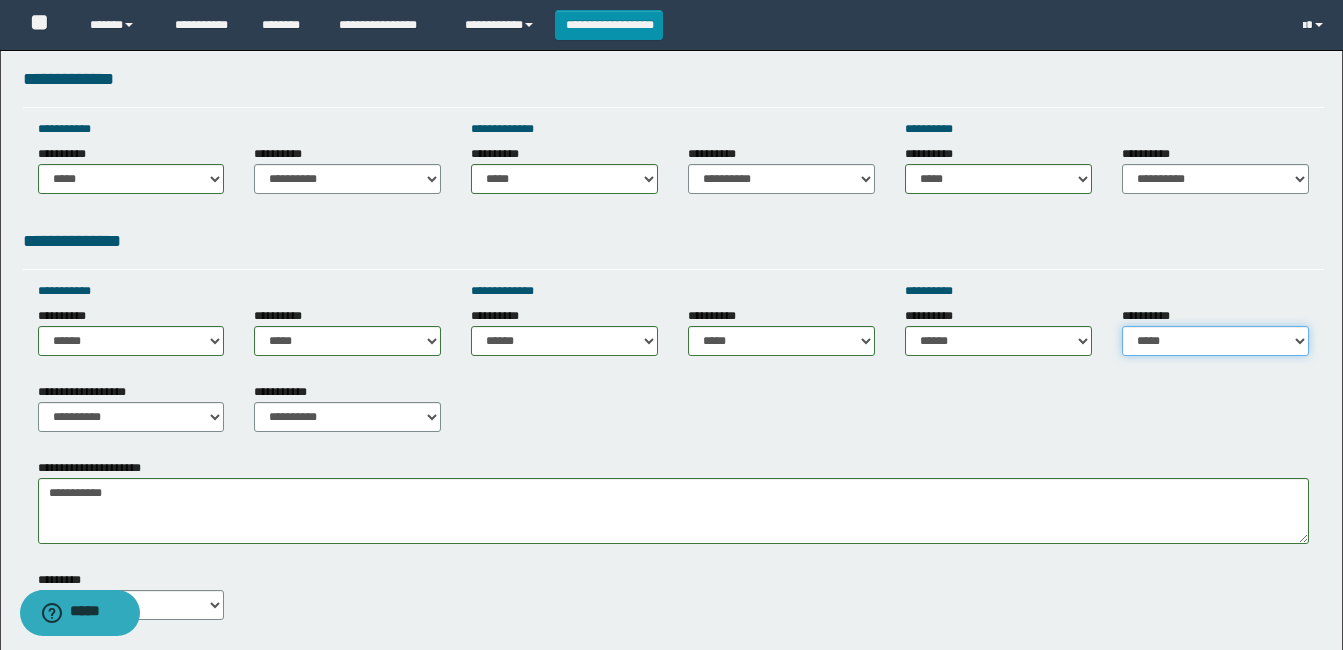 click on "**********" at bounding box center [1215, 341] 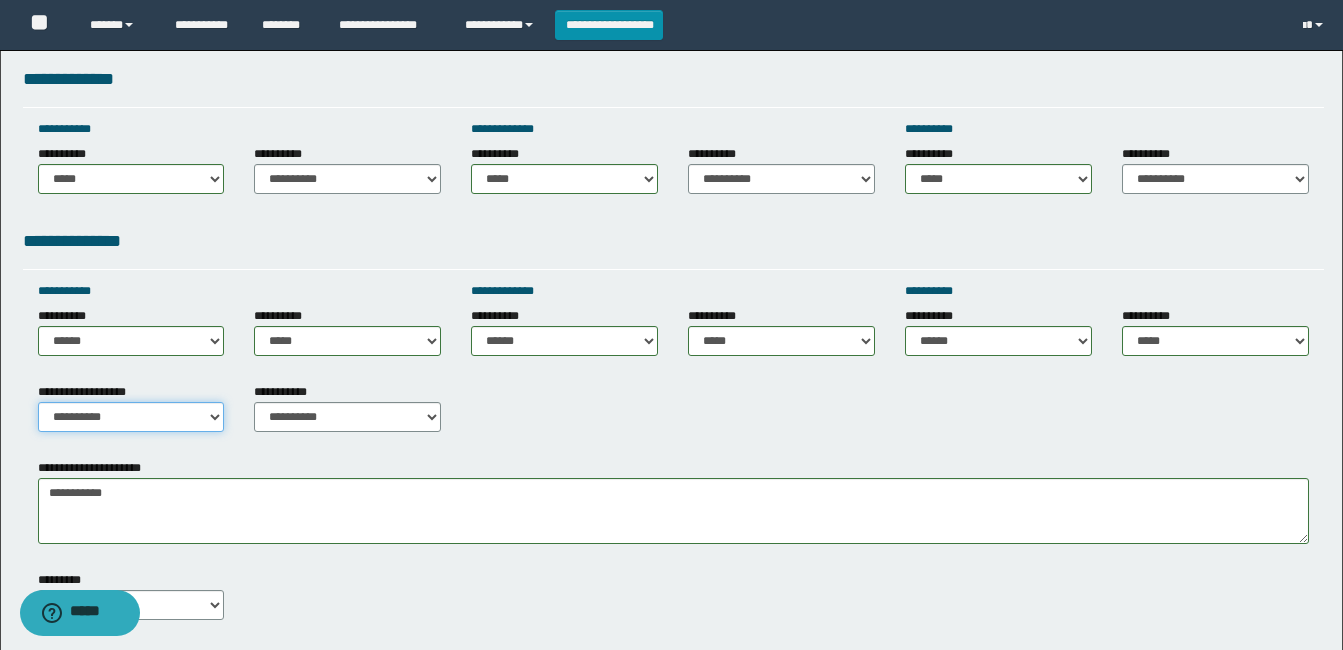 click on "**********" at bounding box center [131, 417] 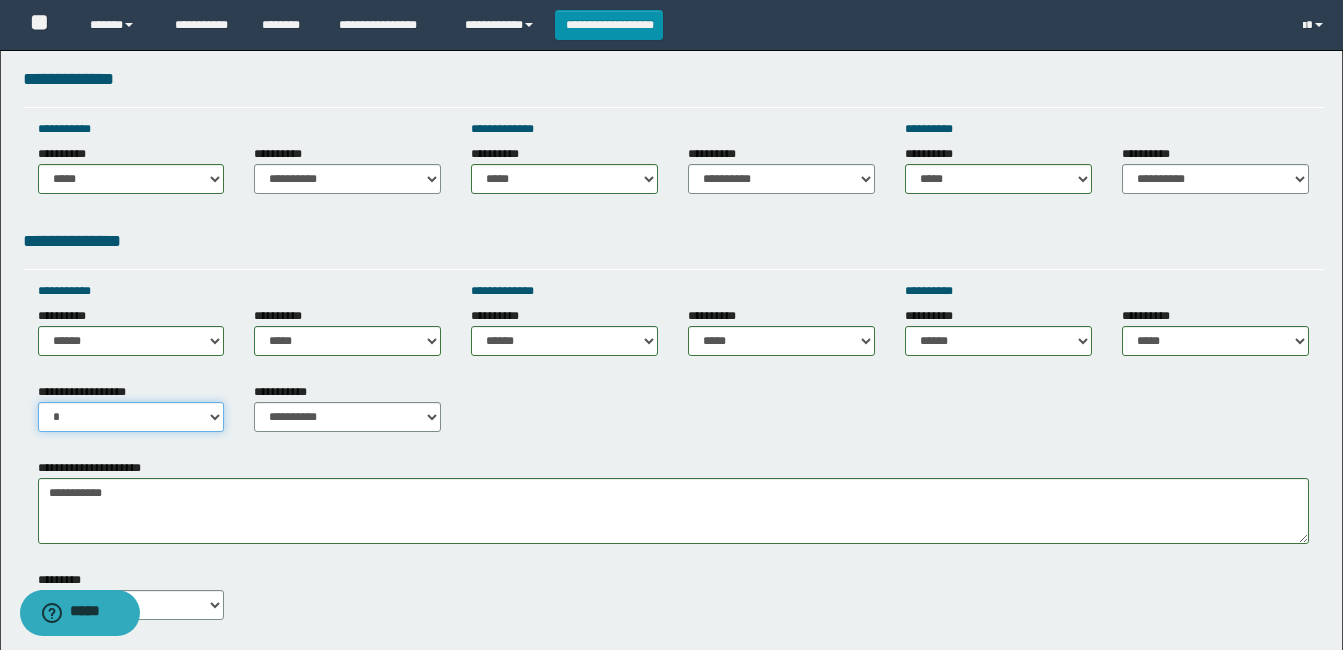 click on "**********" at bounding box center [131, 417] 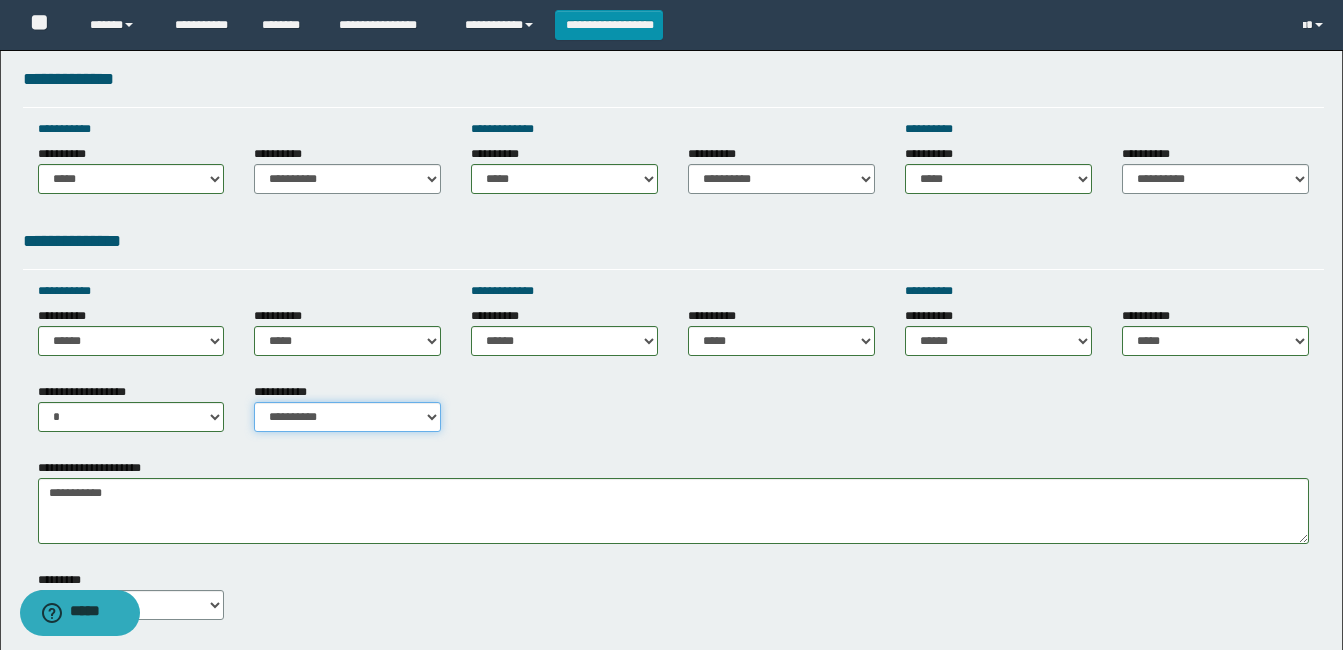 click on "**********" at bounding box center (347, 417) 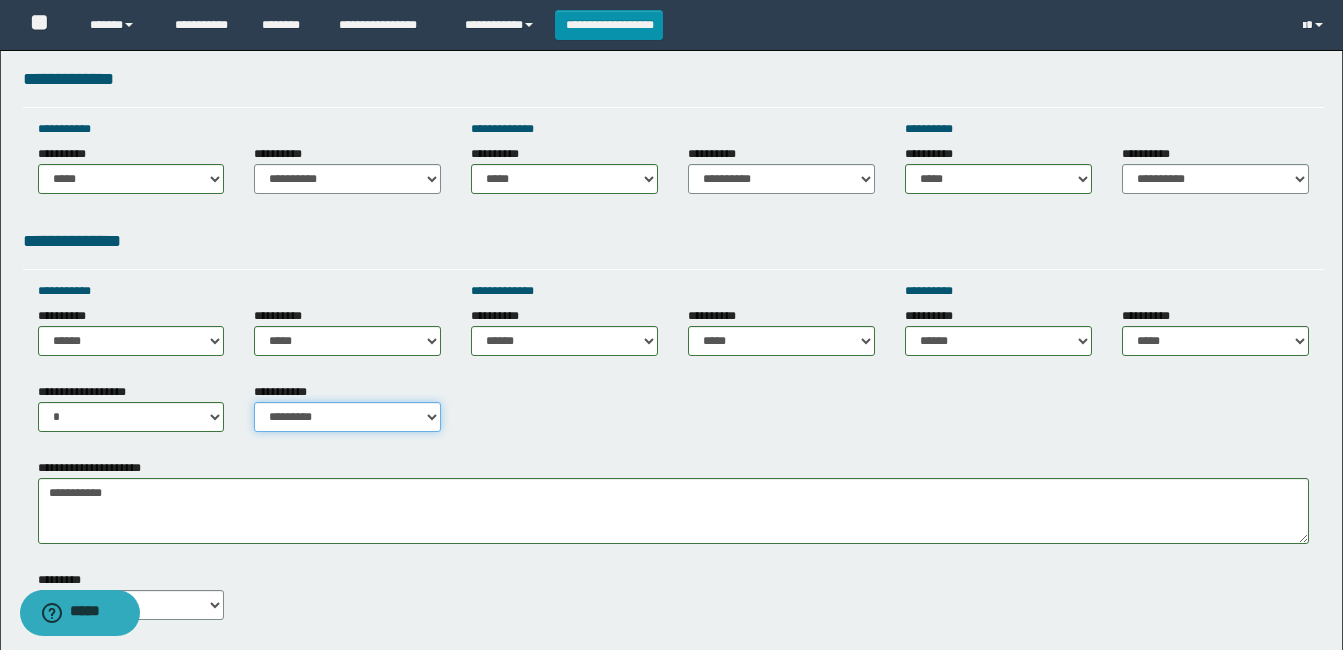 click on "**********" at bounding box center [347, 417] 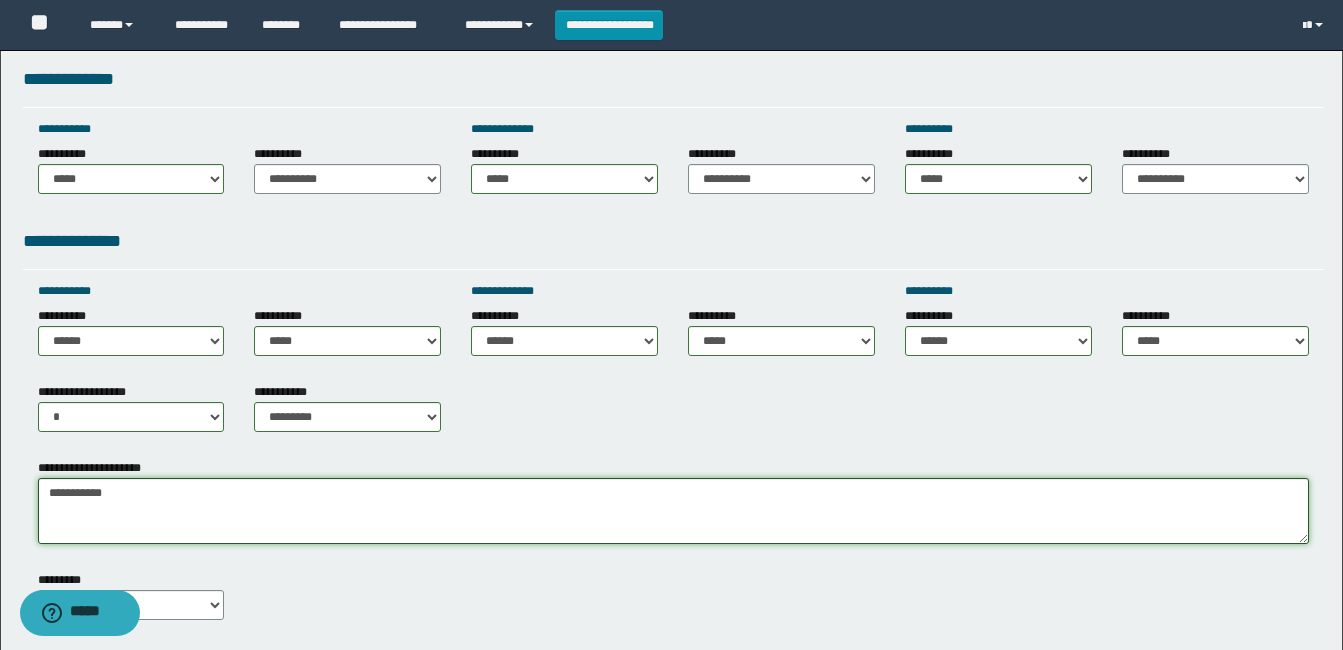 drag, startPoint x: 38, startPoint y: 491, endPoint x: 227, endPoint y: 507, distance: 189.67604 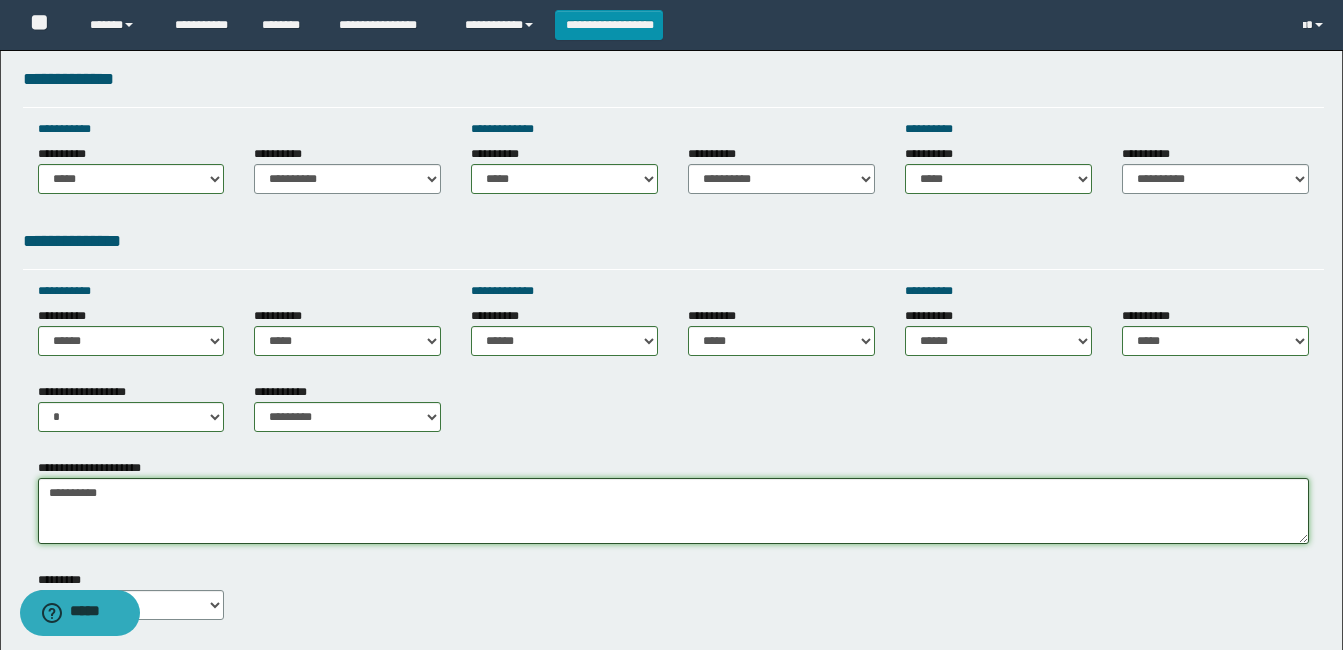scroll, scrollTop: 969, scrollLeft: 0, axis: vertical 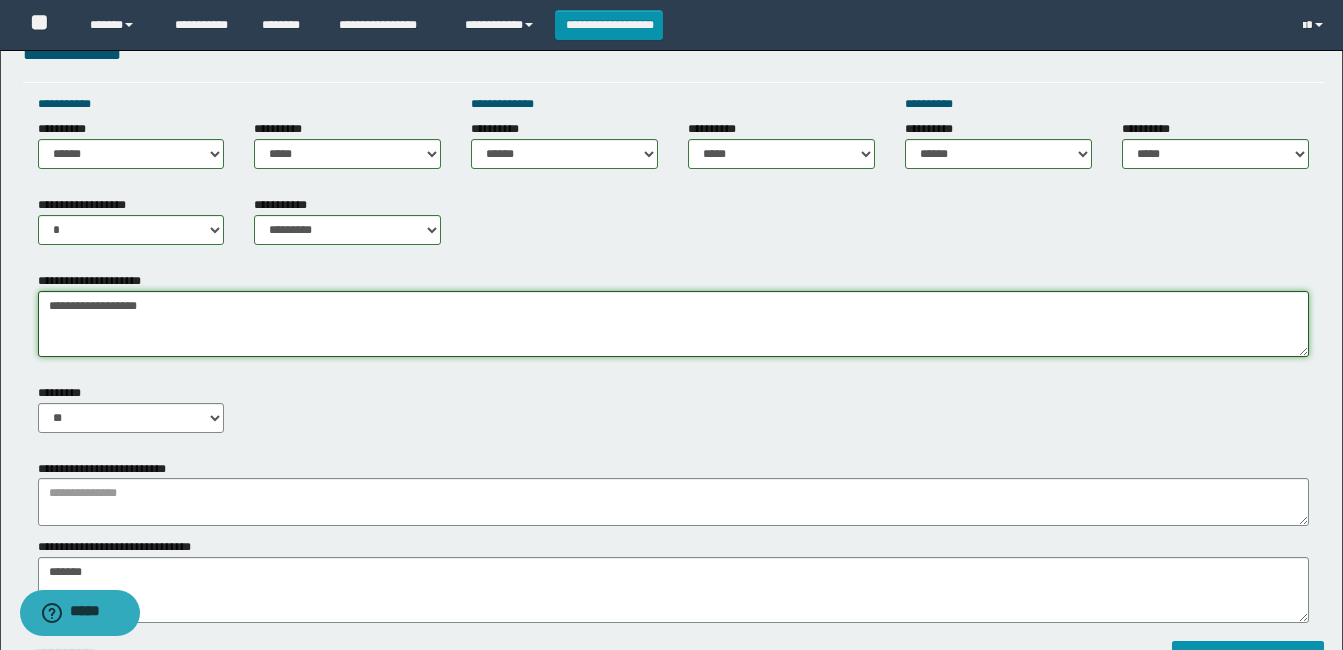 click on "**********" at bounding box center [673, 324] 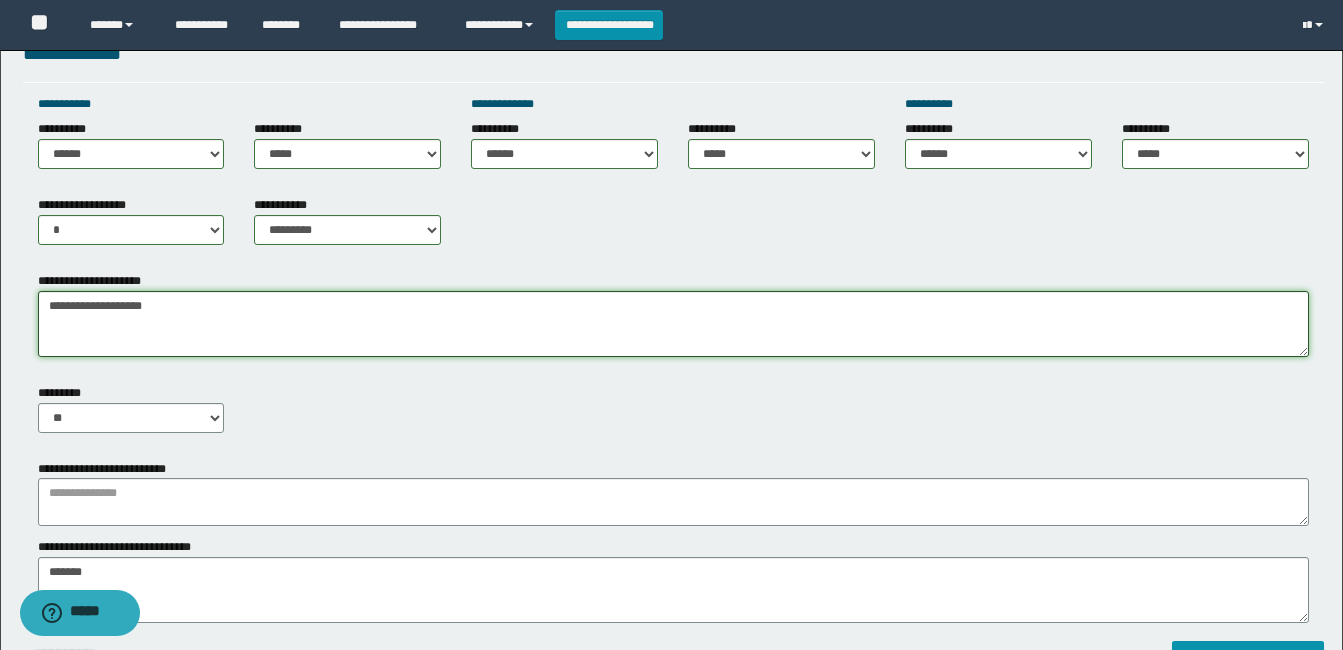 scroll, scrollTop: 113, scrollLeft: 0, axis: vertical 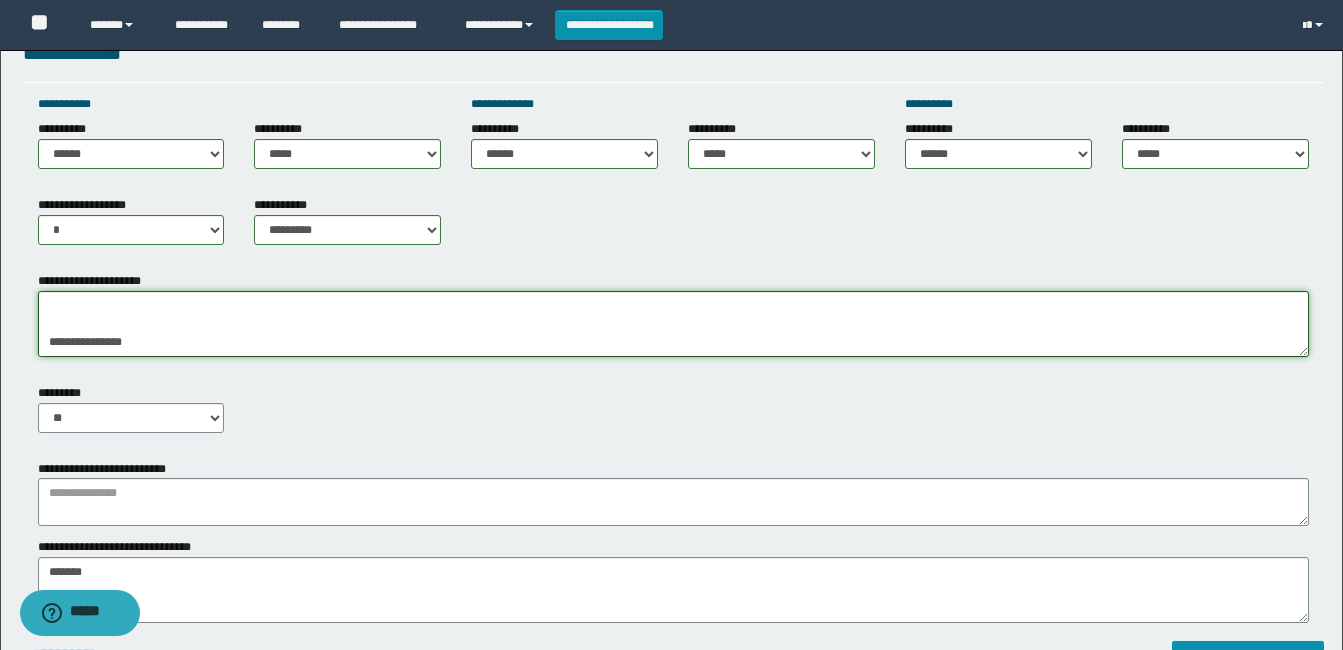 type on "**********" 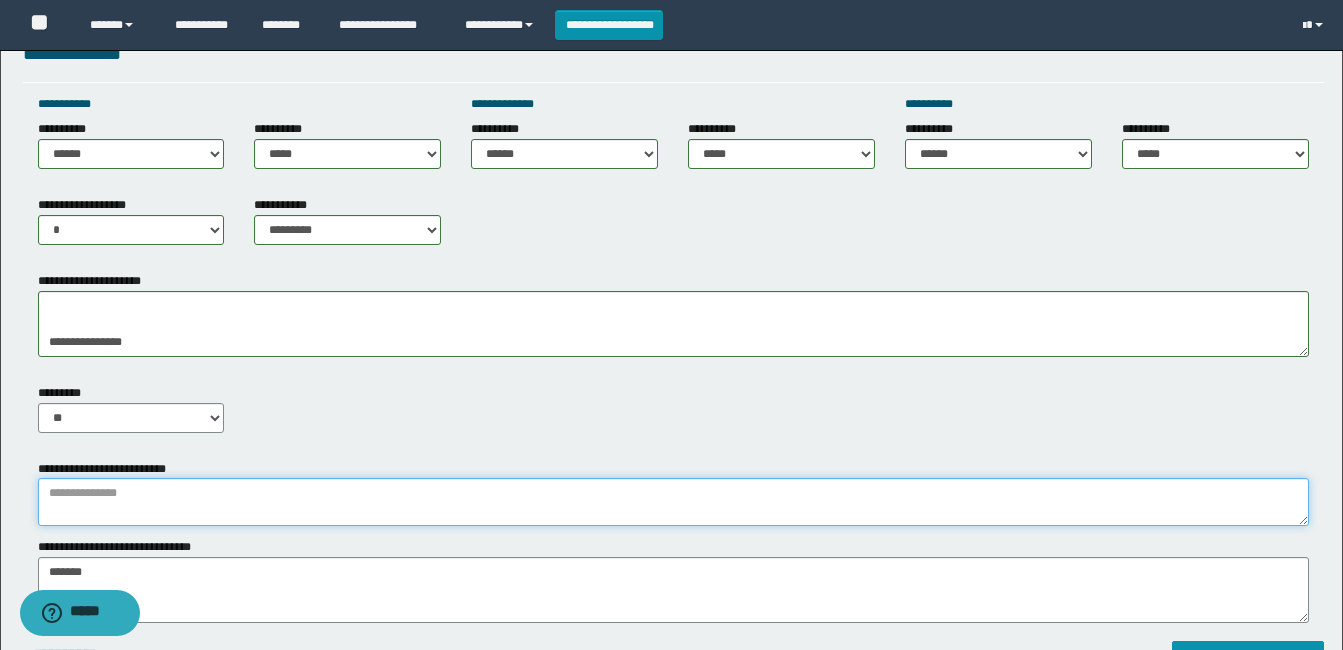 click at bounding box center (673, 502) 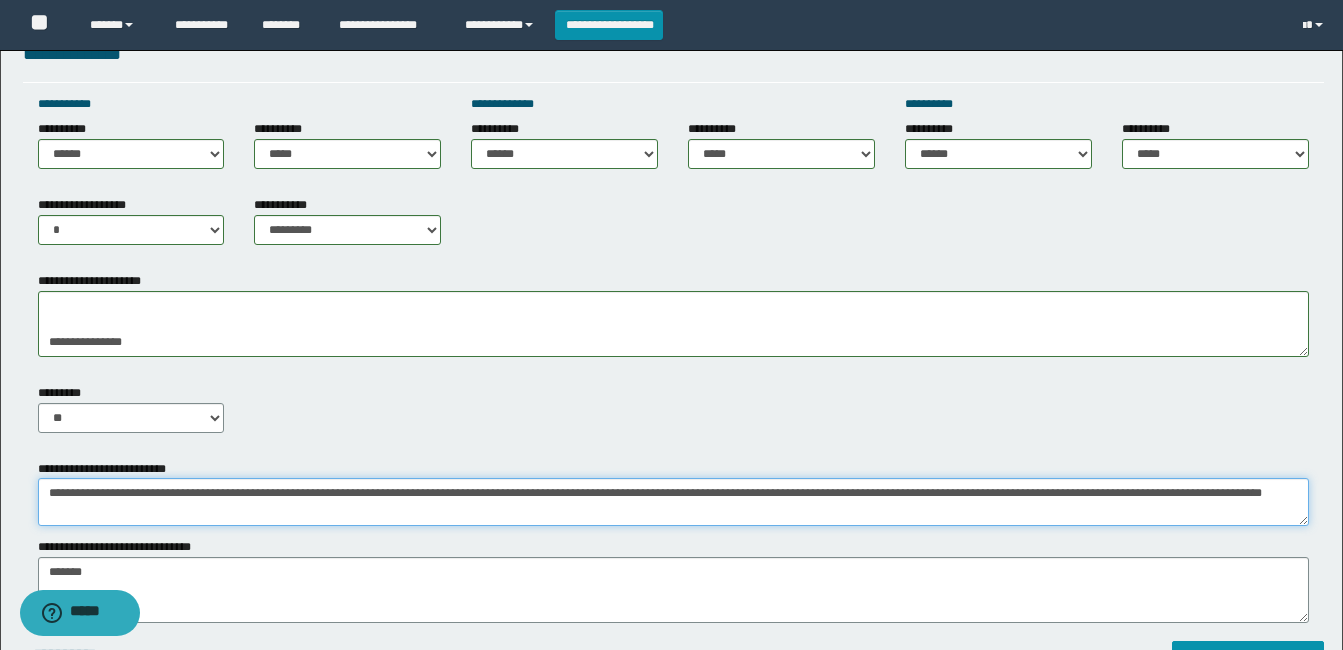 click on "**********" at bounding box center [673, 502] 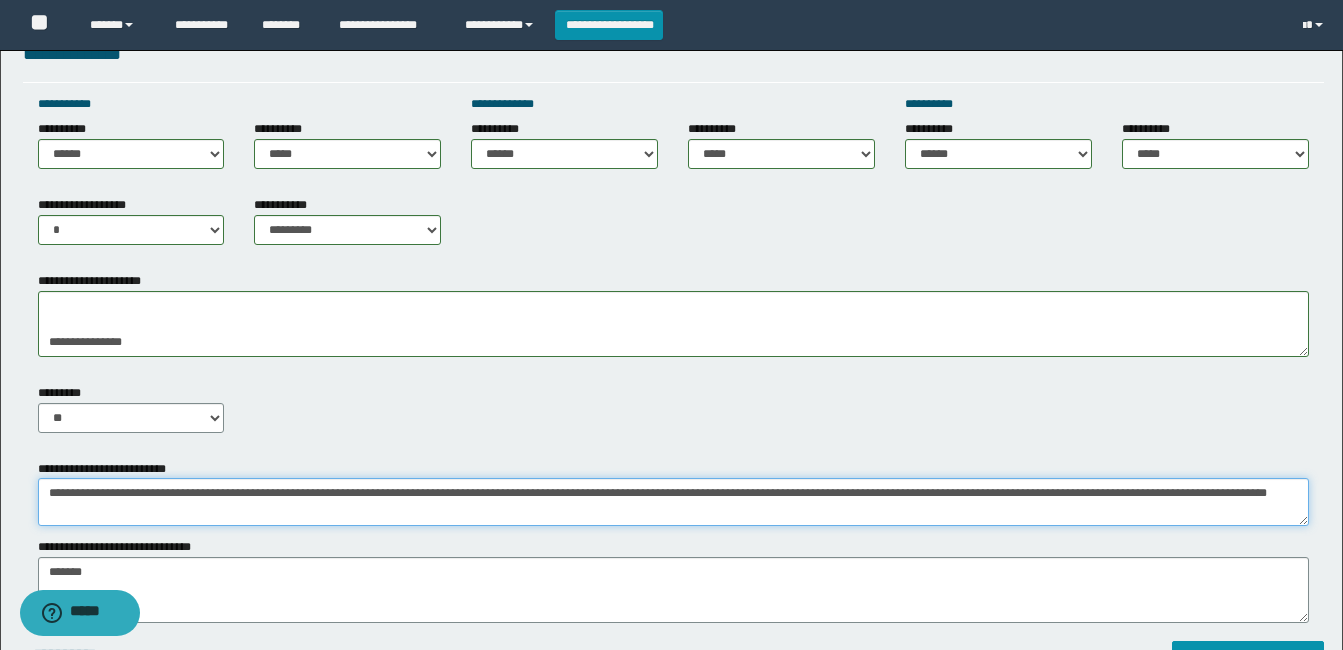 paste on "**********" 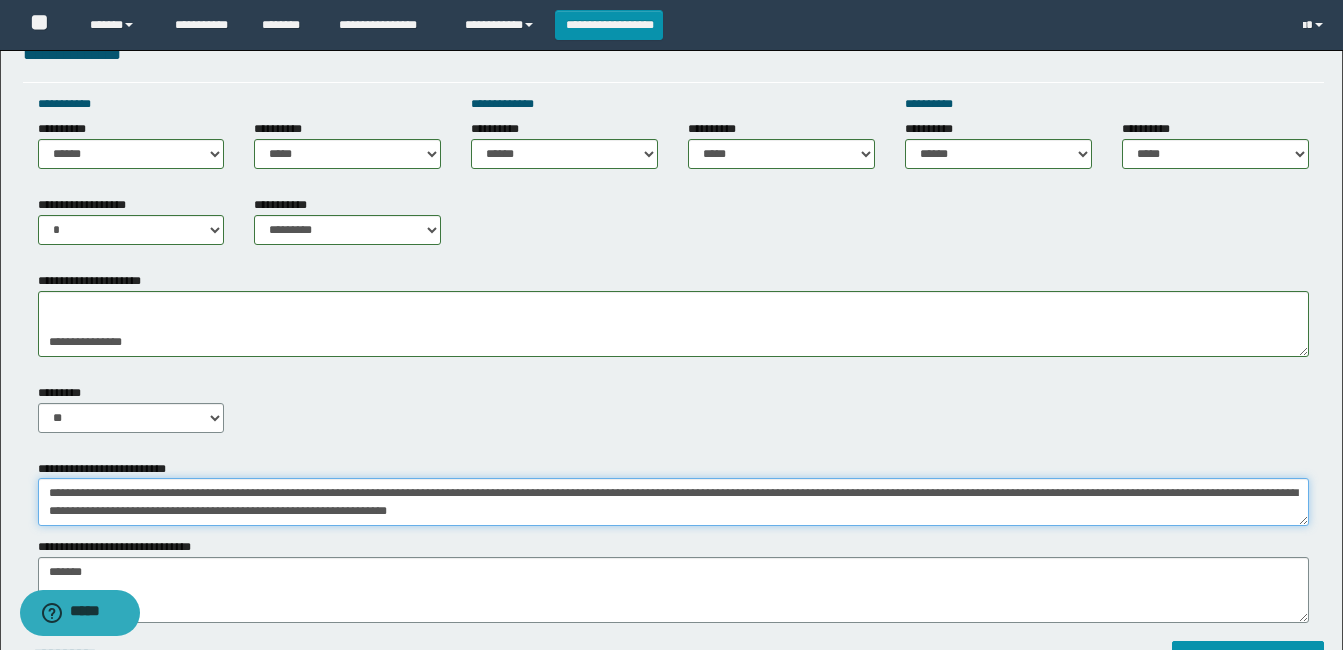 click on "**********" at bounding box center [673, 502] 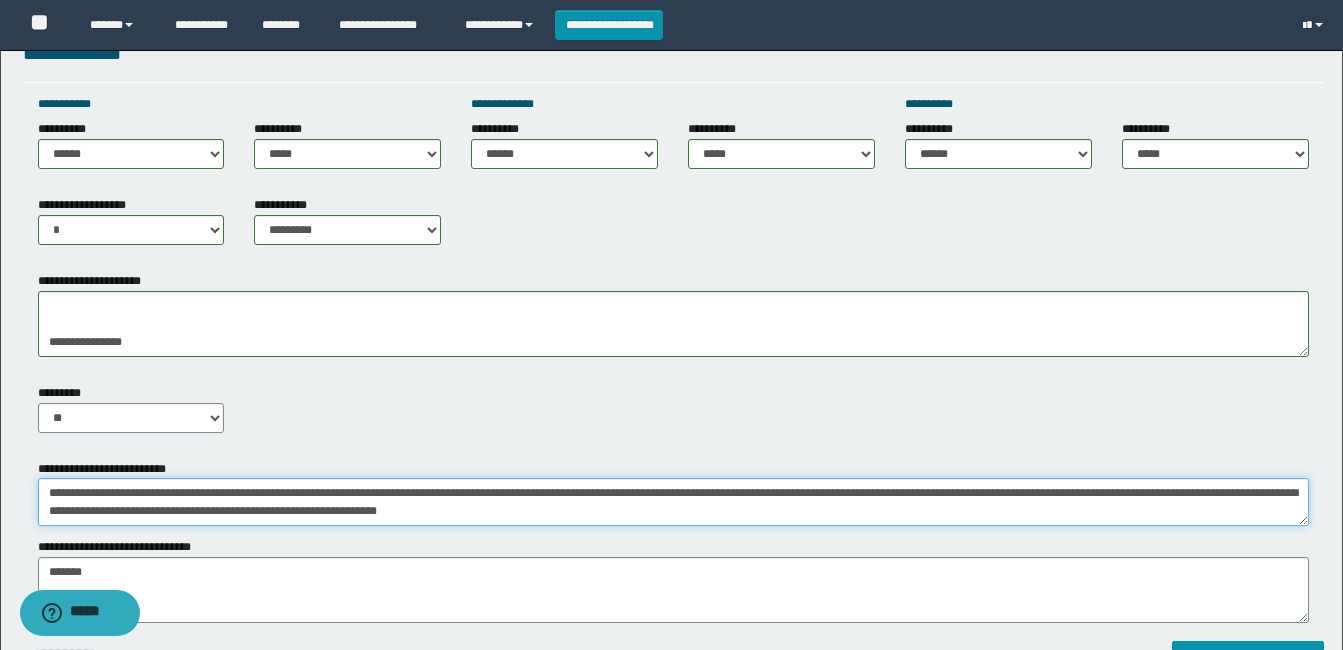 click on "**********" at bounding box center (673, 502) 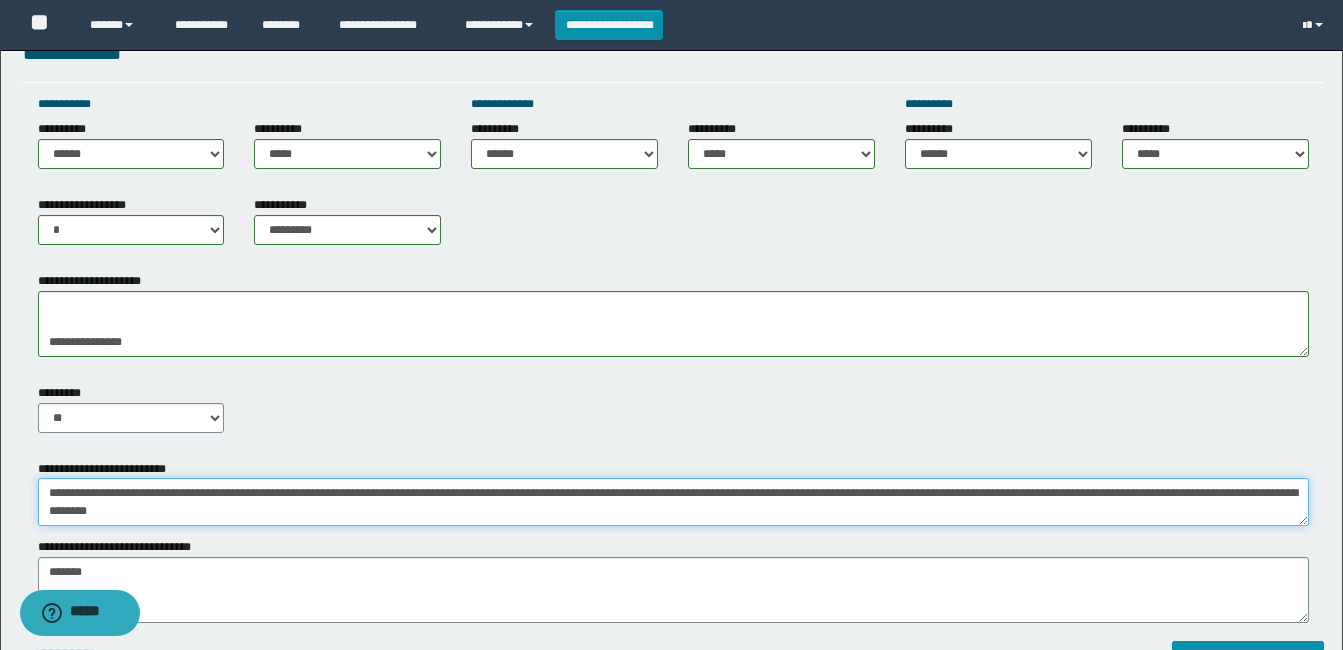 drag, startPoint x: 166, startPoint y: 511, endPoint x: 214, endPoint y: 514, distance: 48.09366 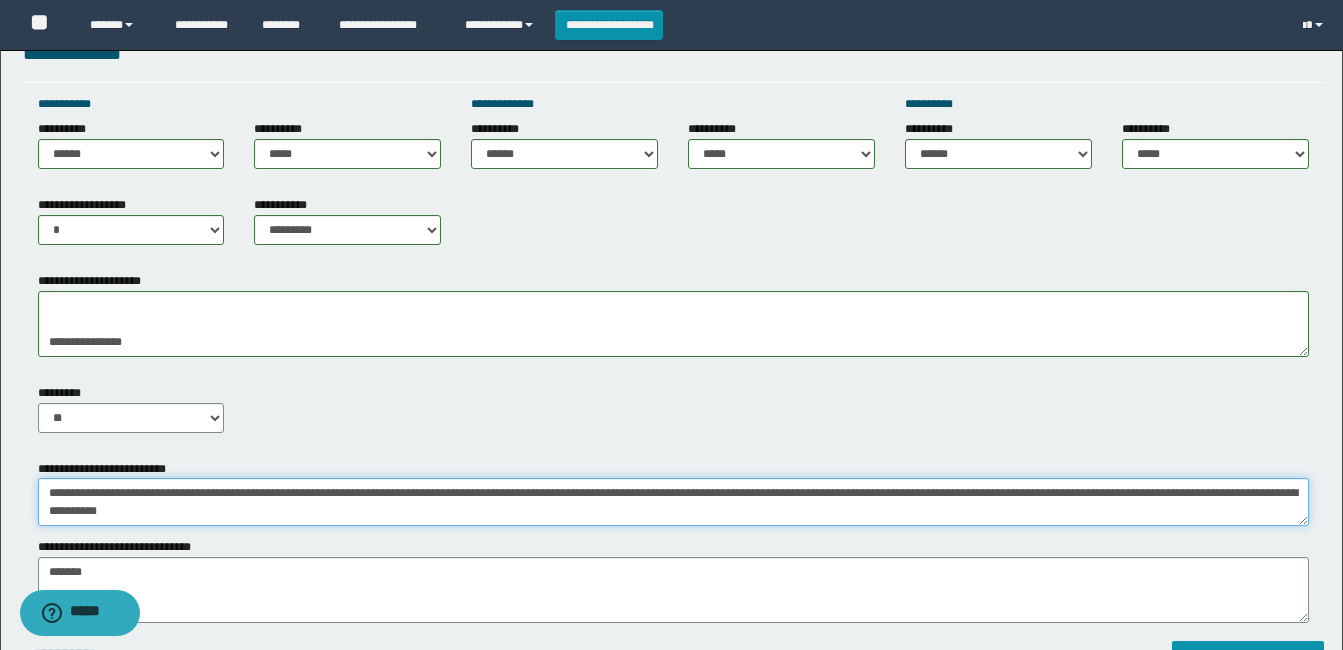 click on "**********" at bounding box center (673, 502) 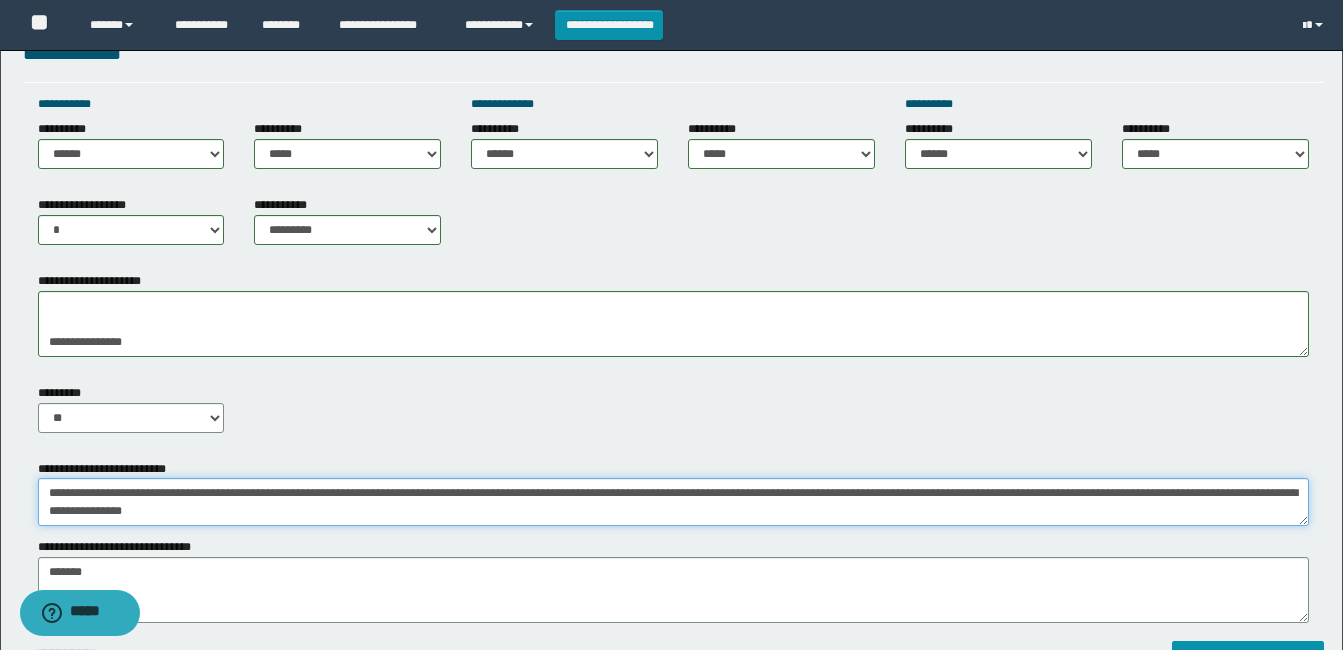 drag, startPoint x: 218, startPoint y: 513, endPoint x: 279, endPoint y: 516, distance: 61.073727 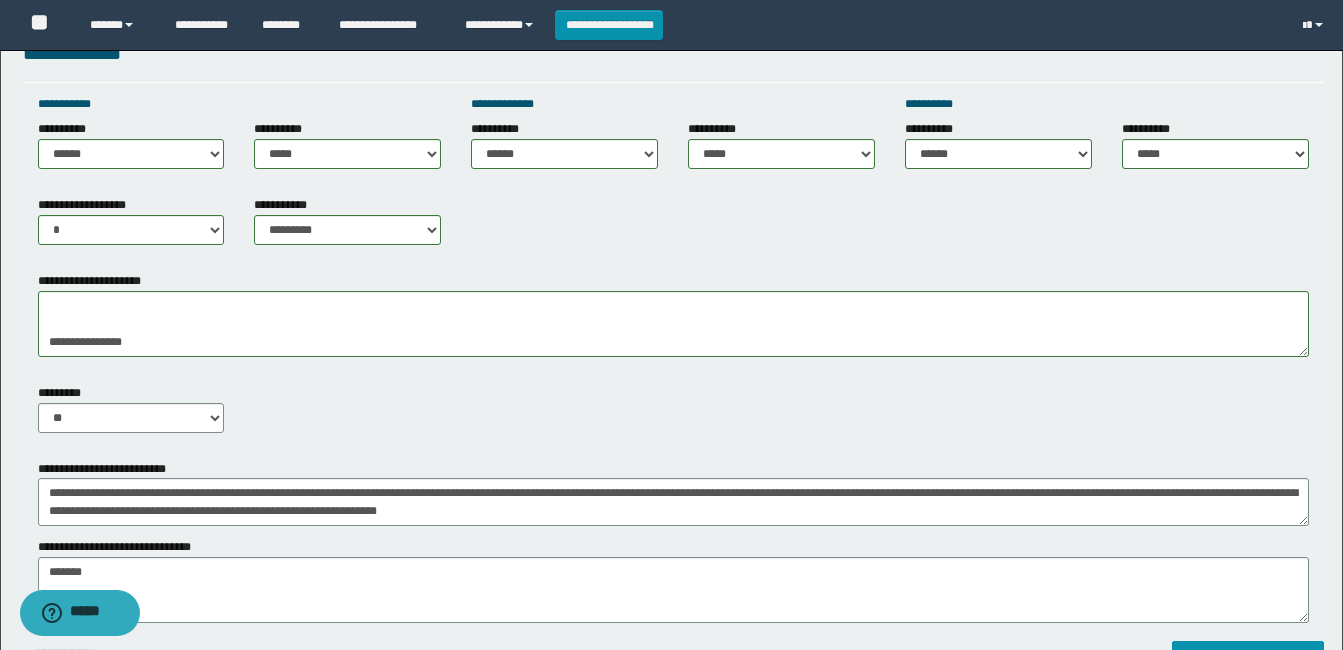 click on "*********
**
**" at bounding box center (673, 416) 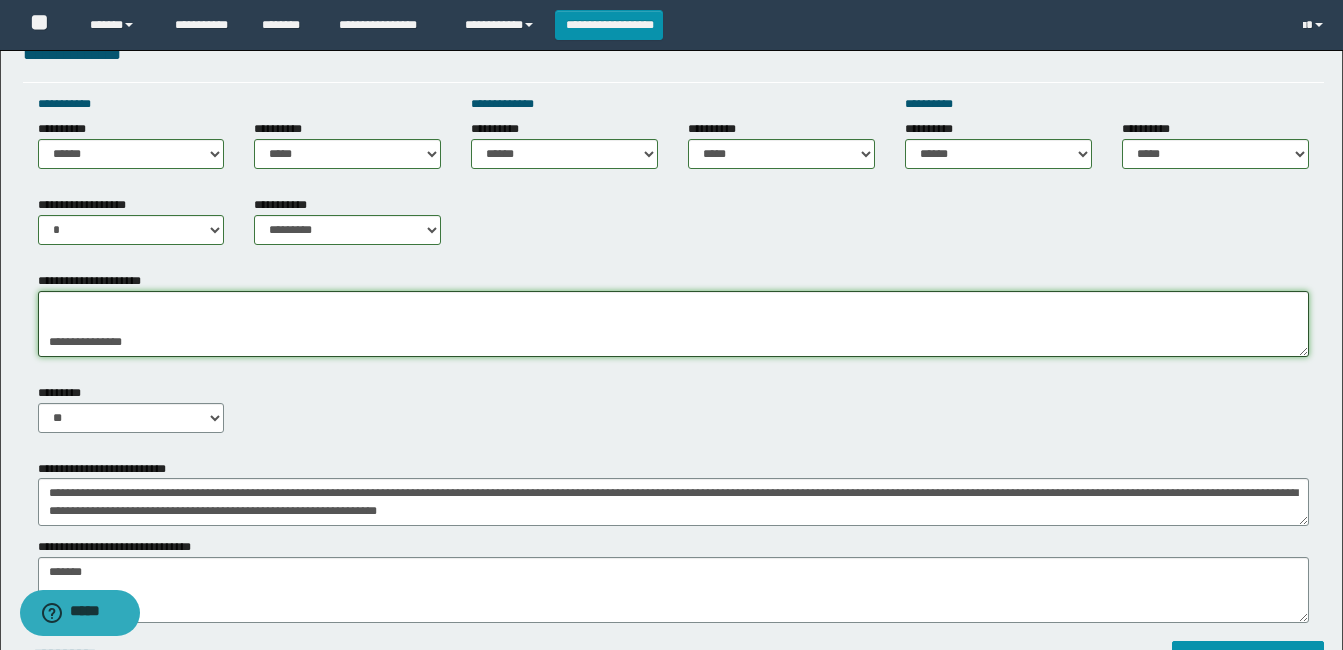 click on "**********" at bounding box center [673, 324] 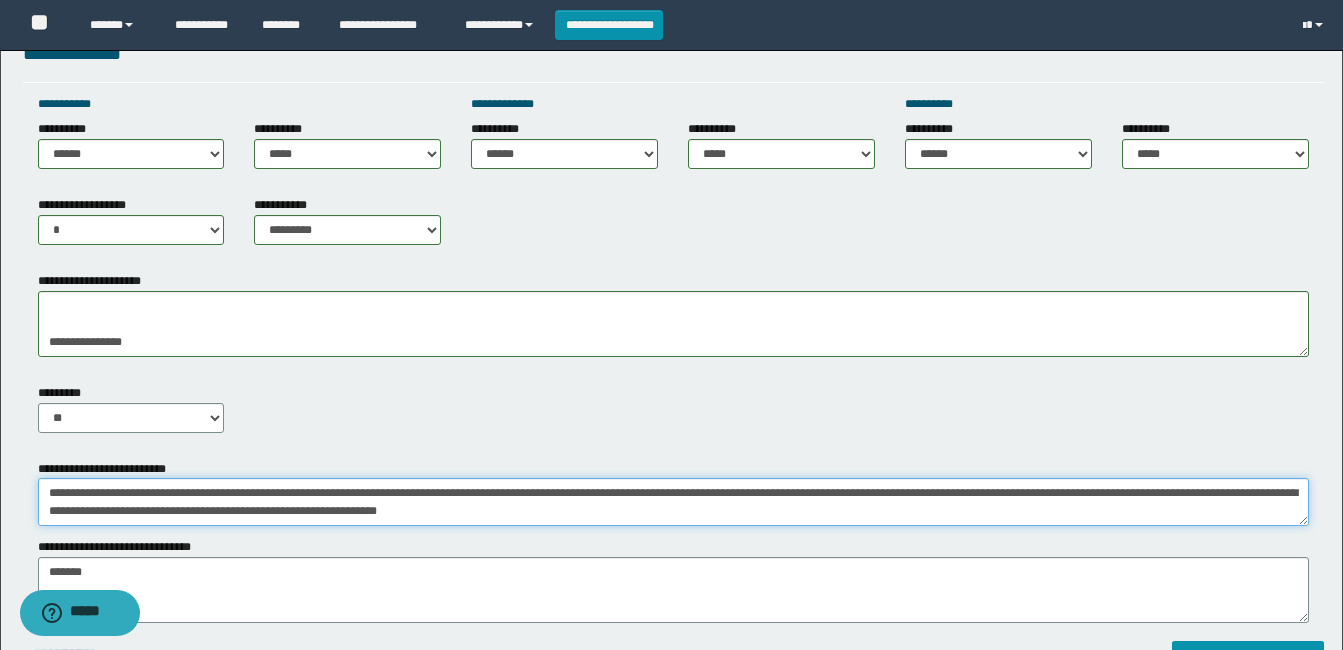 click on "**********" at bounding box center [673, 502] 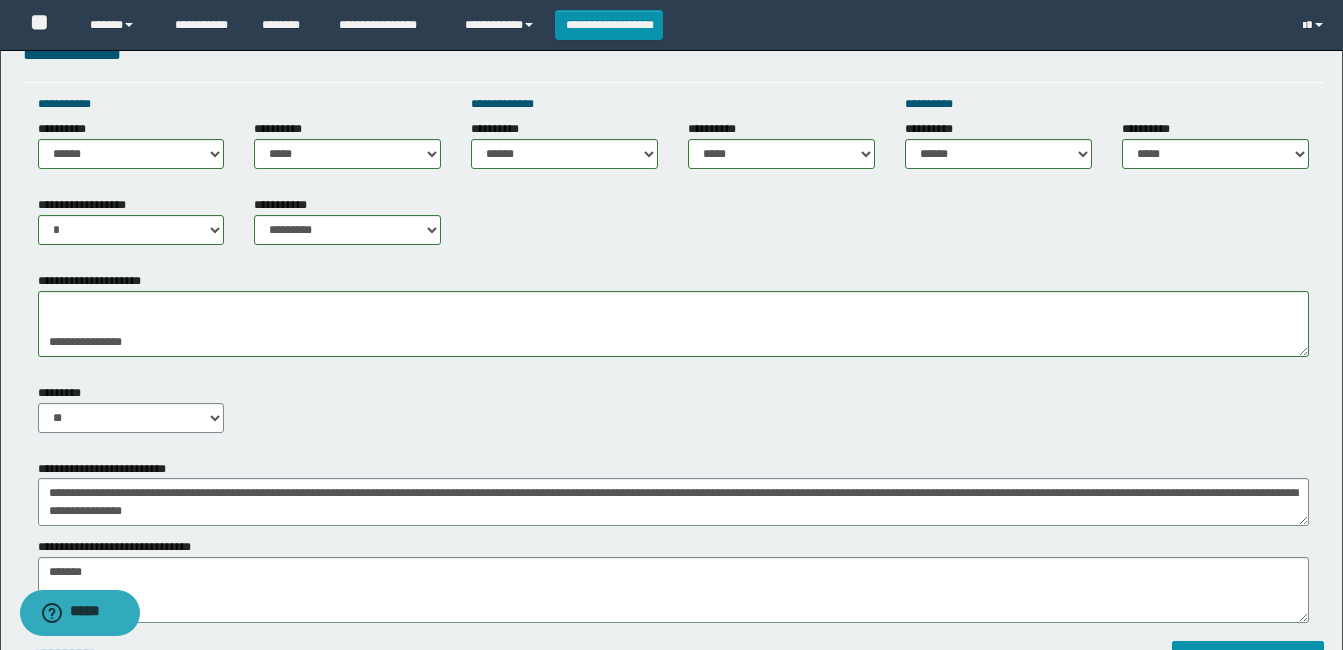 click on "**********" at bounding box center [673, 250] 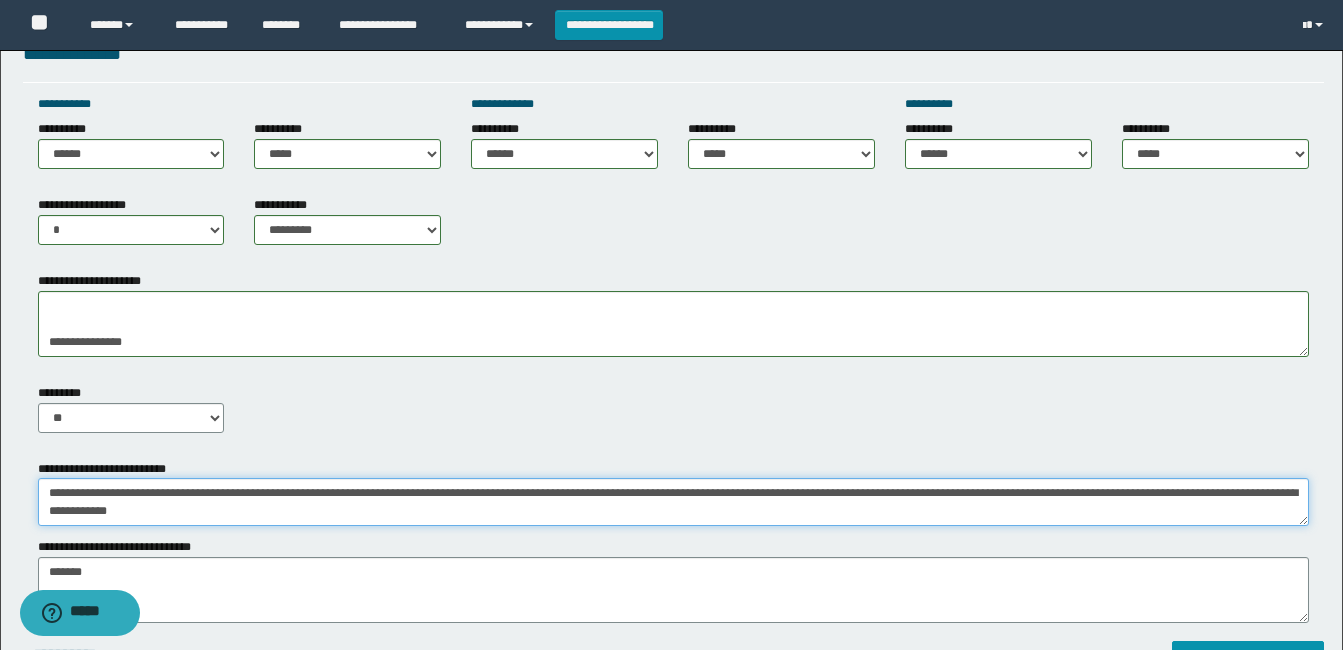 paste on "**********" 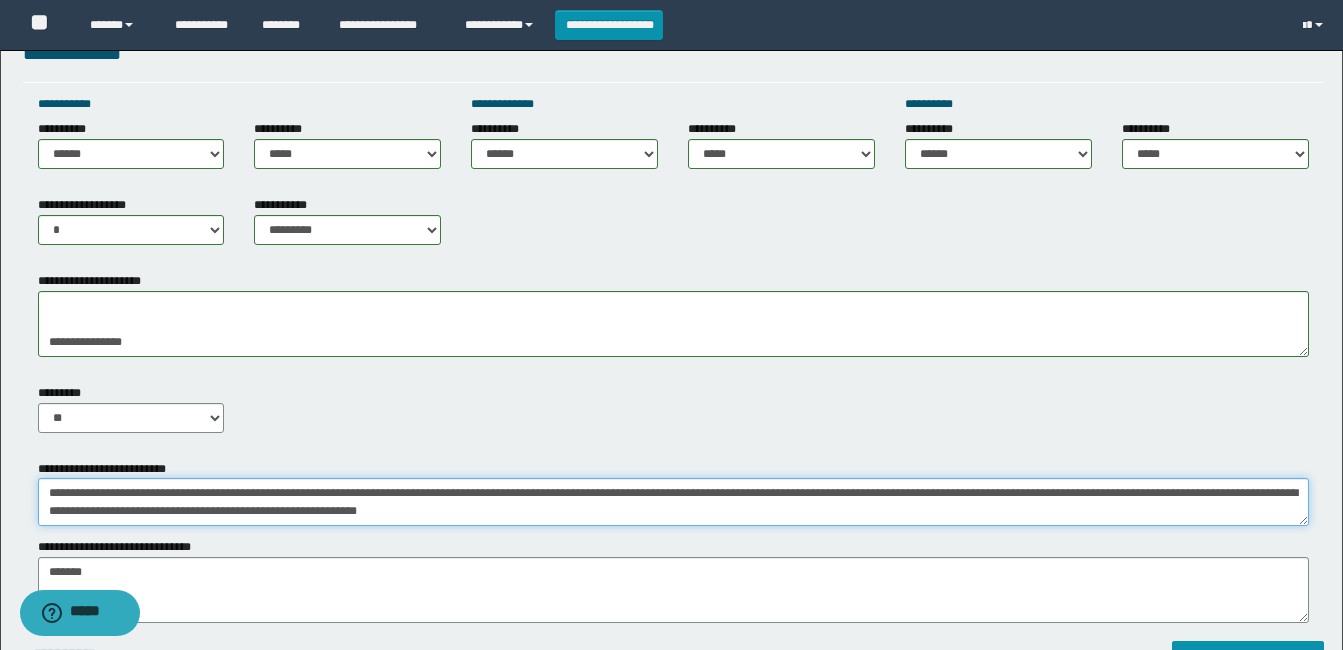 click on "**********" at bounding box center [673, 502] 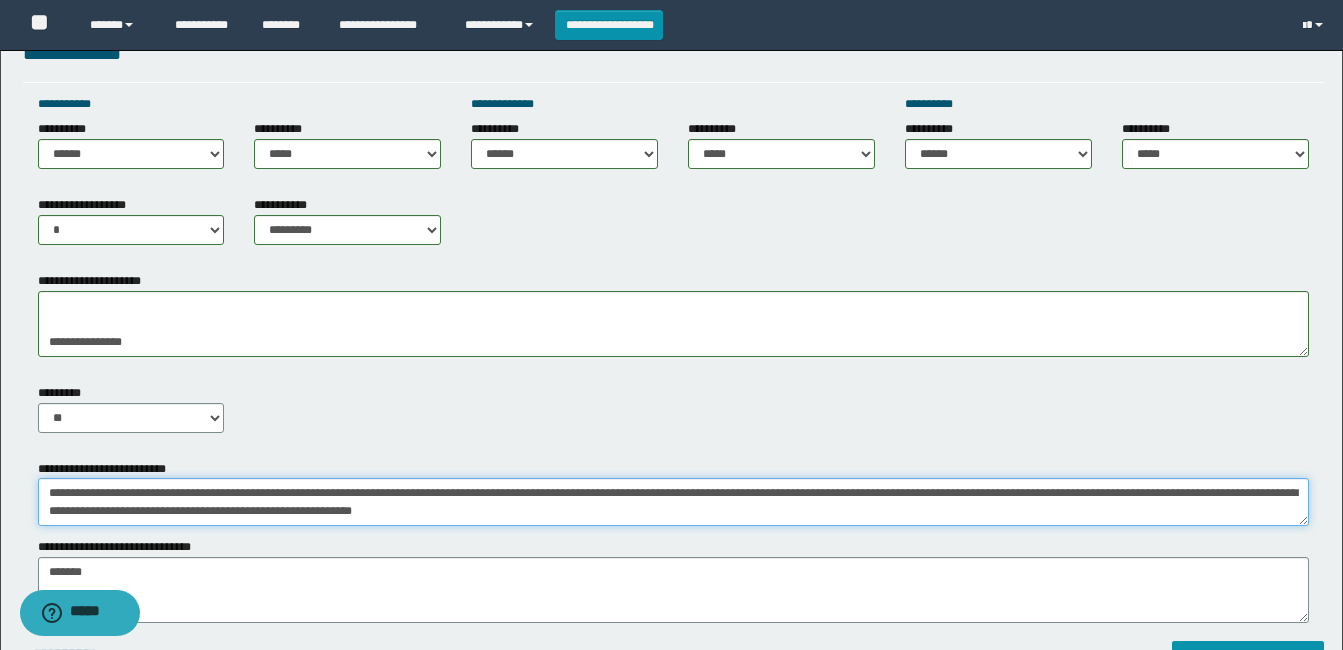 click on "**********" at bounding box center [673, 502] 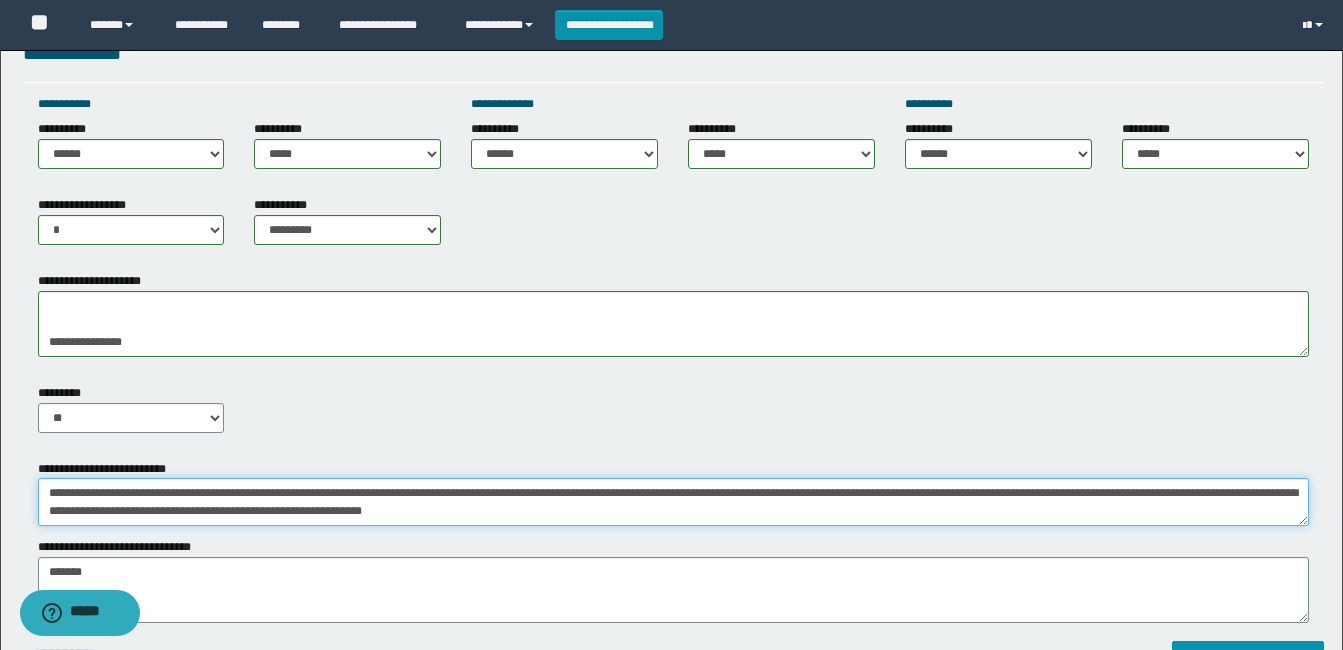 type on "**********" 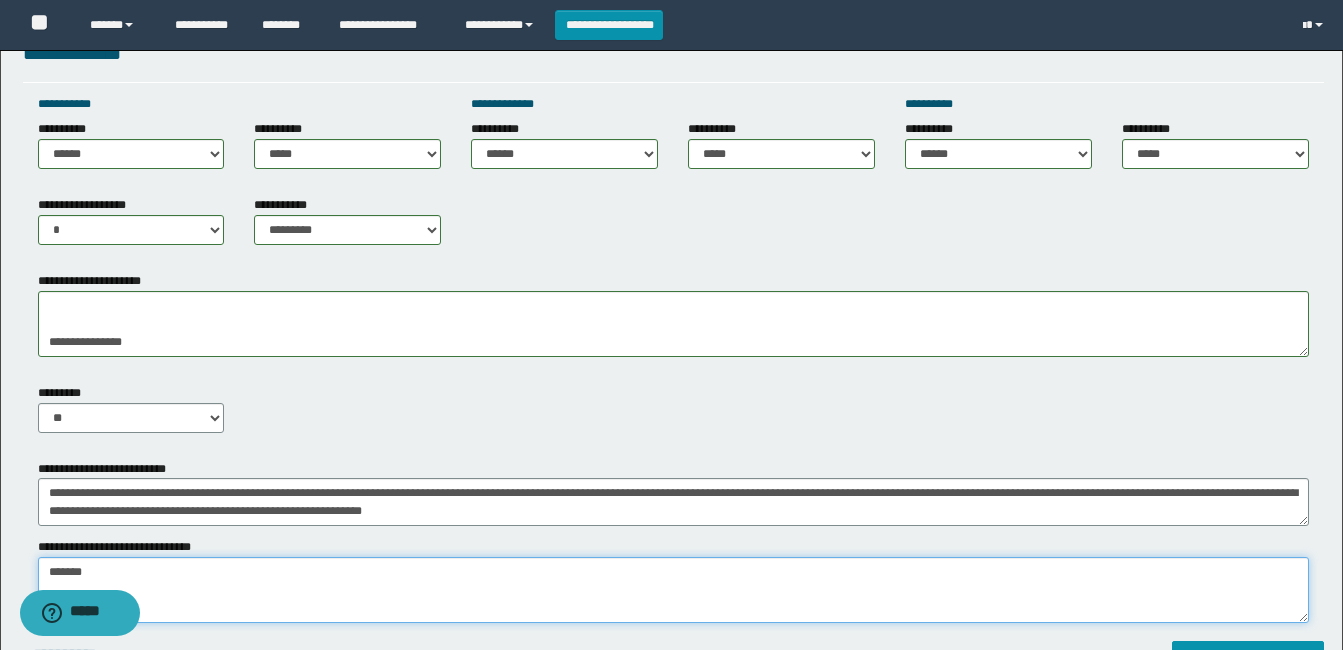 drag, startPoint x: 39, startPoint y: 570, endPoint x: 186, endPoint y: 572, distance: 147.01361 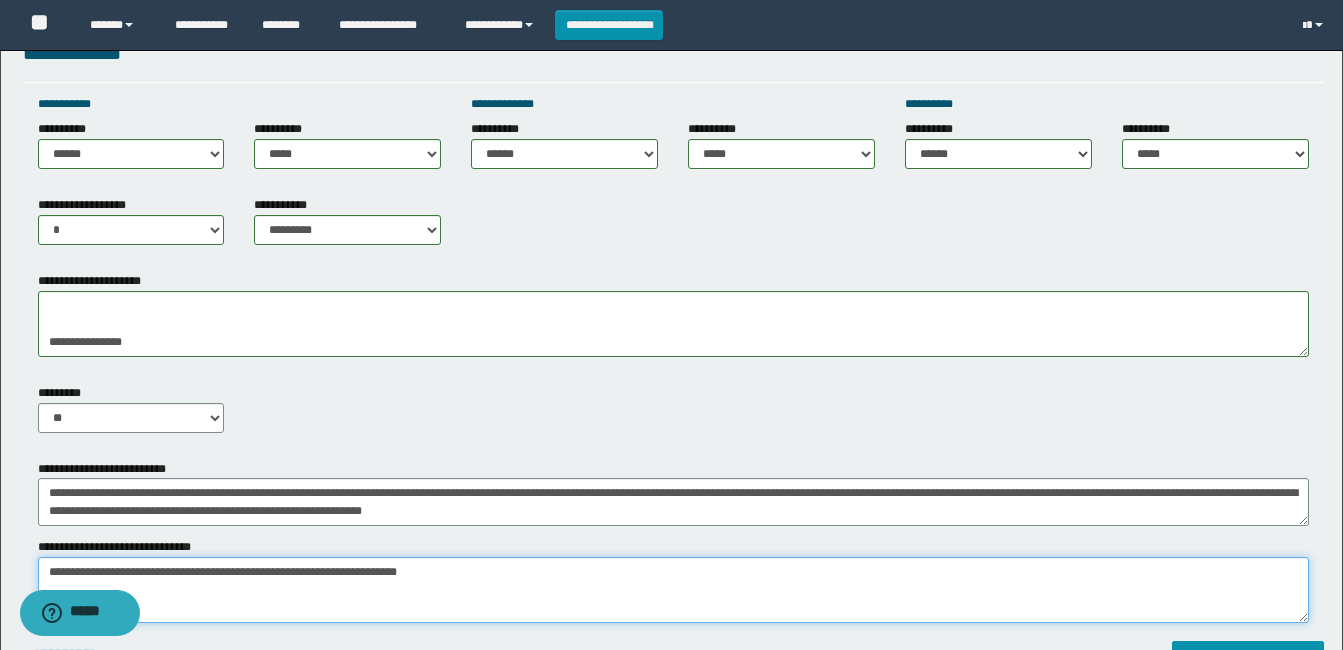 type on "**********" 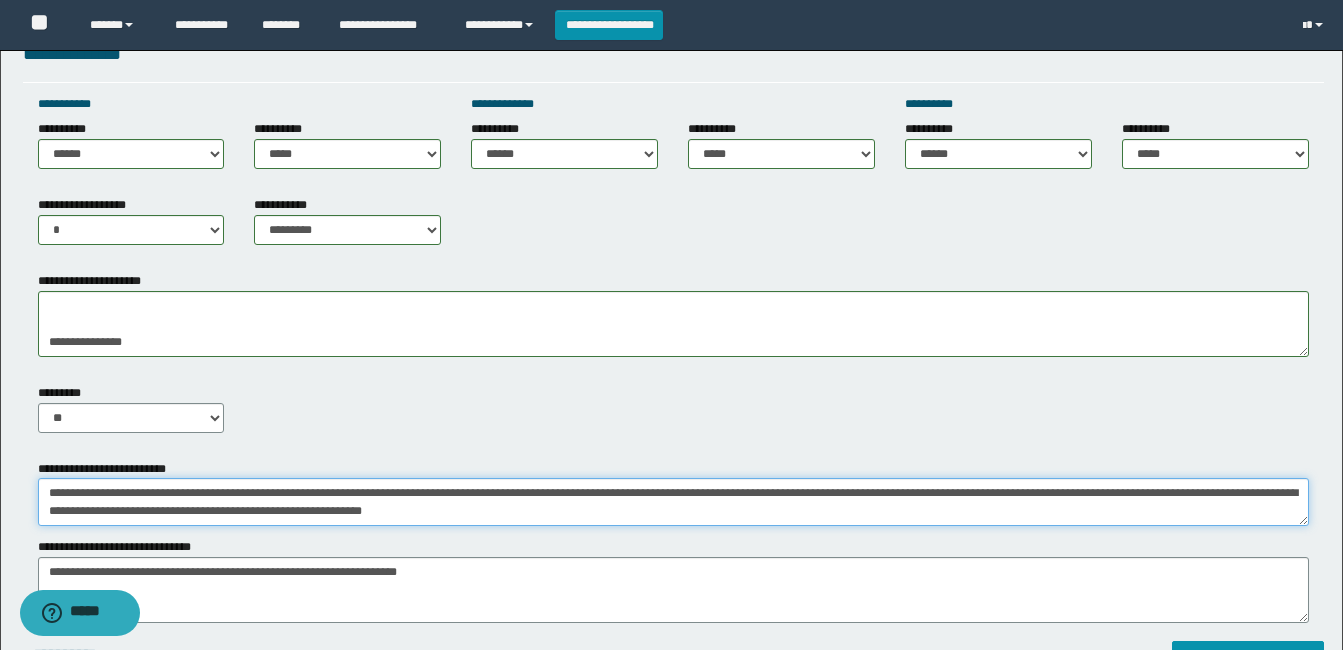drag, startPoint x: 216, startPoint y: 509, endPoint x: 517, endPoint y: 516, distance: 301.0814 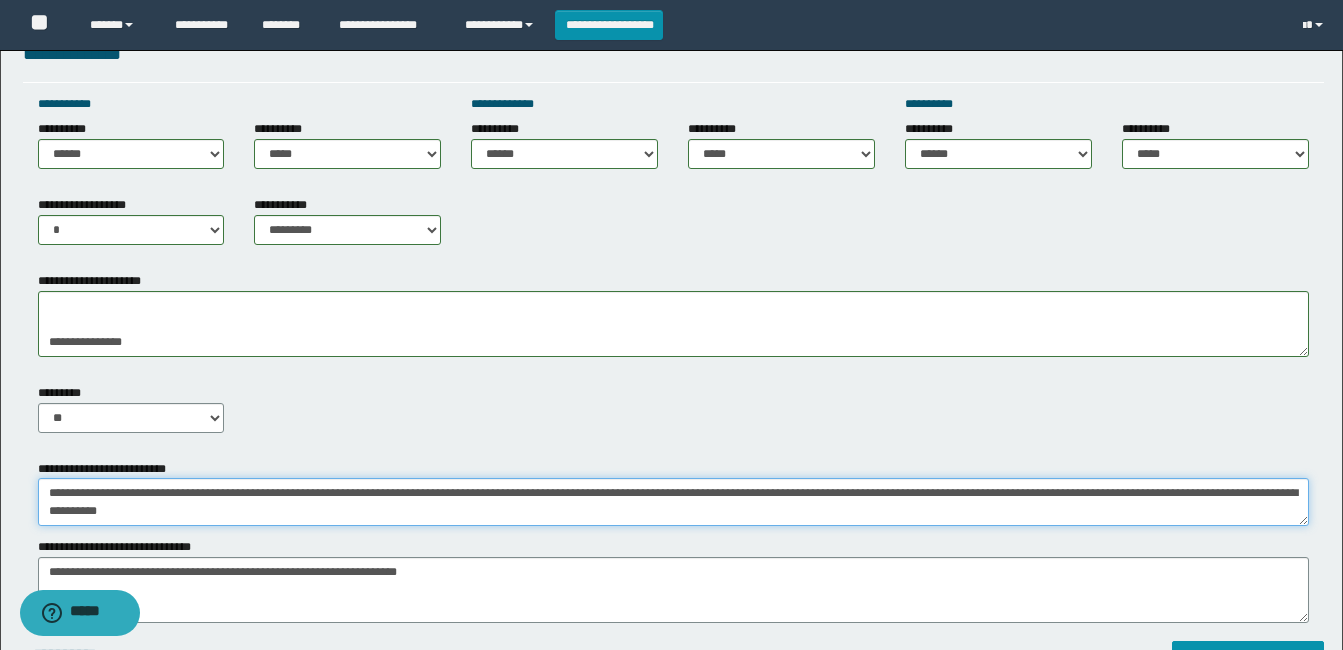 type on "**********" 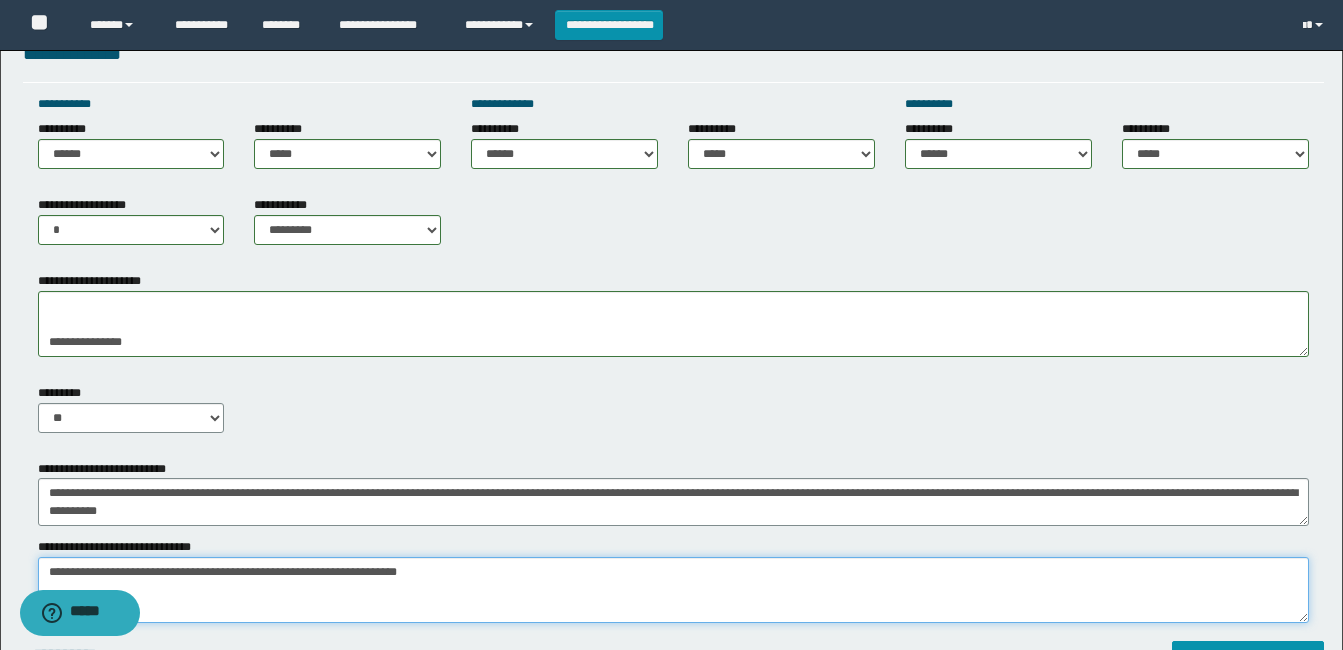 click on "*******" at bounding box center [673, 590] 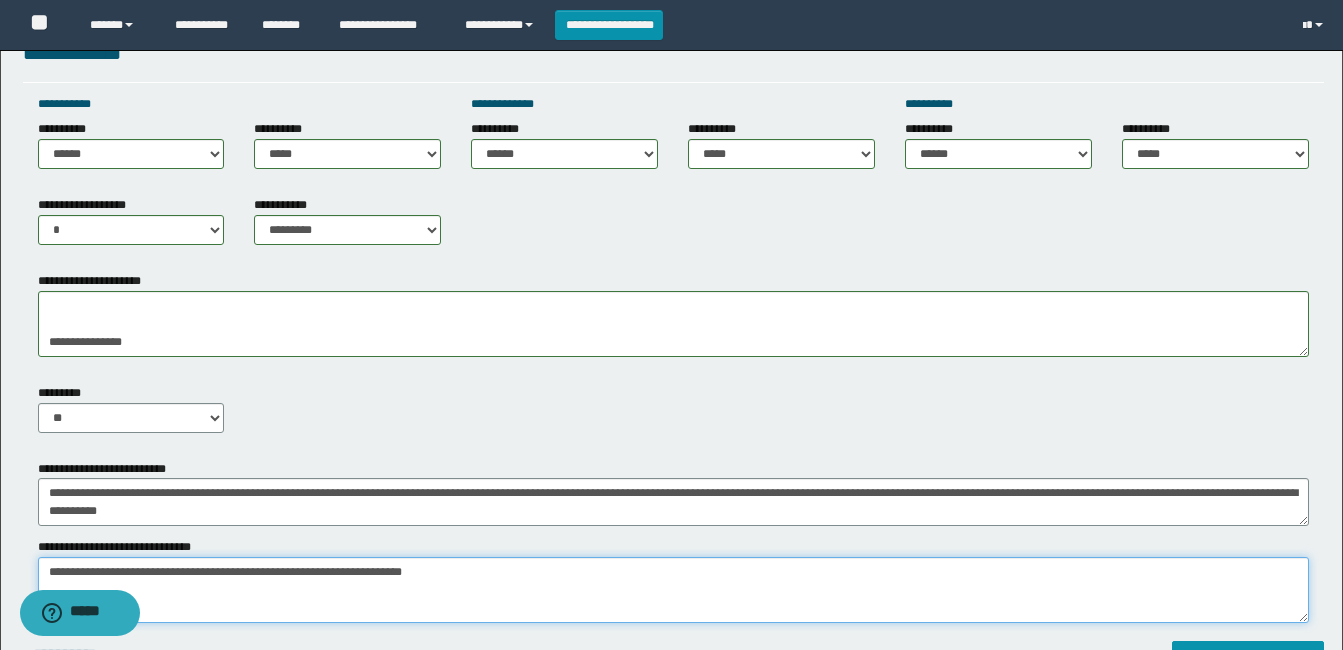 paste on "**********" 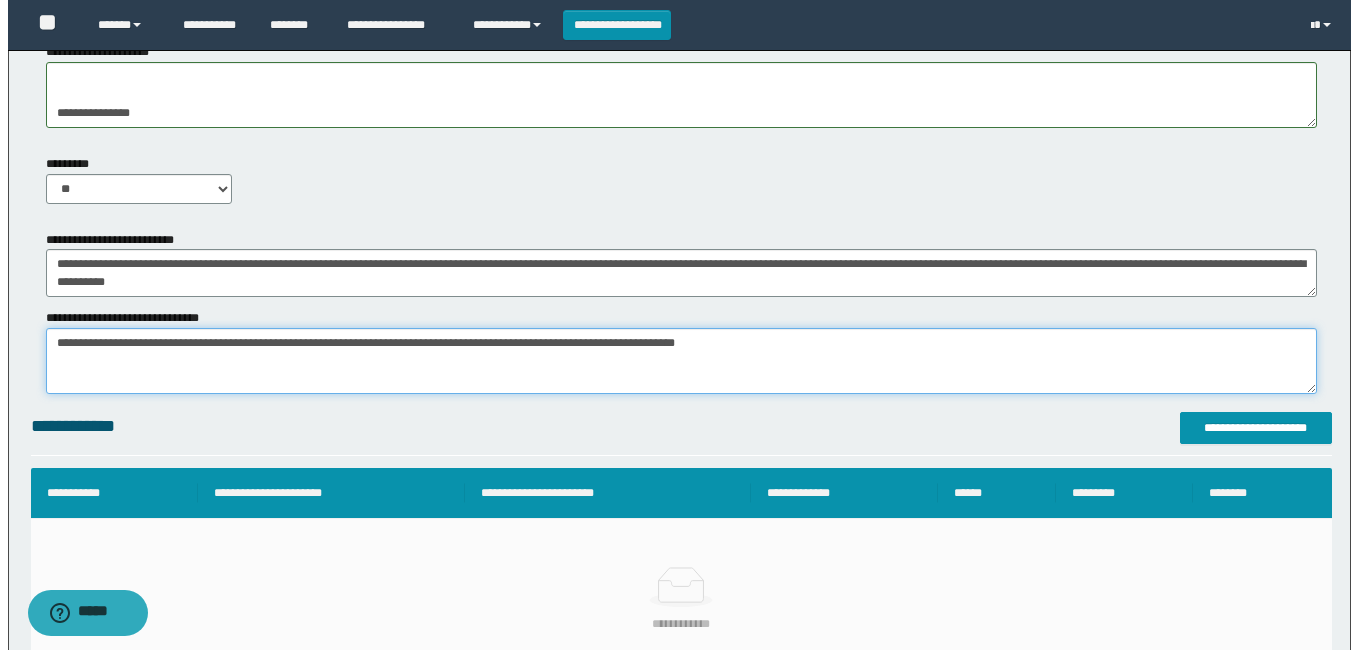 scroll, scrollTop: 1110, scrollLeft: 0, axis: vertical 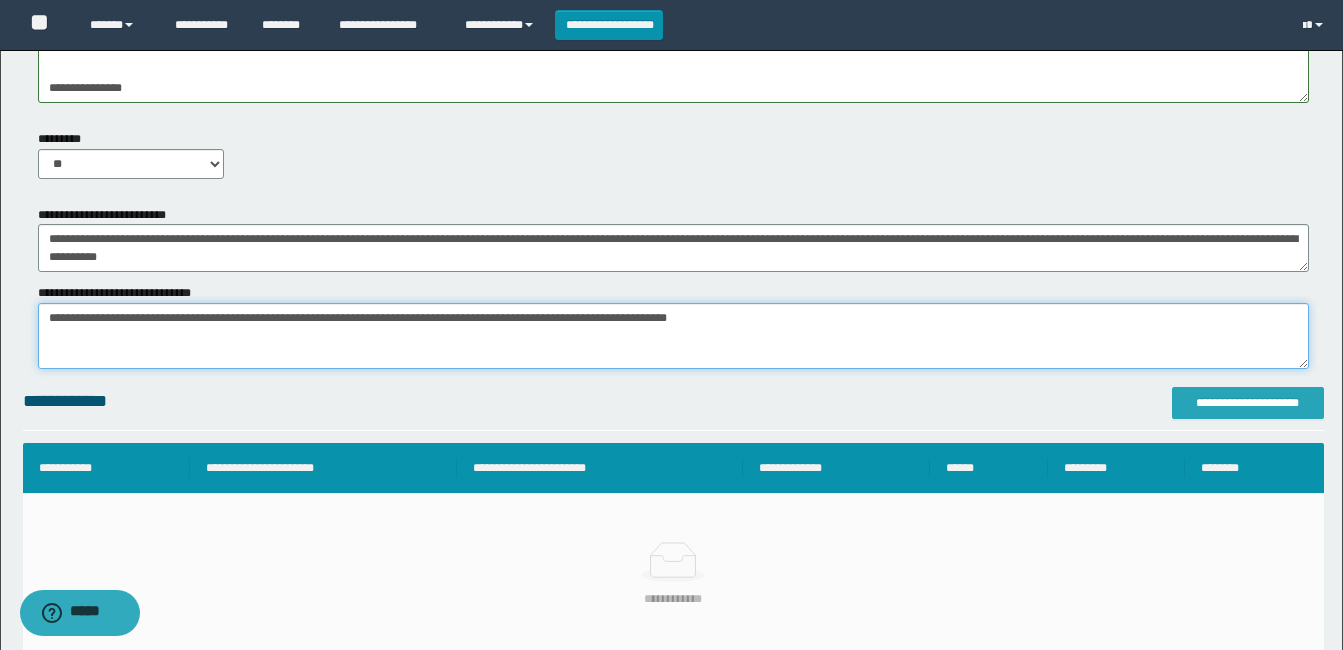 type on "**********" 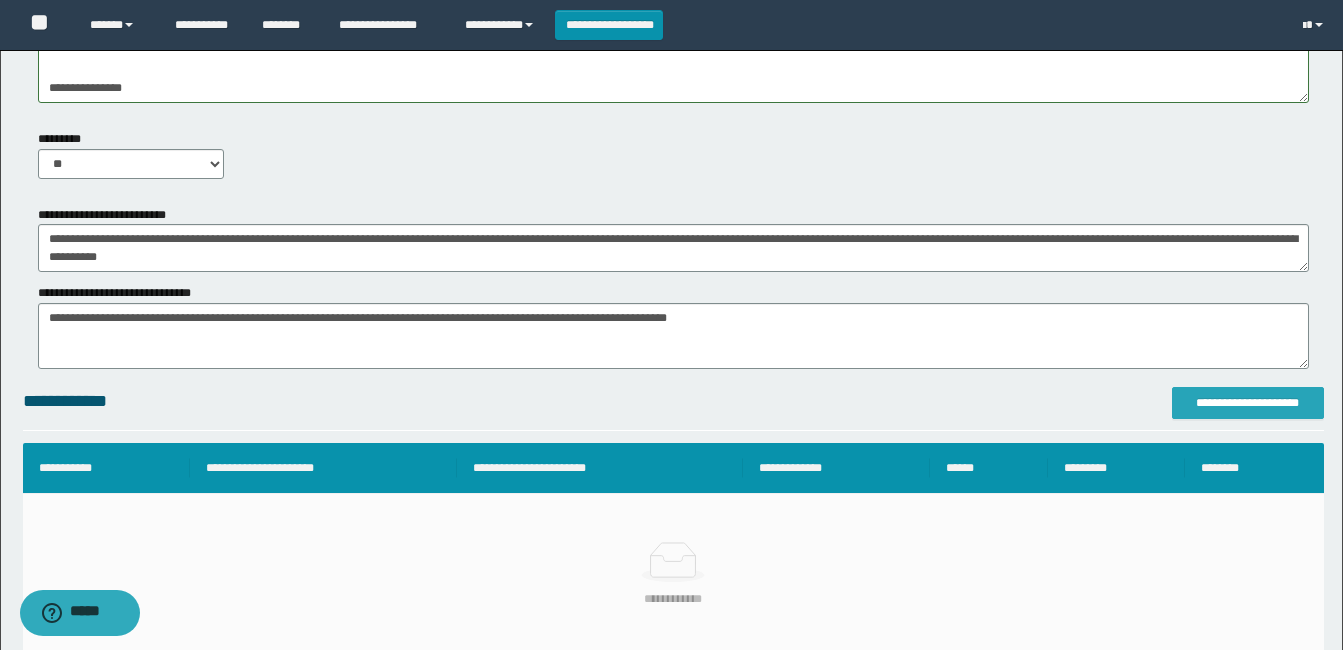 click on "**********" at bounding box center (1248, 403) 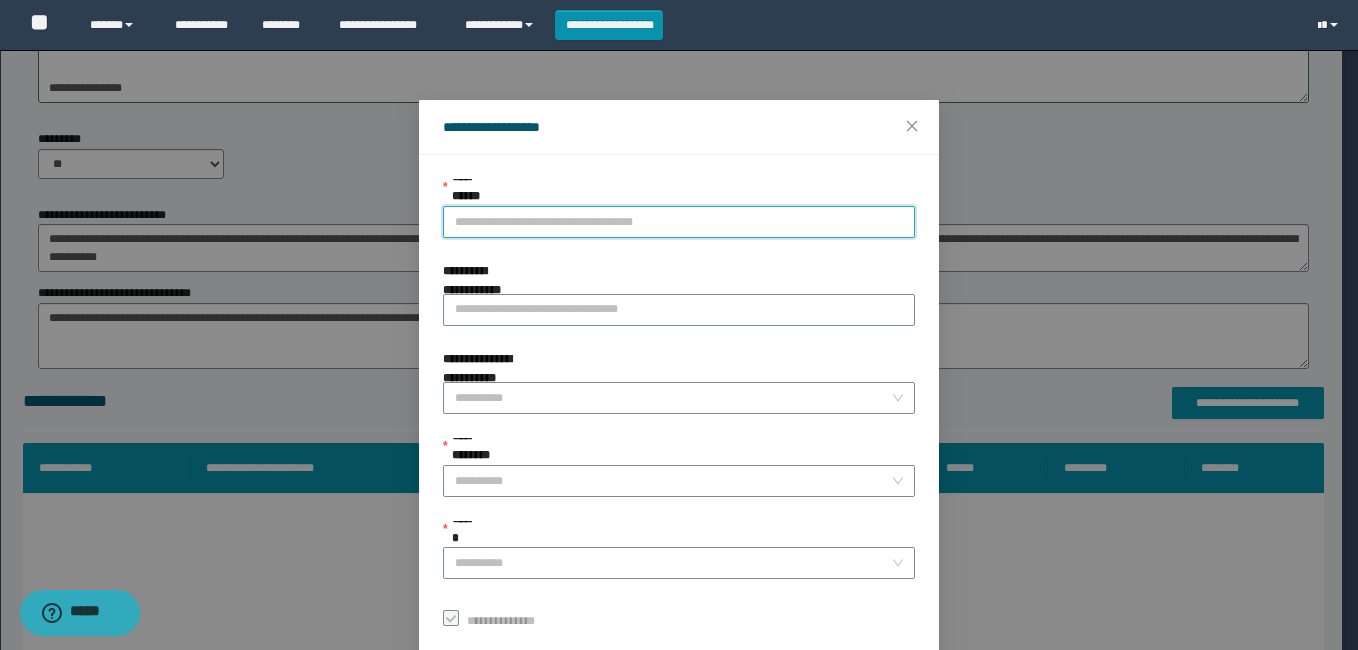 click on "**********" at bounding box center (679, 222) 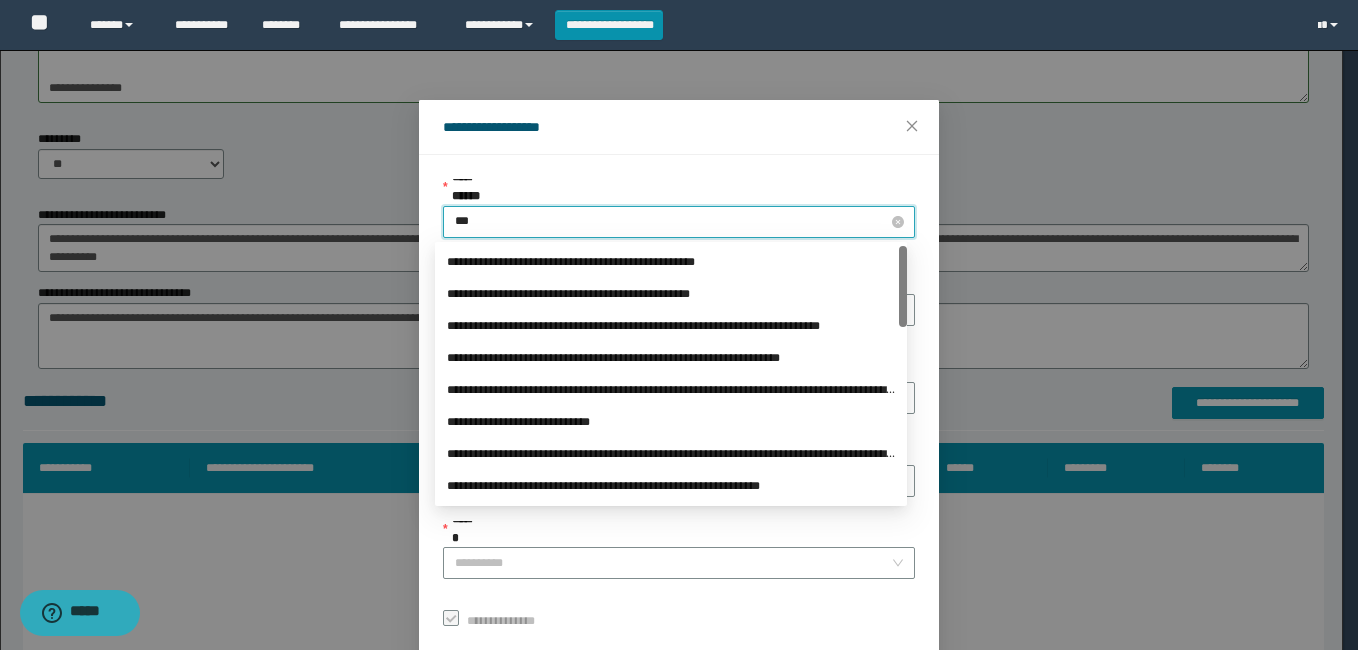 type on "****" 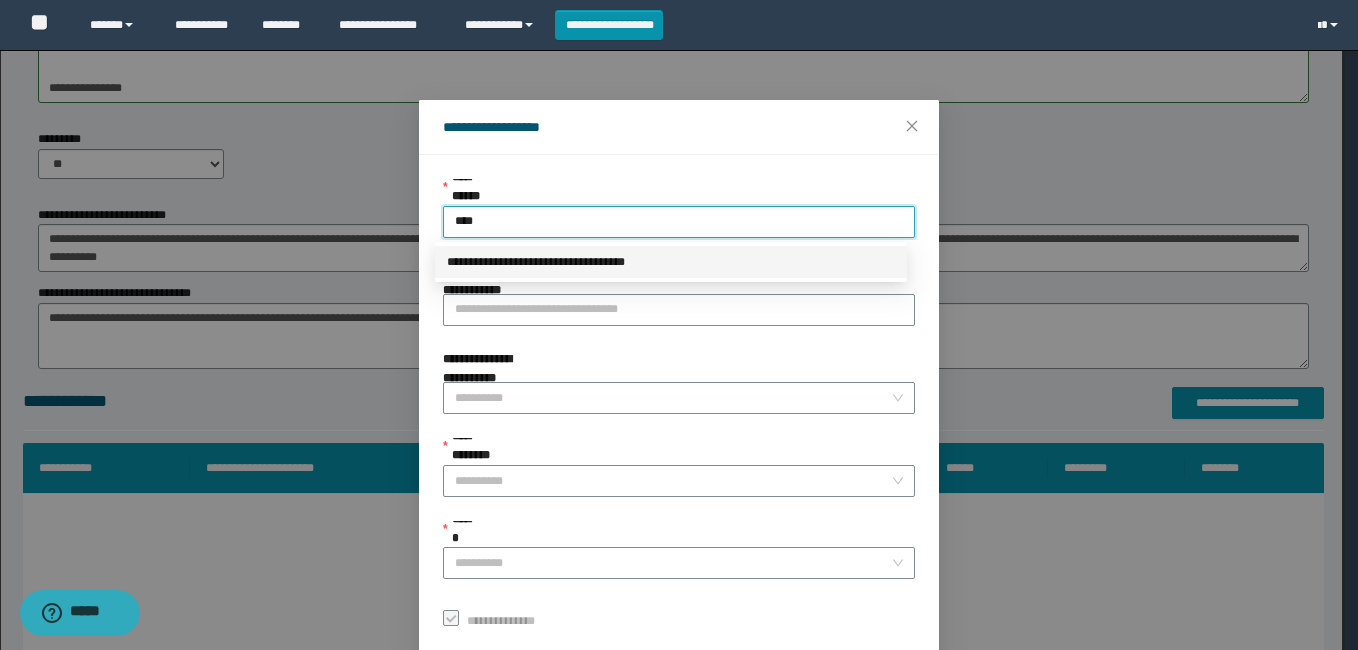 click on "**********" at bounding box center [671, 262] 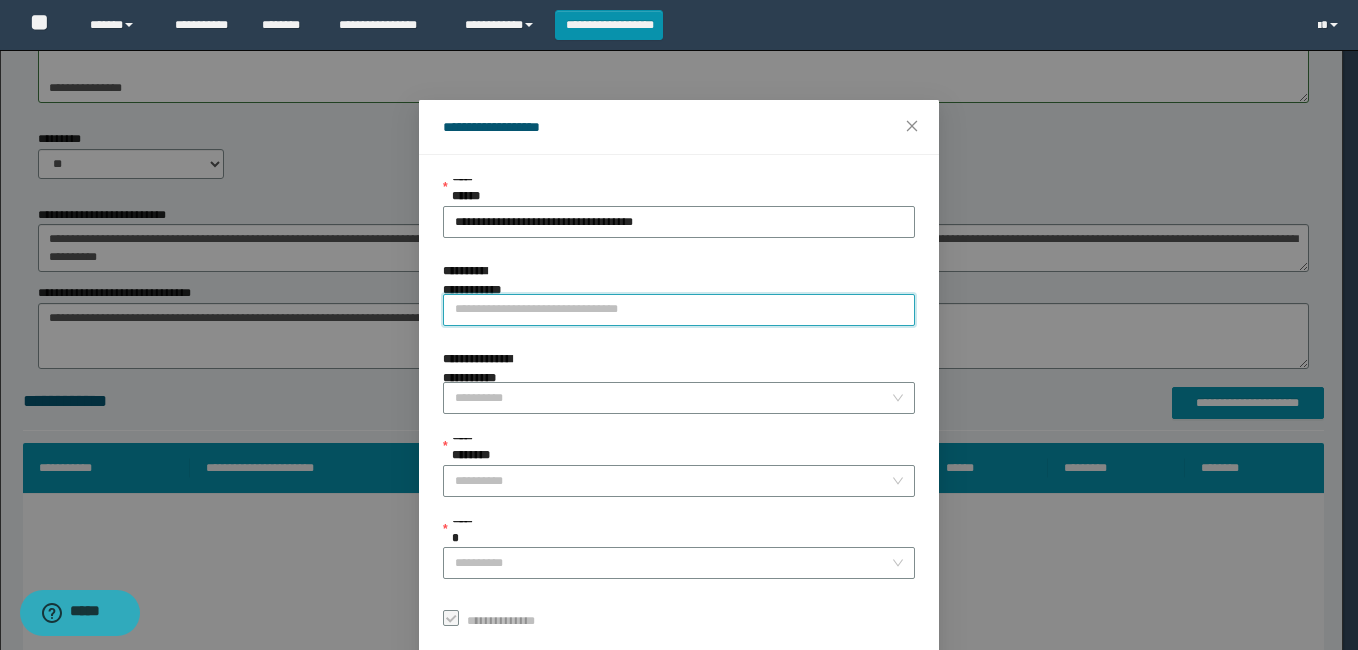 click on "**********" at bounding box center (679, 310) 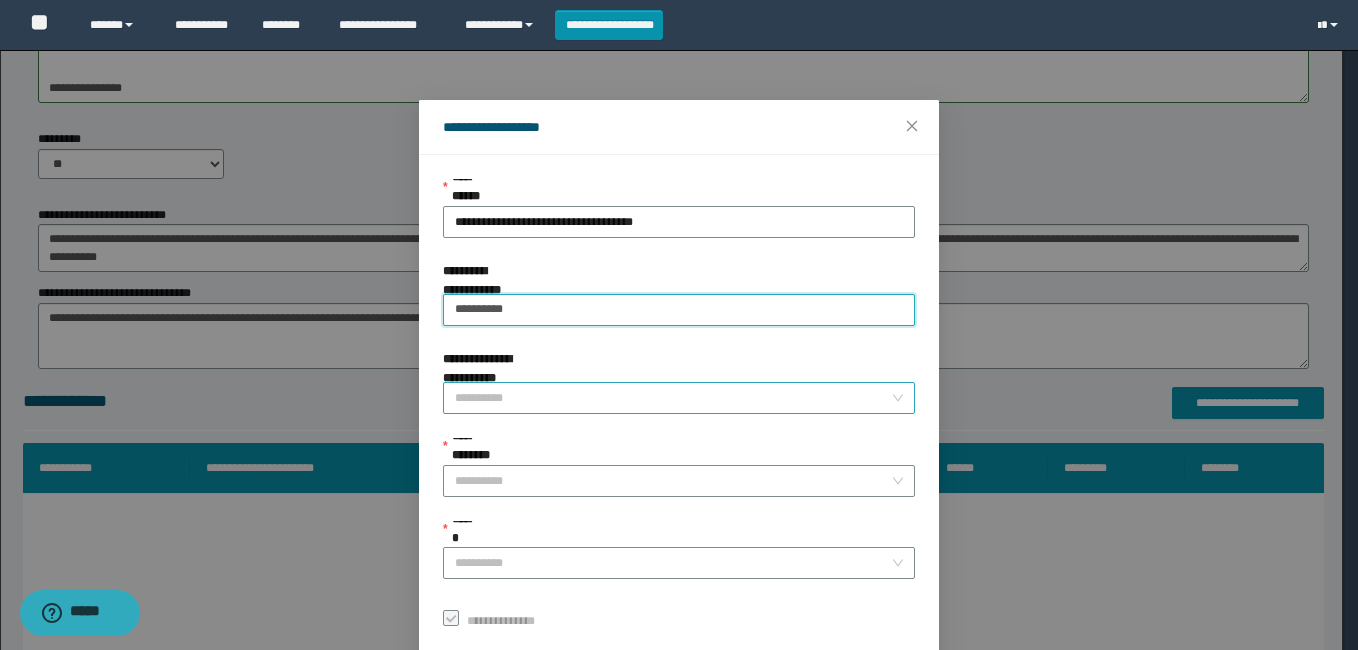 type on "*********" 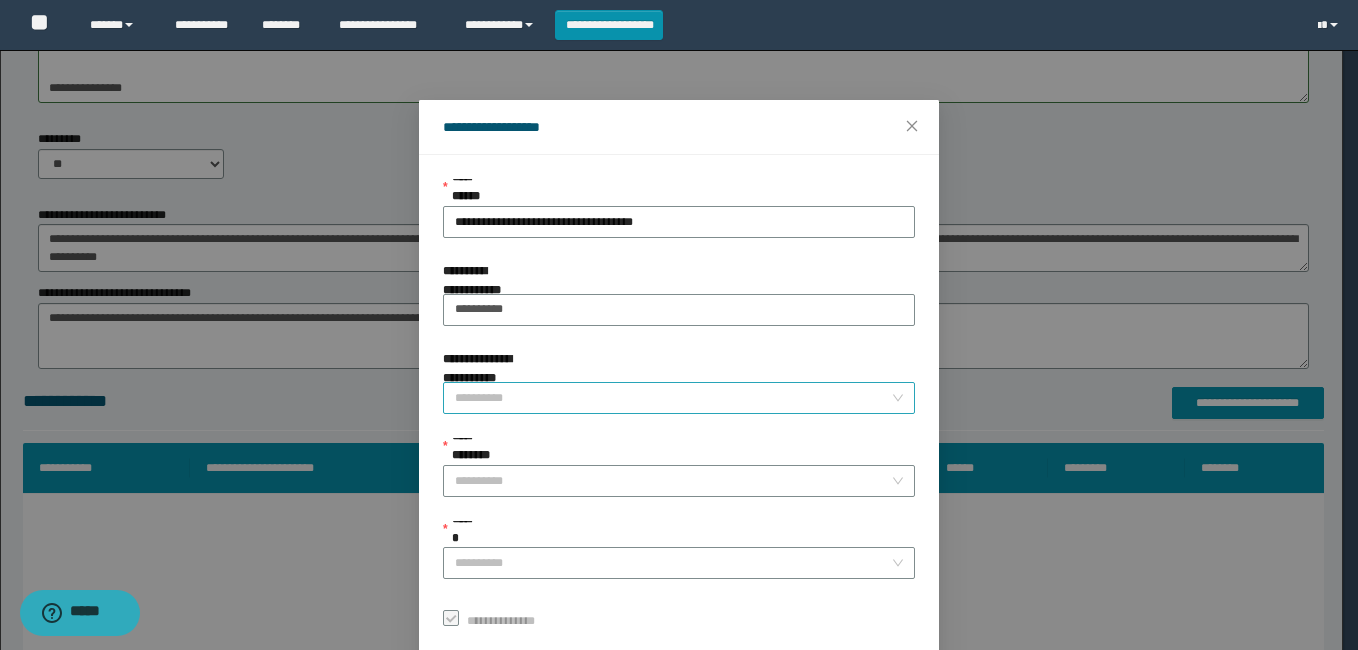 click on "**********" at bounding box center [673, 398] 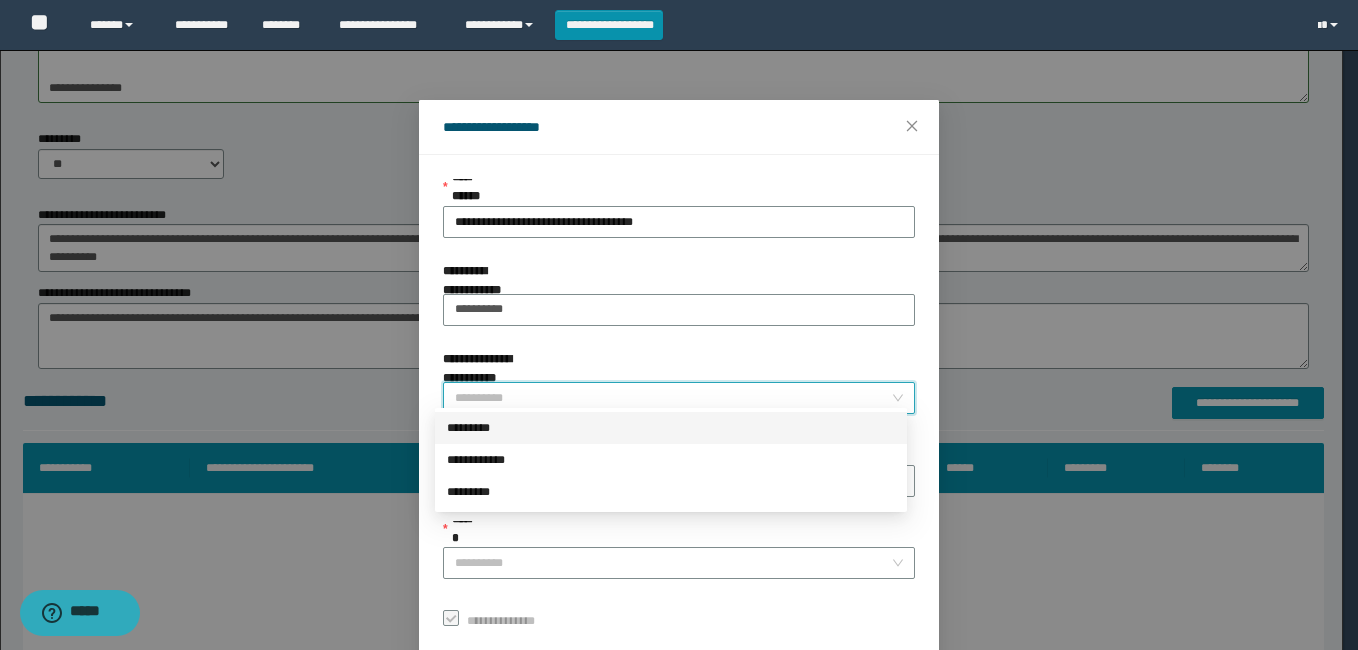 click on "*********" at bounding box center [671, 428] 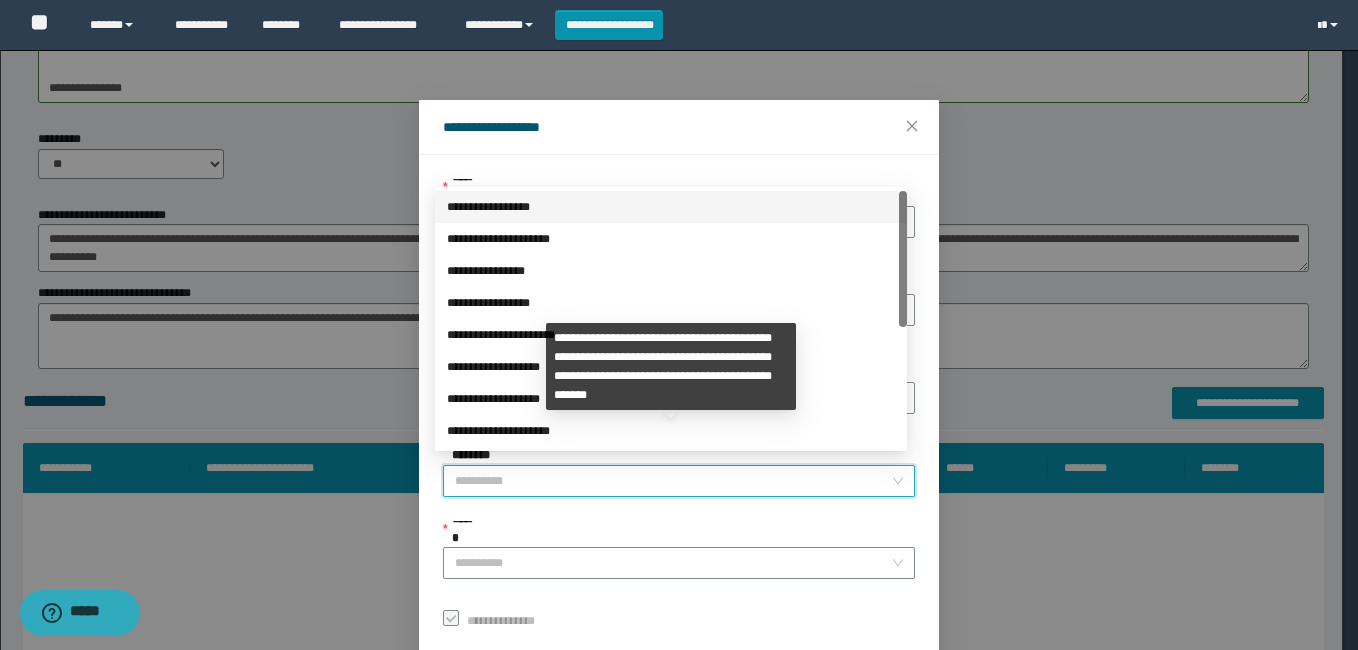 click on "**********" at bounding box center [673, 481] 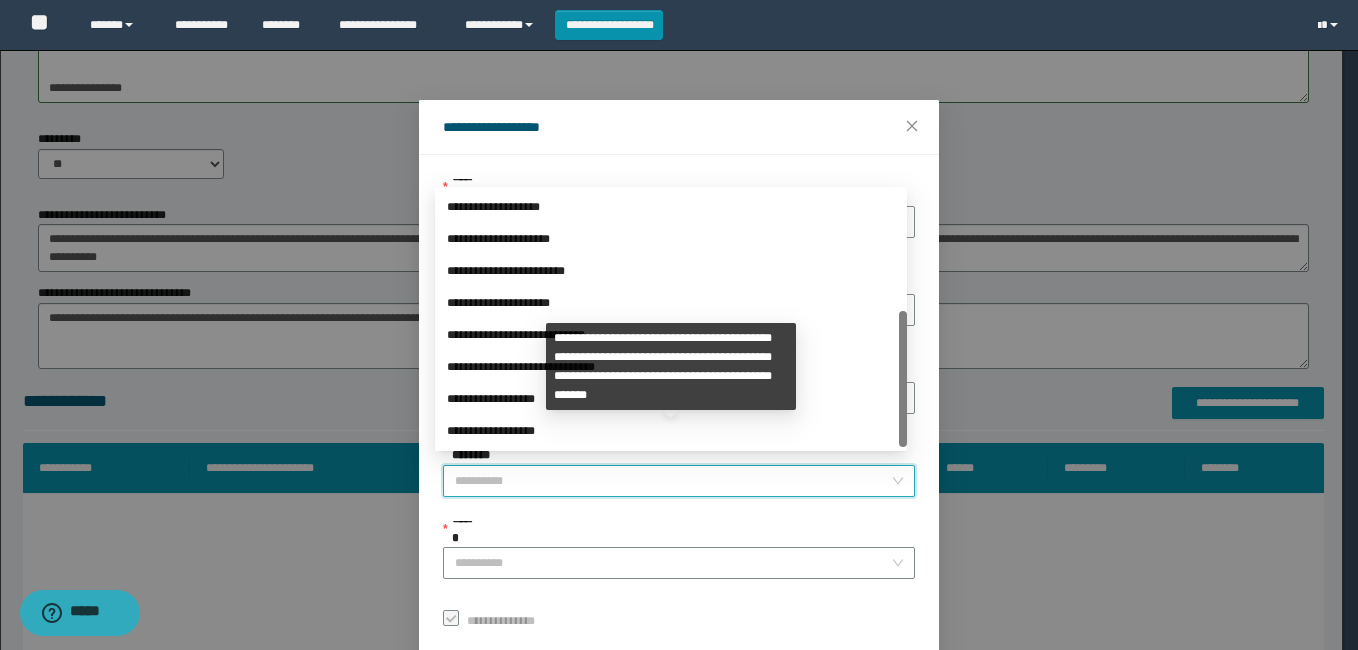 scroll, scrollTop: 224, scrollLeft: 0, axis: vertical 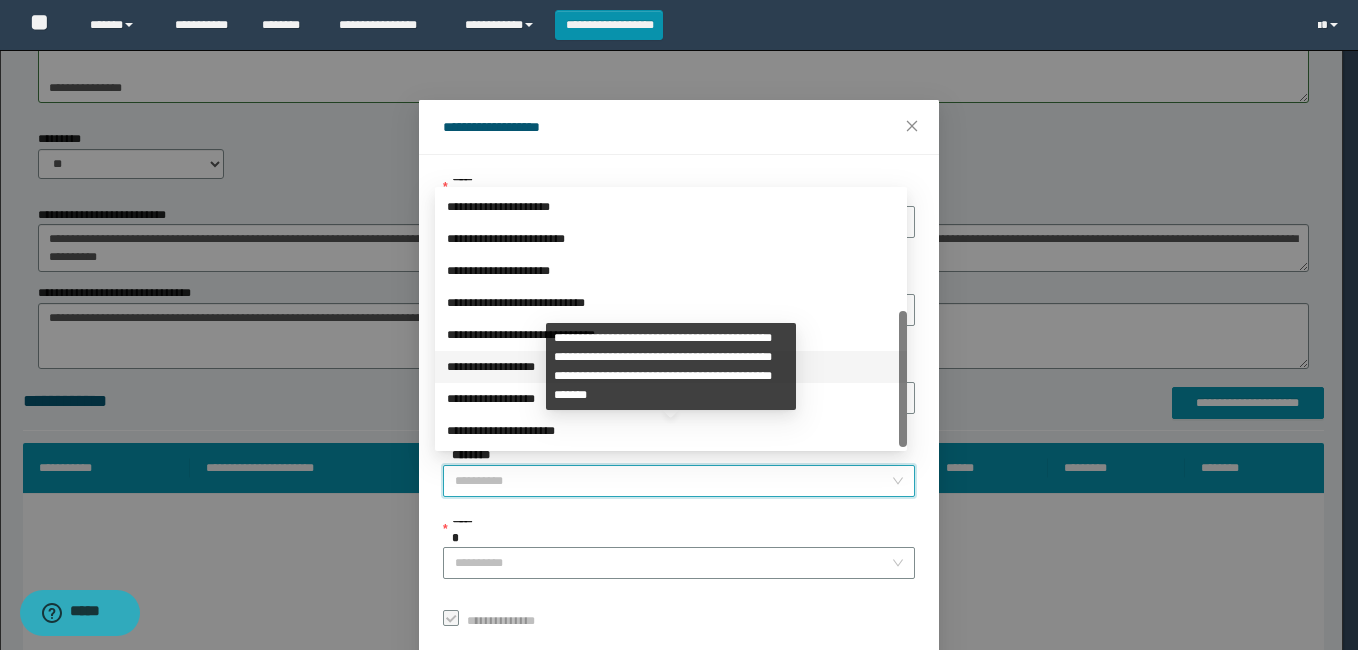 click on "**********" at bounding box center (671, 367) 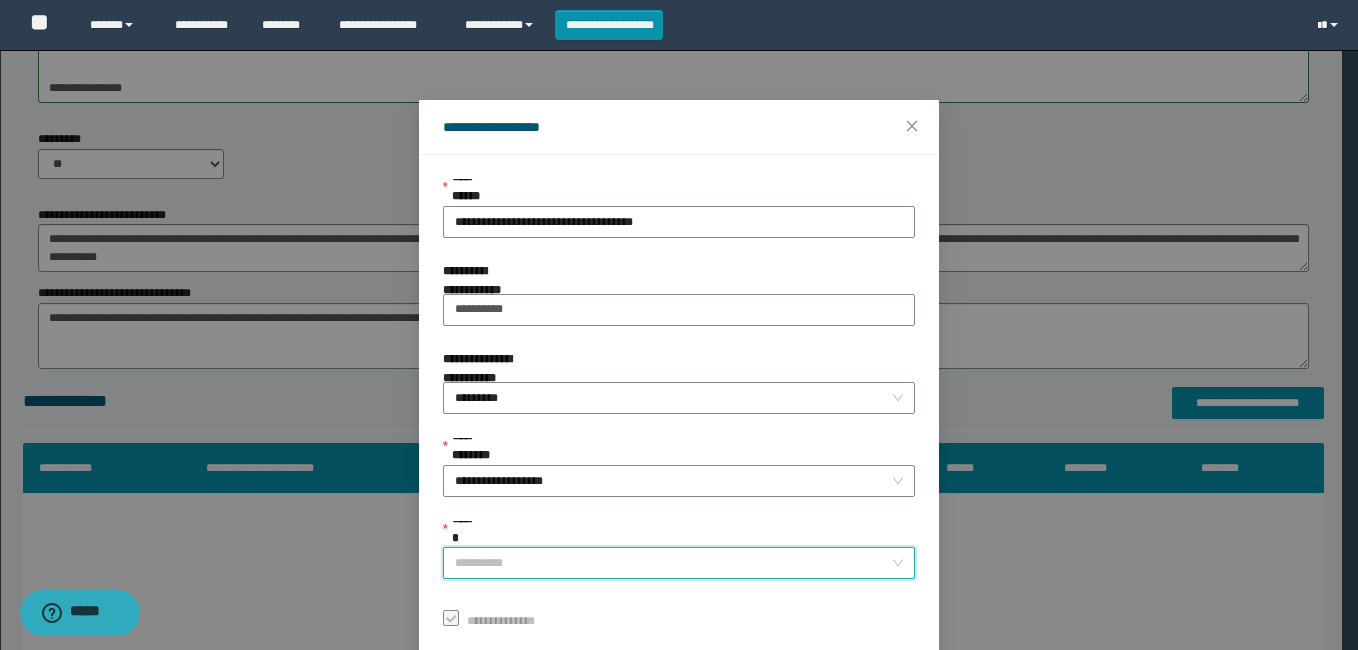 click on "******" at bounding box center (673, 563) 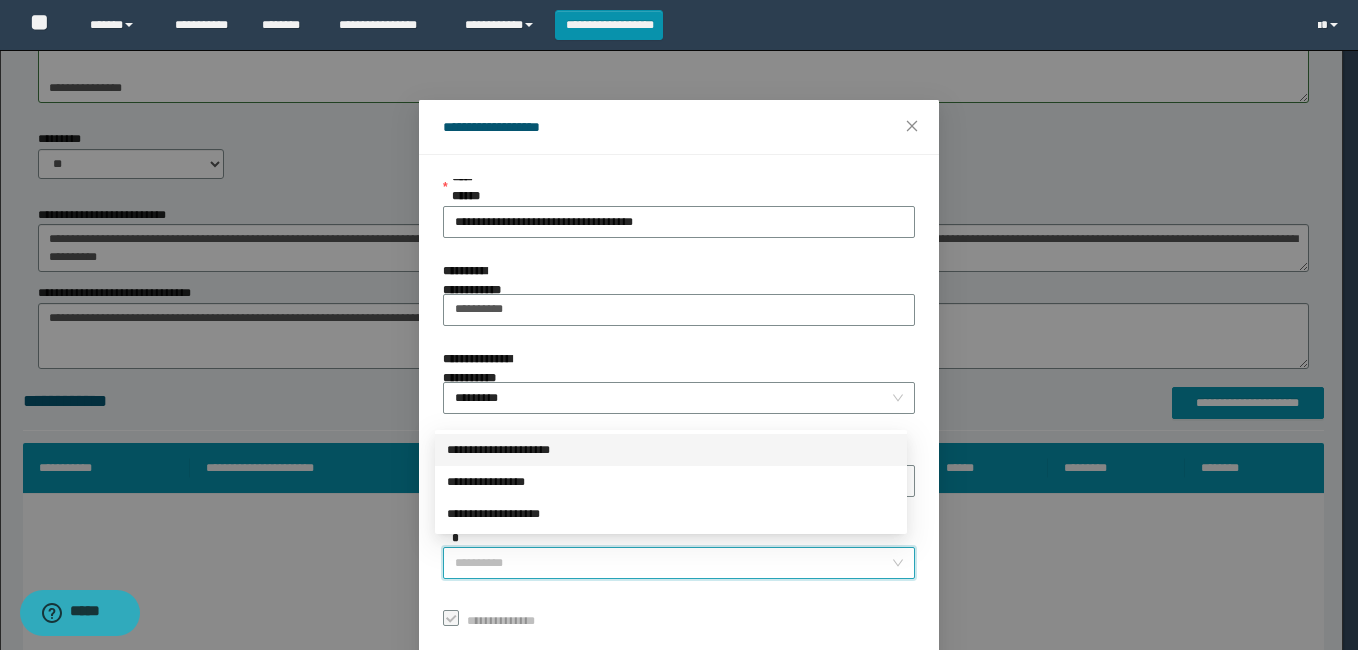 click on "**********" at bounding box center [671, 450] 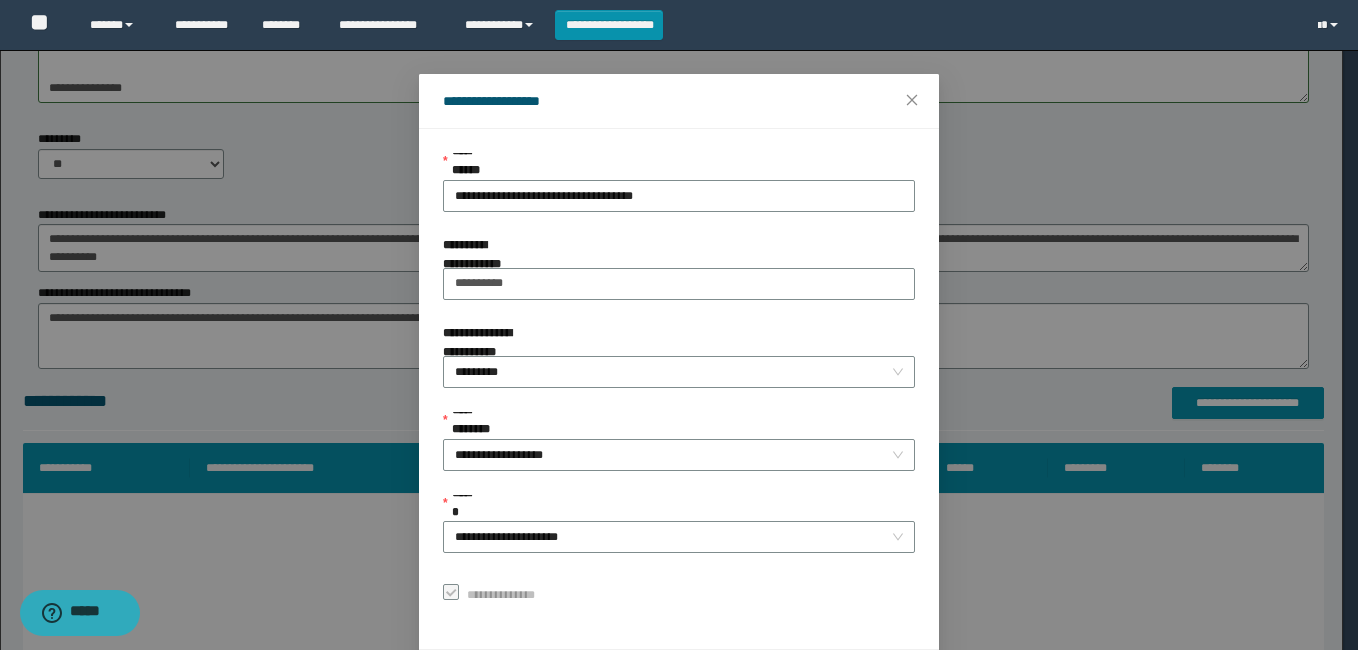 scroll, scrollTop: 102, scrollLeft: 0, axis: vertical 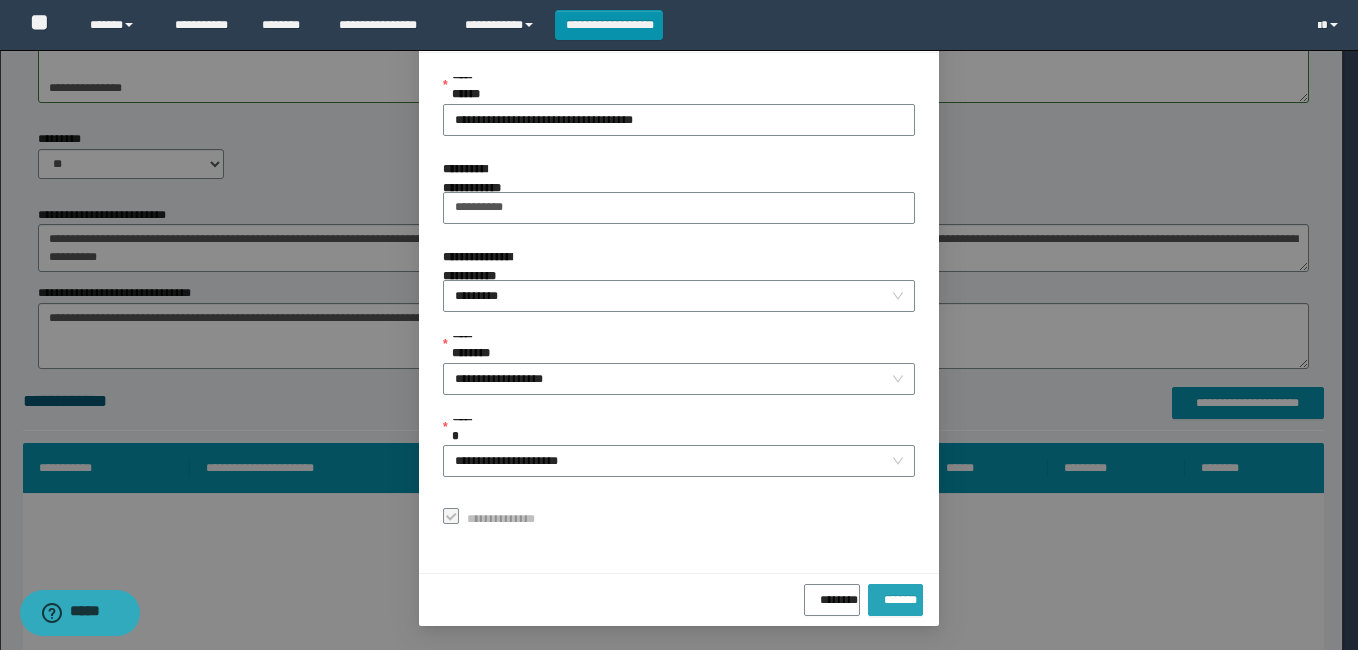 click on "*******" at bounding box center (895, 596) 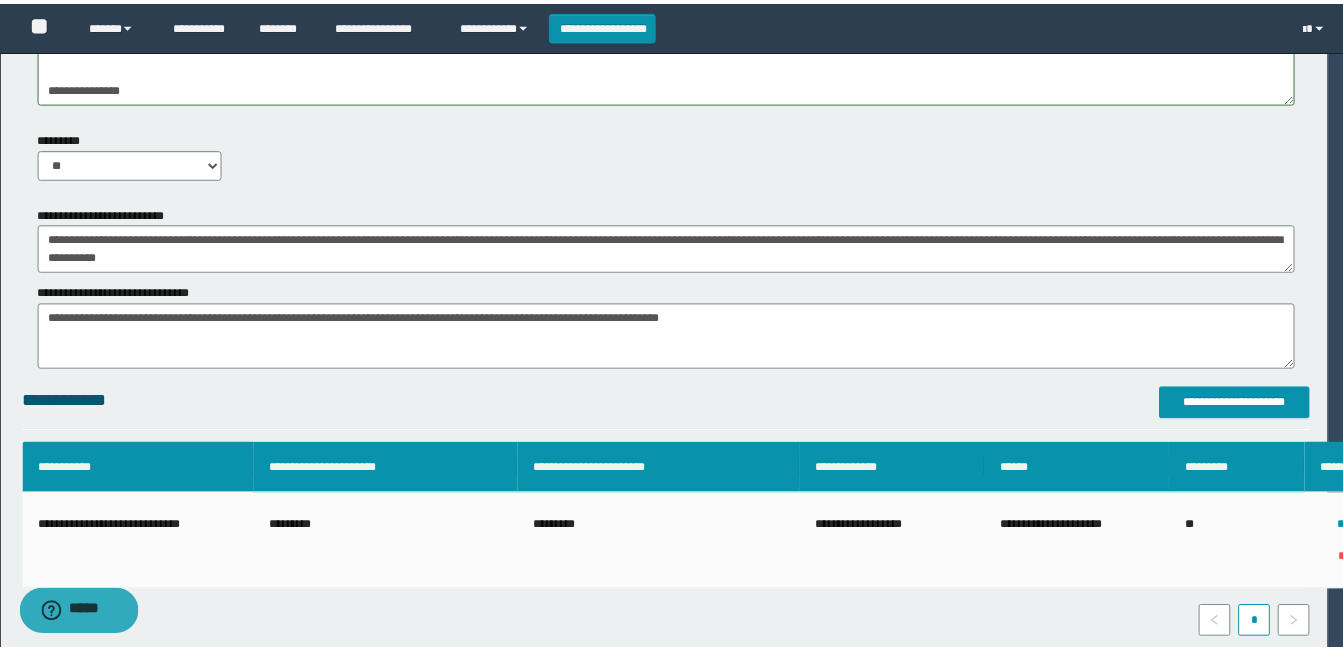 scroll, scrollTop: 55, scrollLeft: 0, axis: vertical 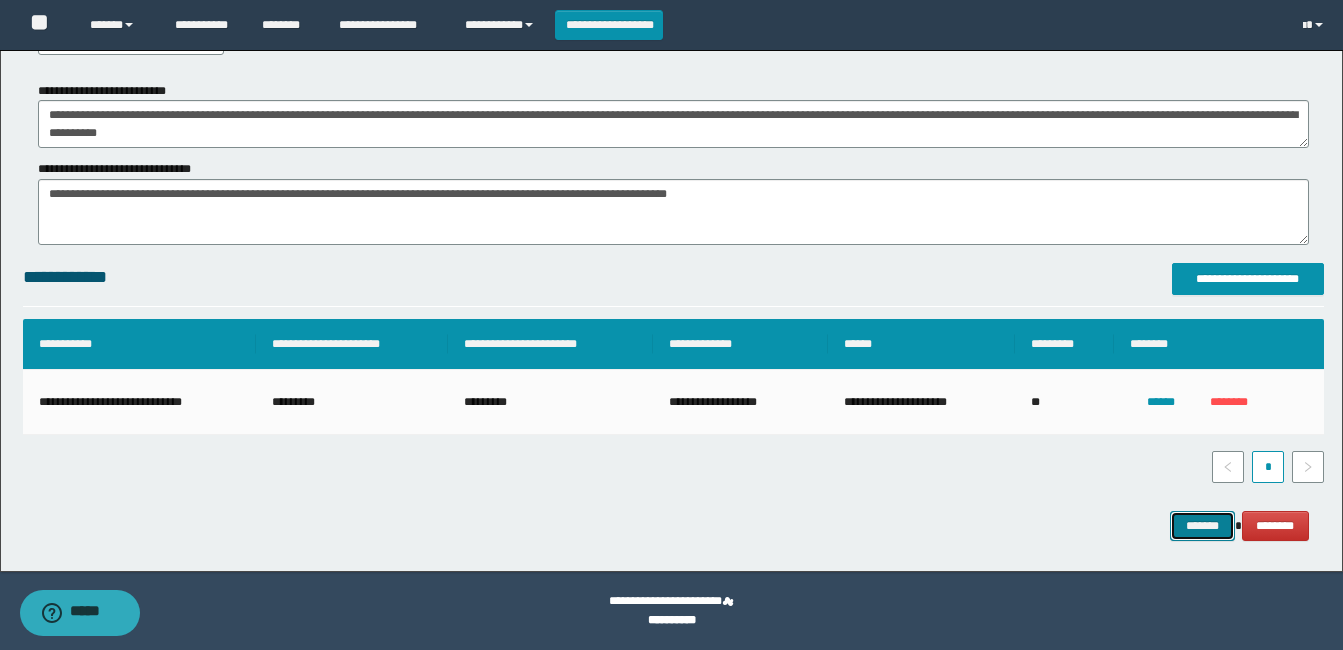 click on "*******" at bounding box center (1202, 526) 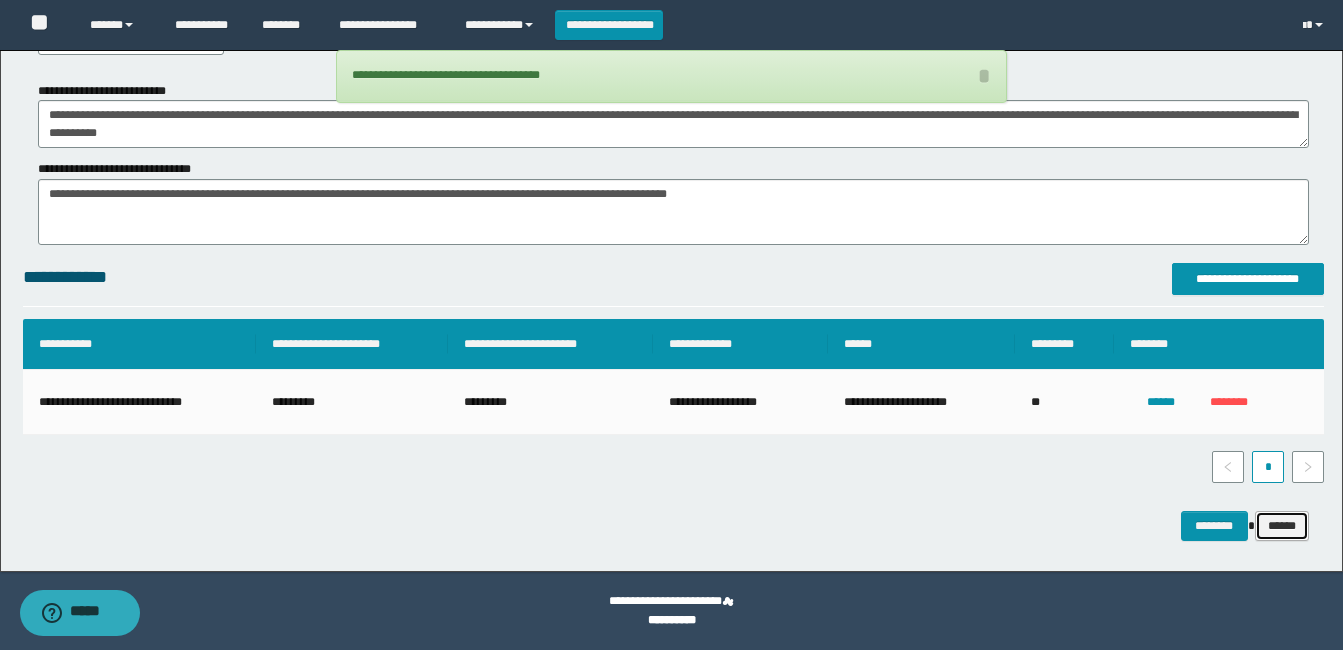 click on "******" at bounding box center [1282, 526] 